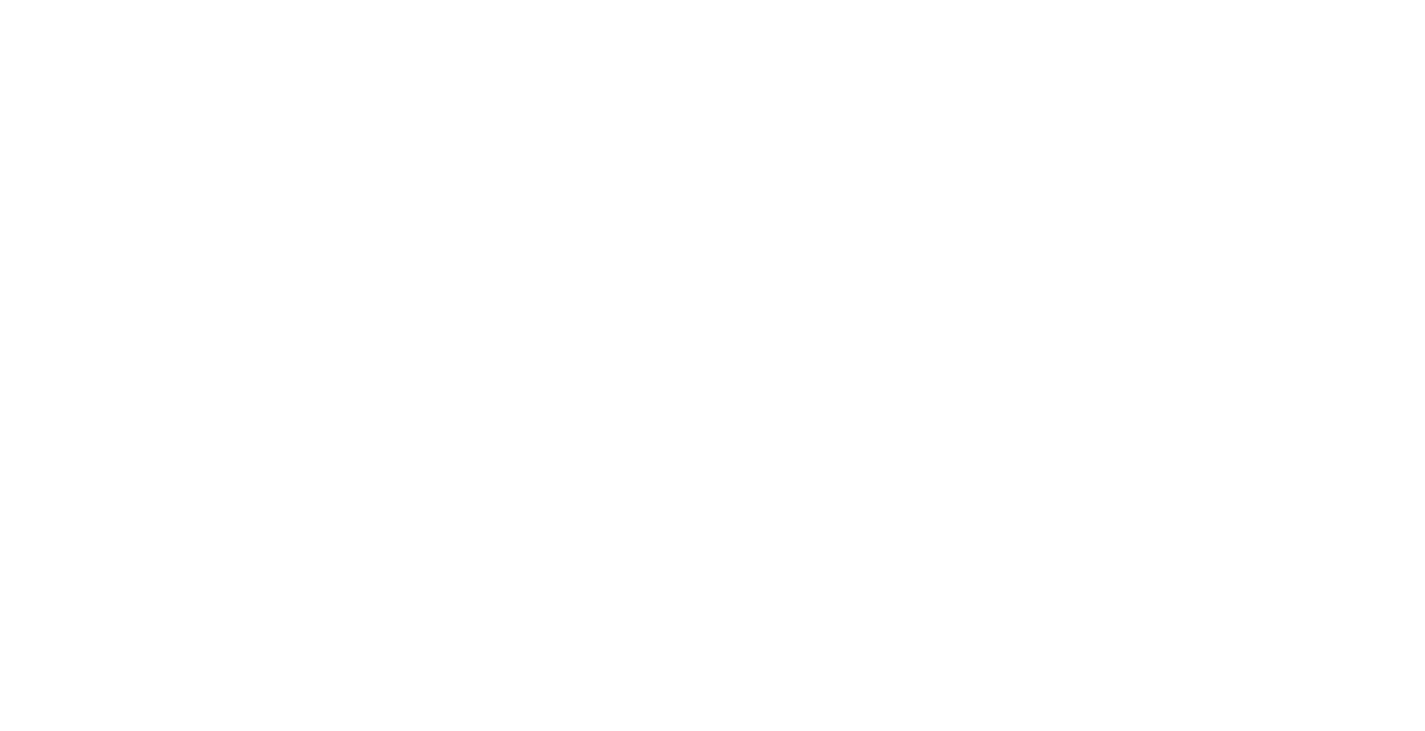 scroll, scrollTop: 0, scrollLeft: 0, axis: both 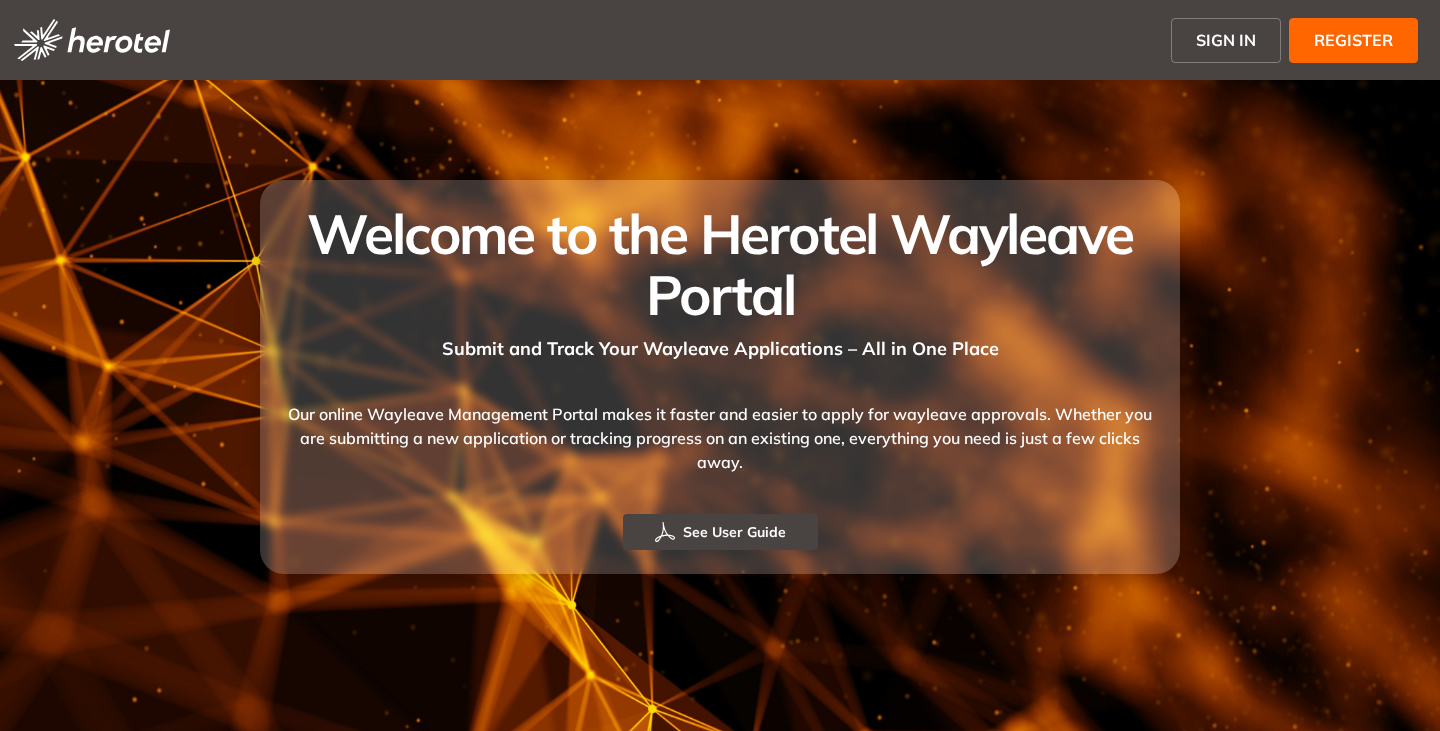 click on "SIGN IN" at bounding box center (1226, 40) 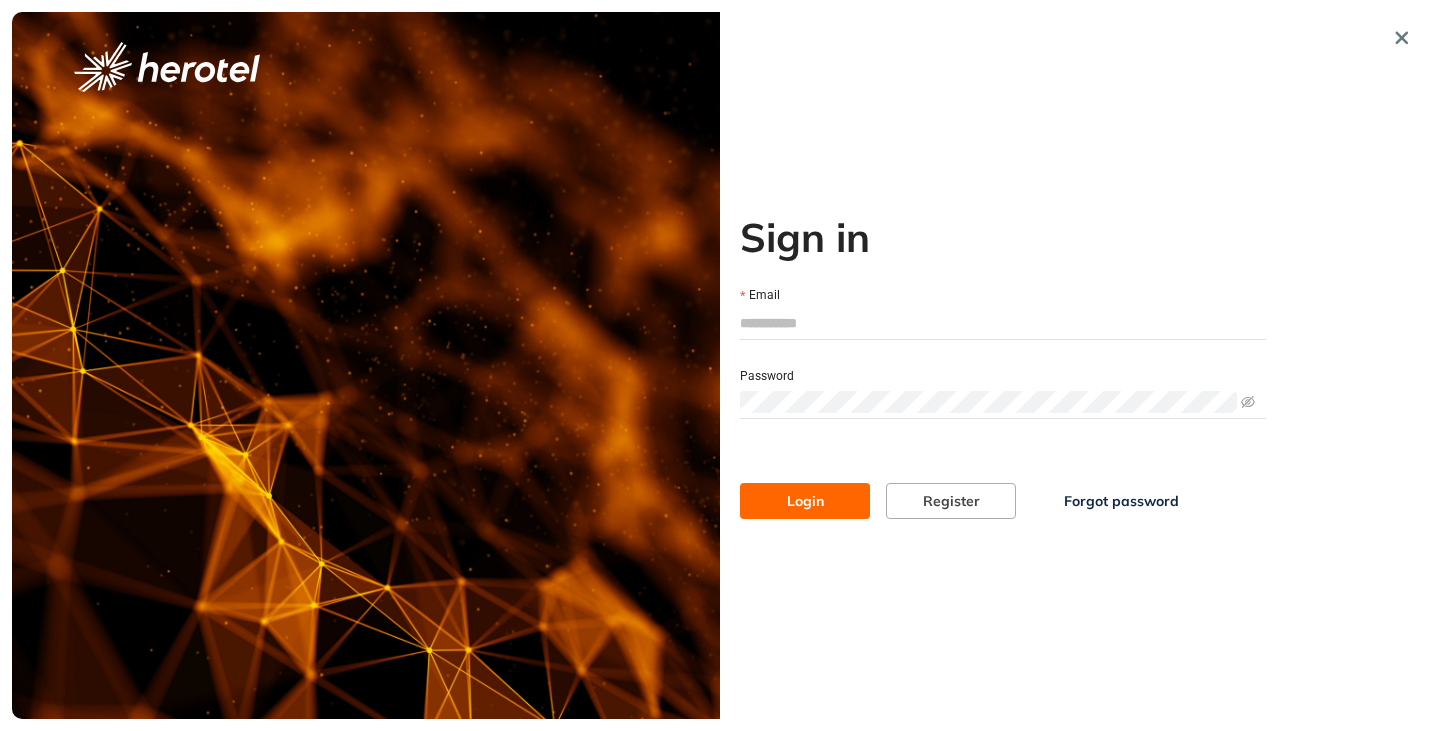 click on "Email" at bounding box center [1003, 323] 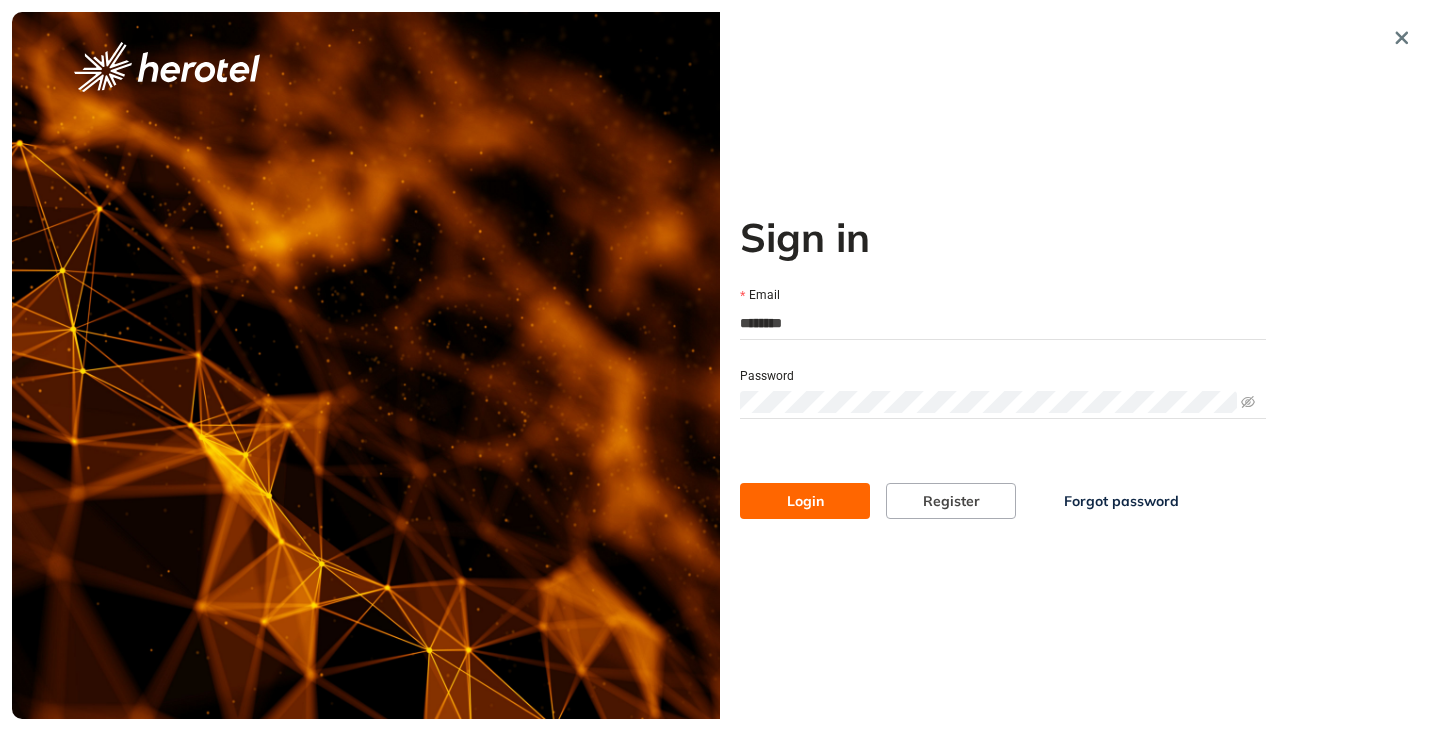 type on "**********" 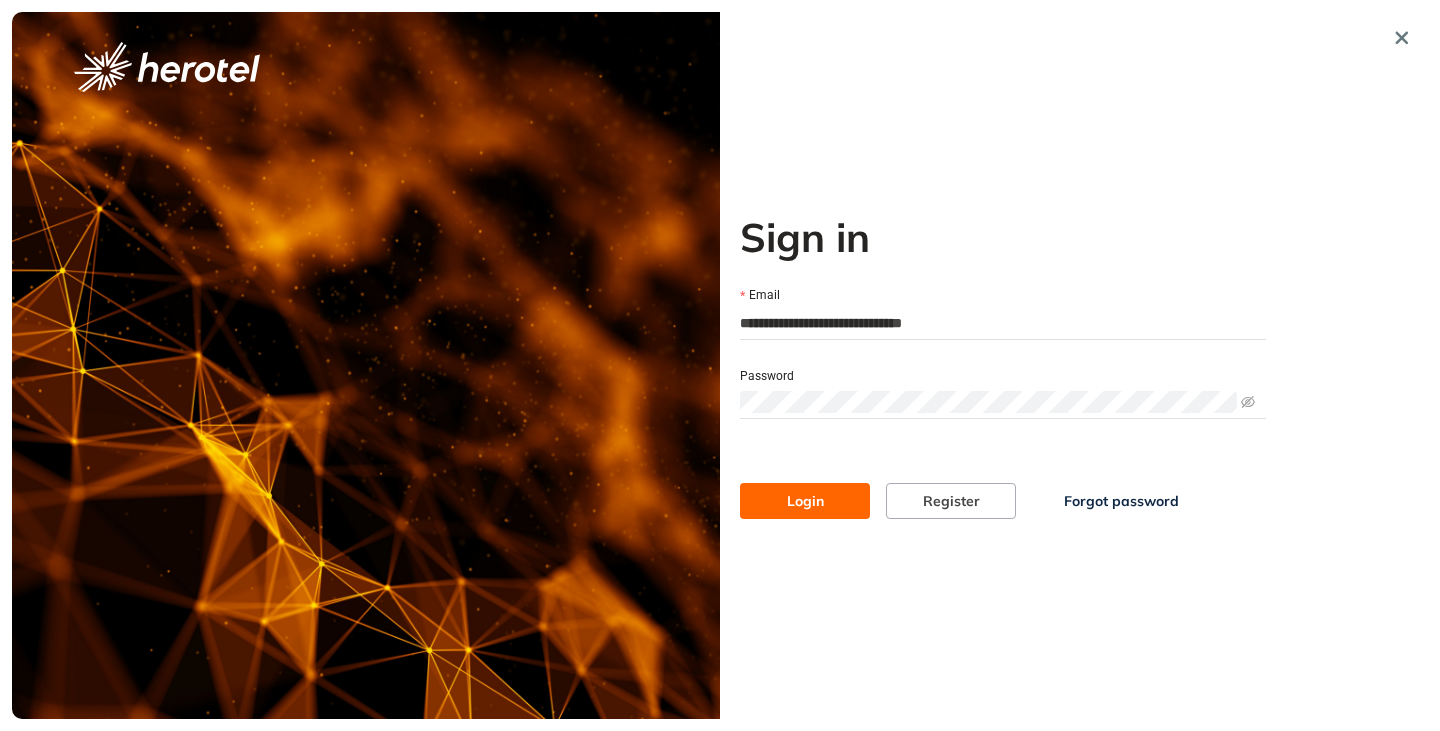 click on "Login" at bounding box center [805, 501] 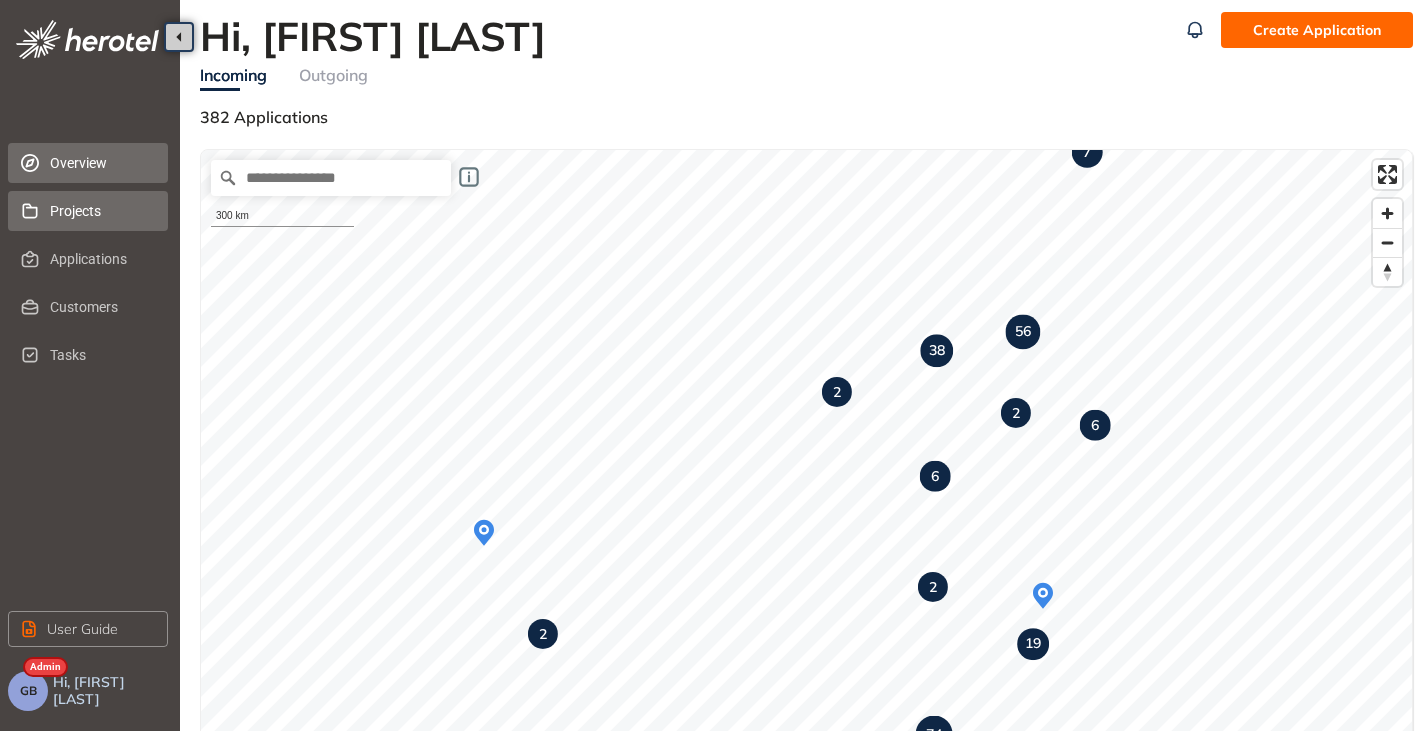 click on "Projects" at bounding box center (101, 211) 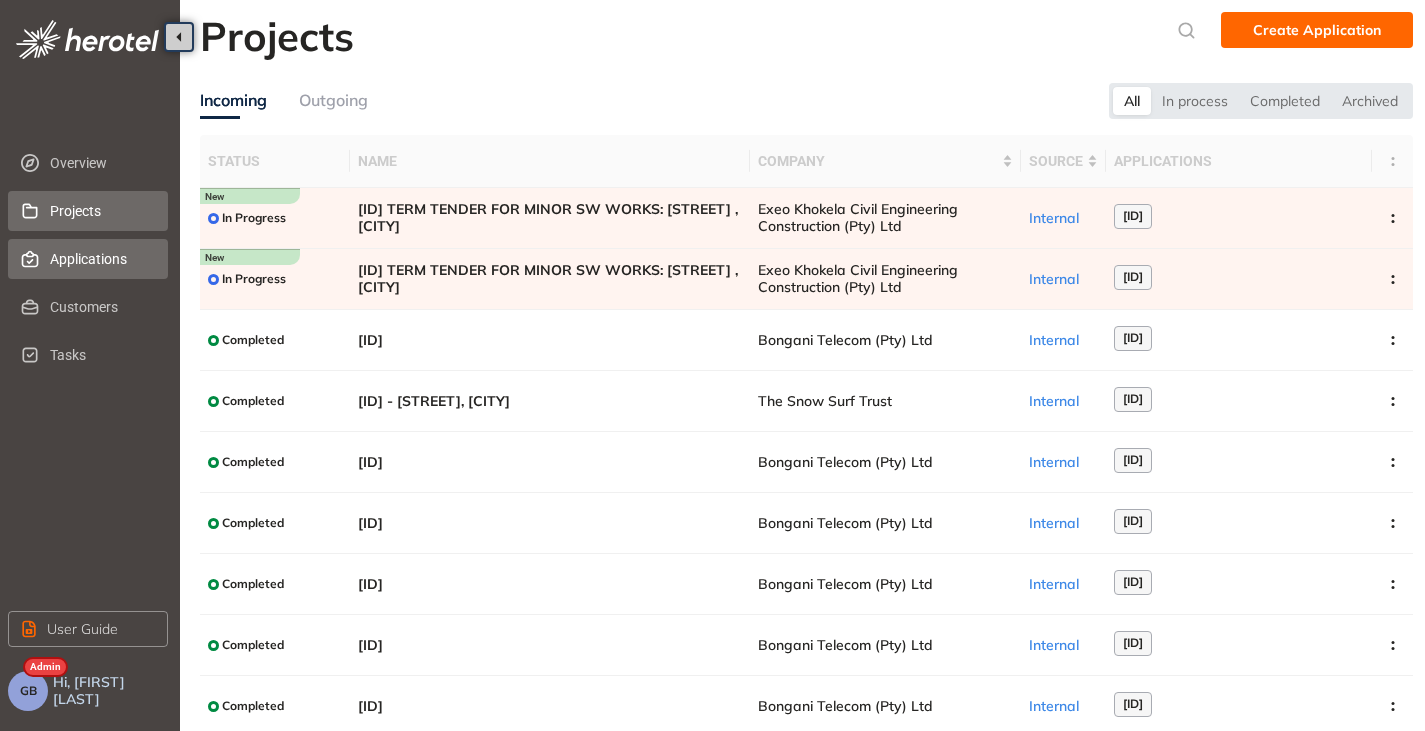 click on "Applications" at bounding box center (101, 259) 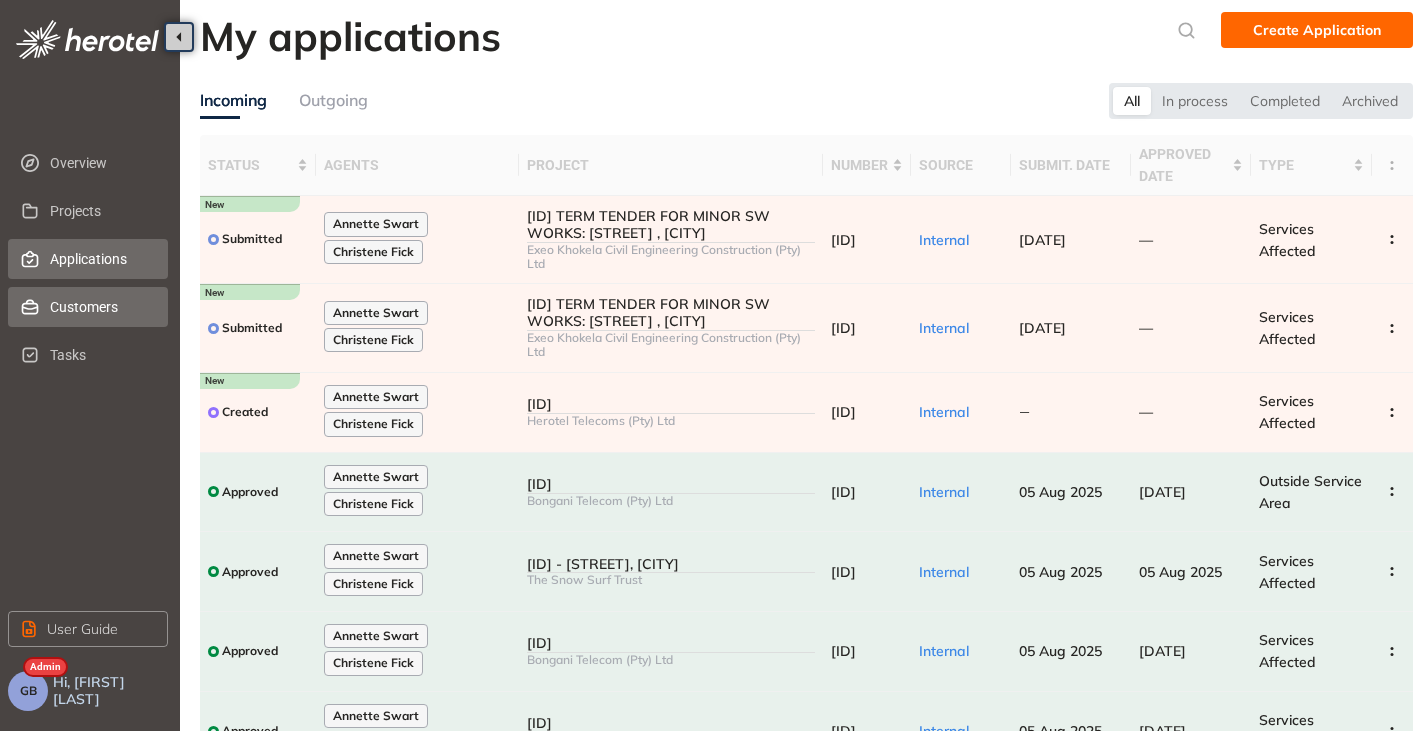 click on "Customers" at bounding box center [101, 307] 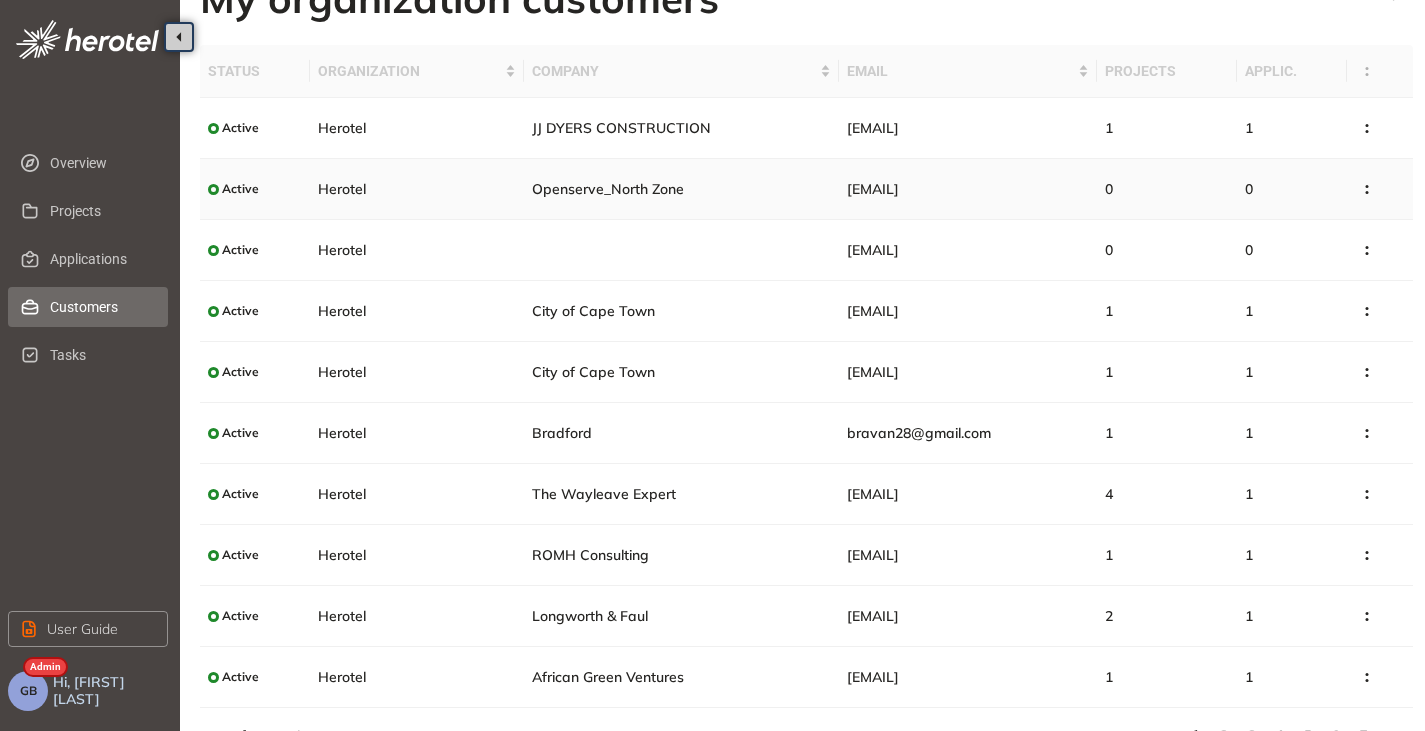scroll, scrollTop: 79, scrollLeft: 0, axis: vertical 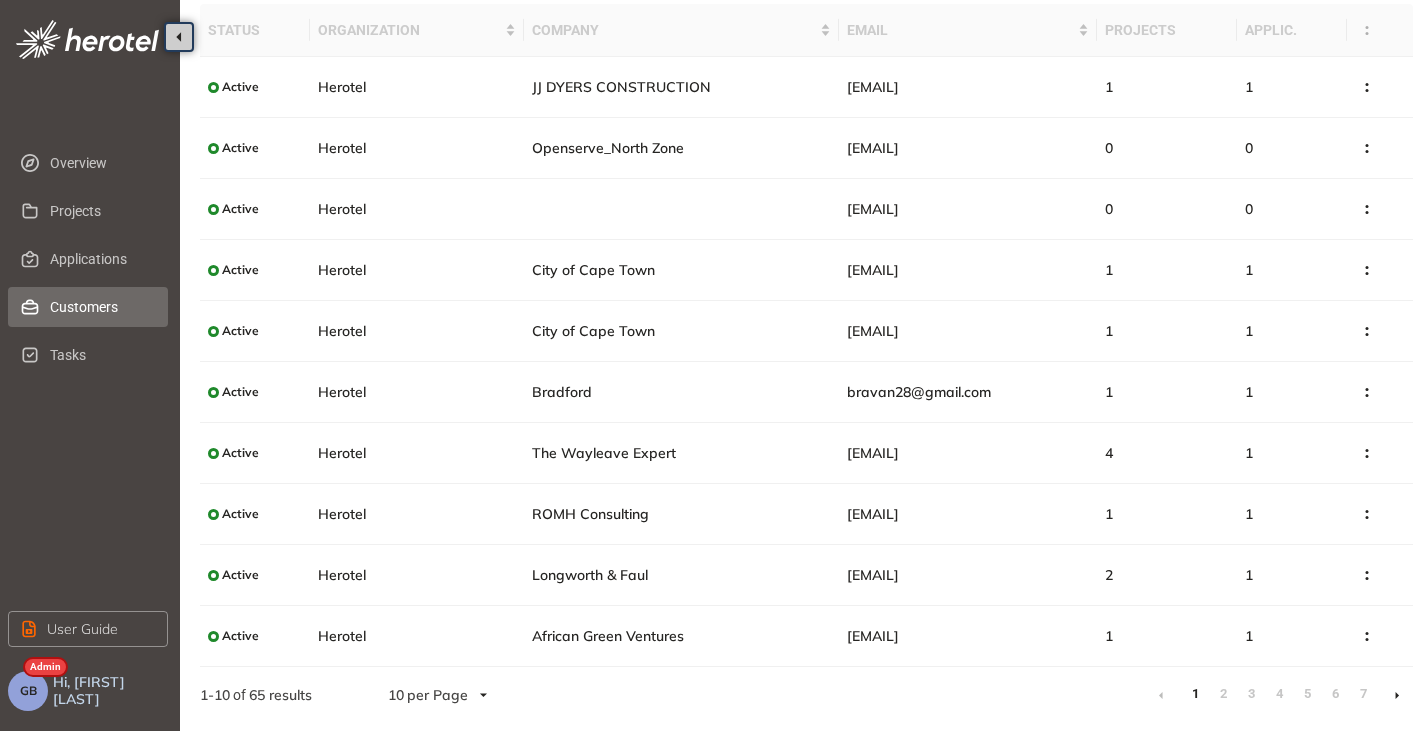 click 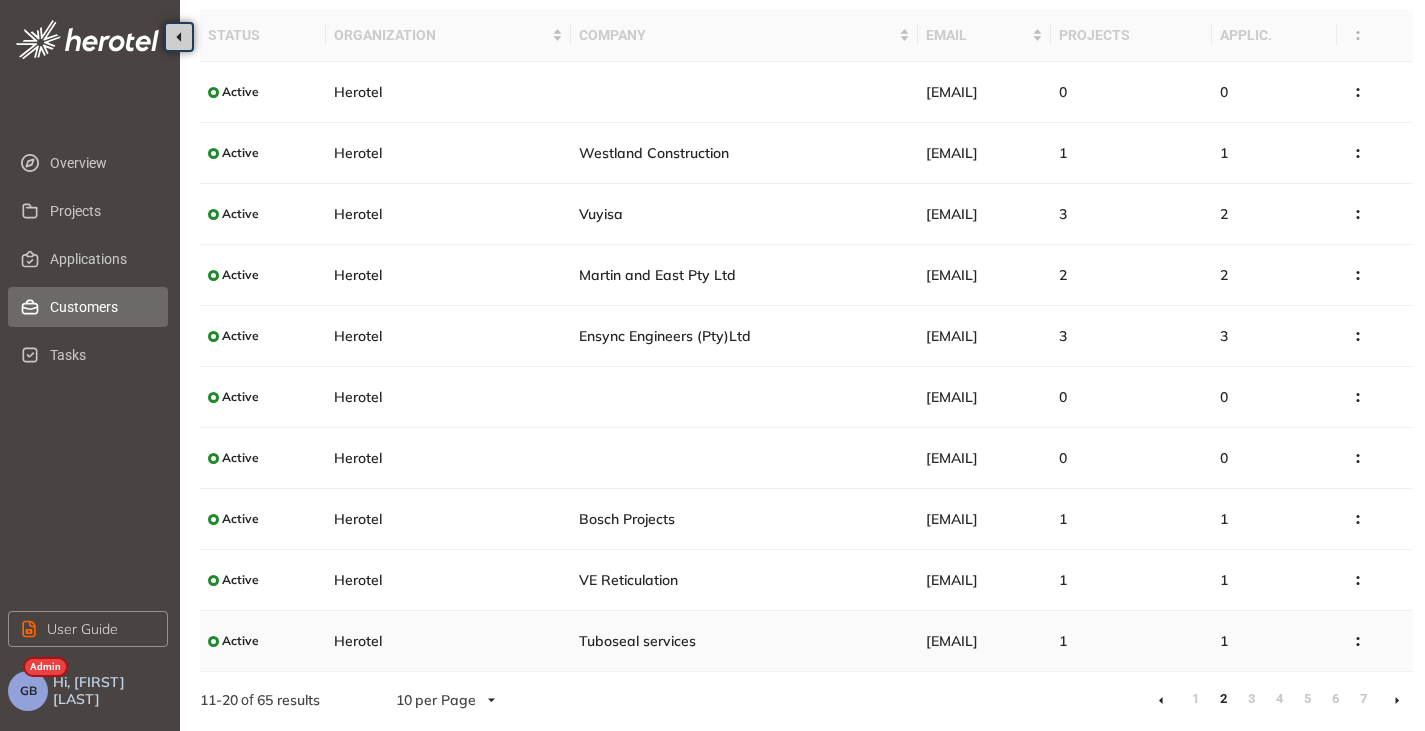 scroll, scrollTop: 79, scrollLeft: 0, axis: vertical 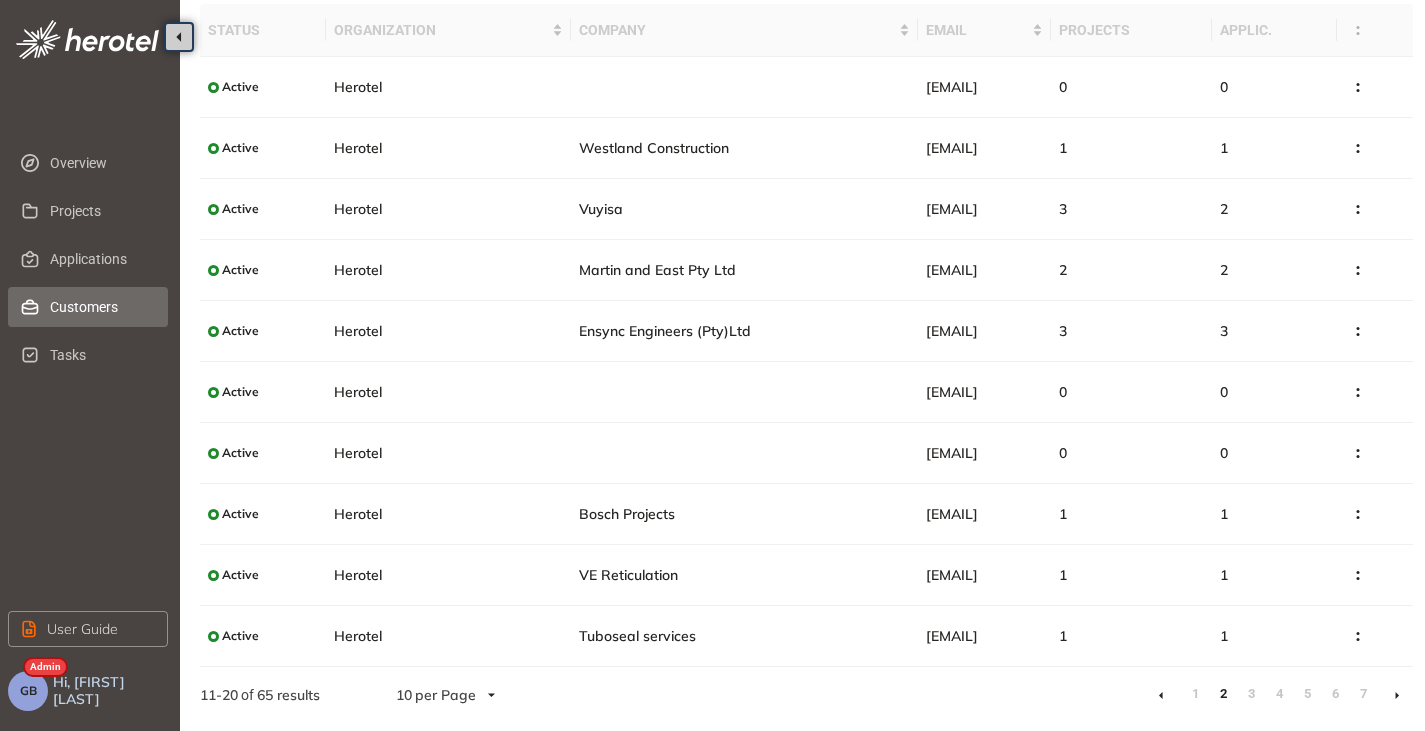 click 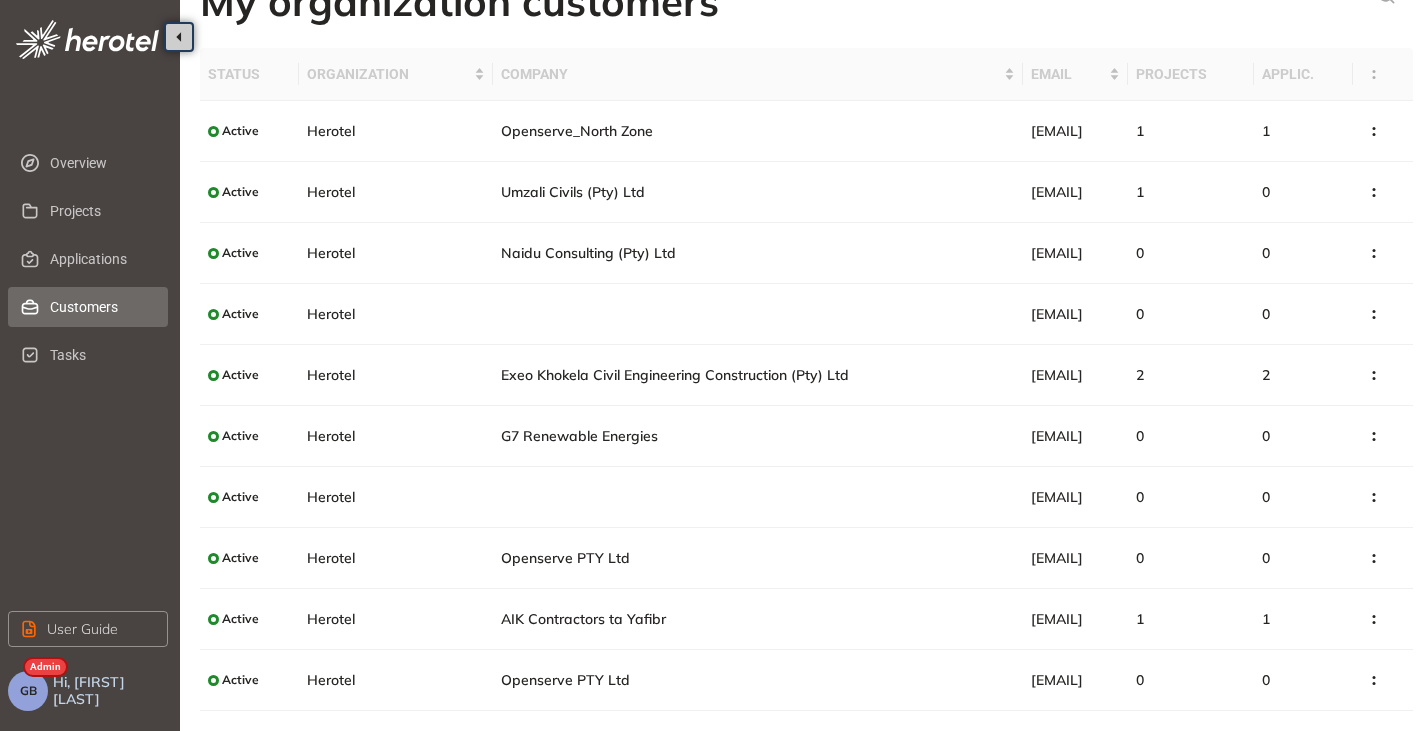 scroll, scrollTop: 79, scrollLeft: 0, axis: vertical 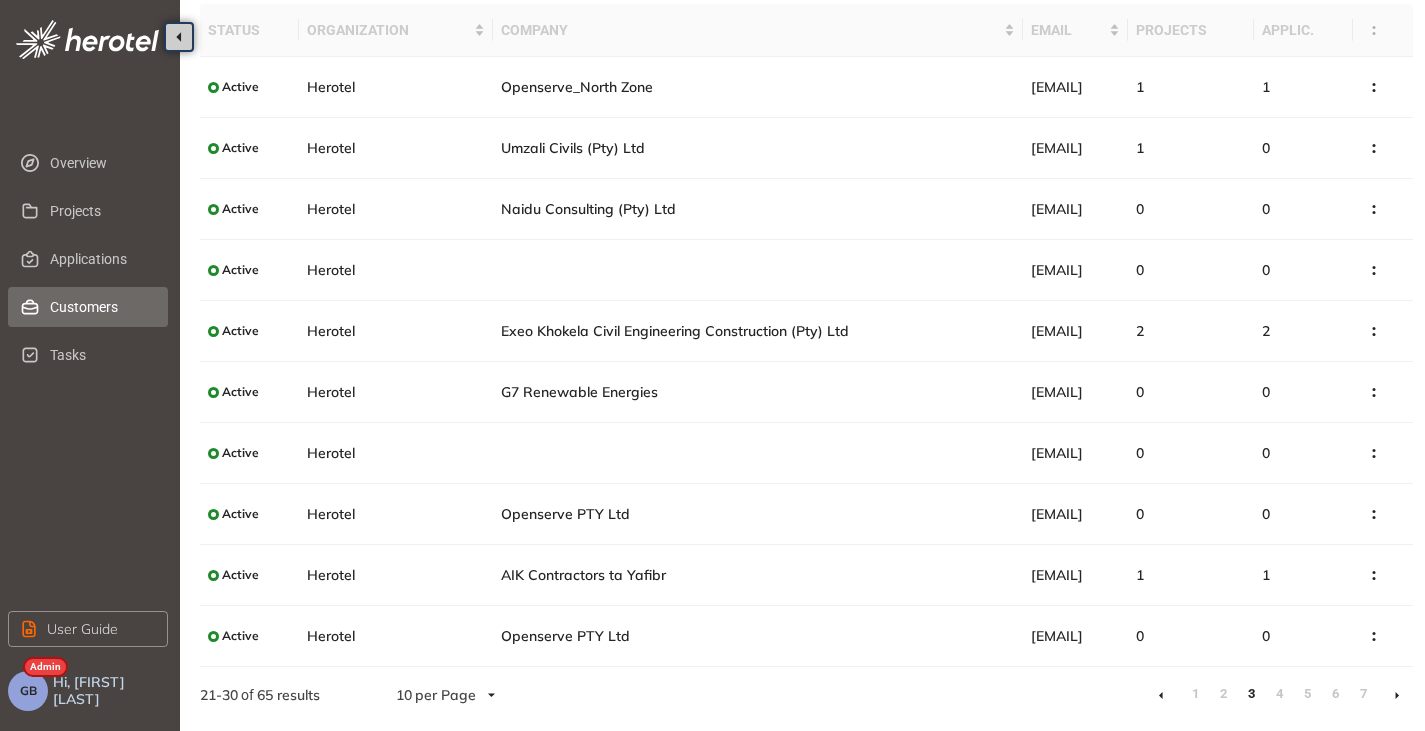 click 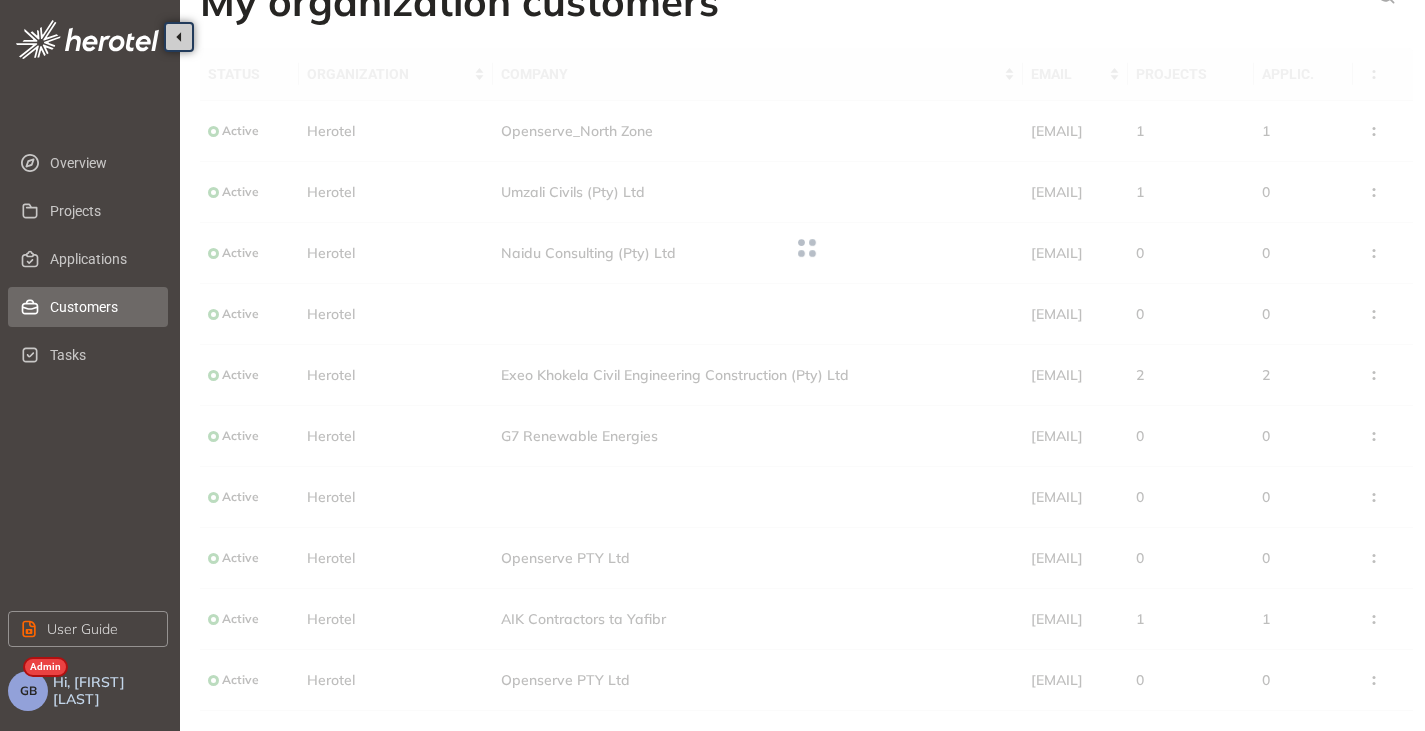scroll, scrollTop: 79, scrollLeft: 0, axis: vertical 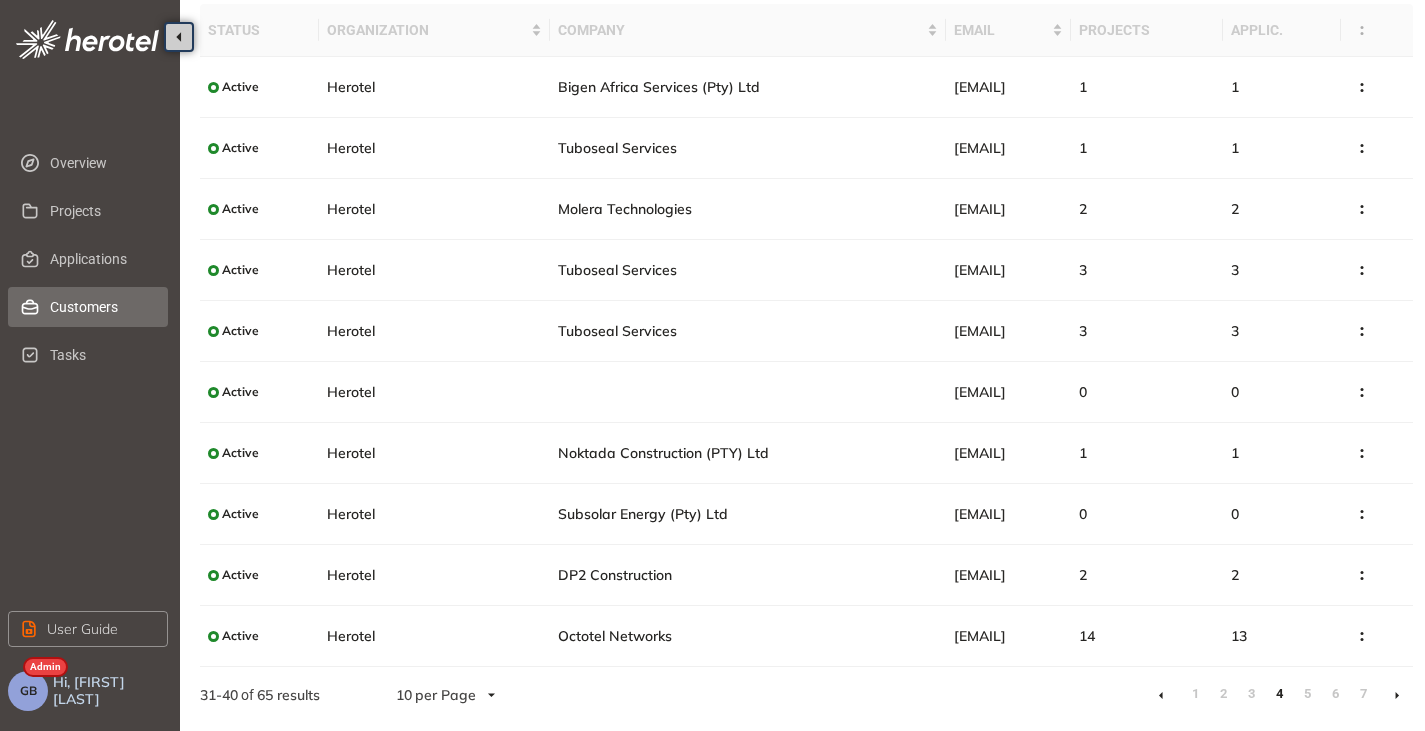 click 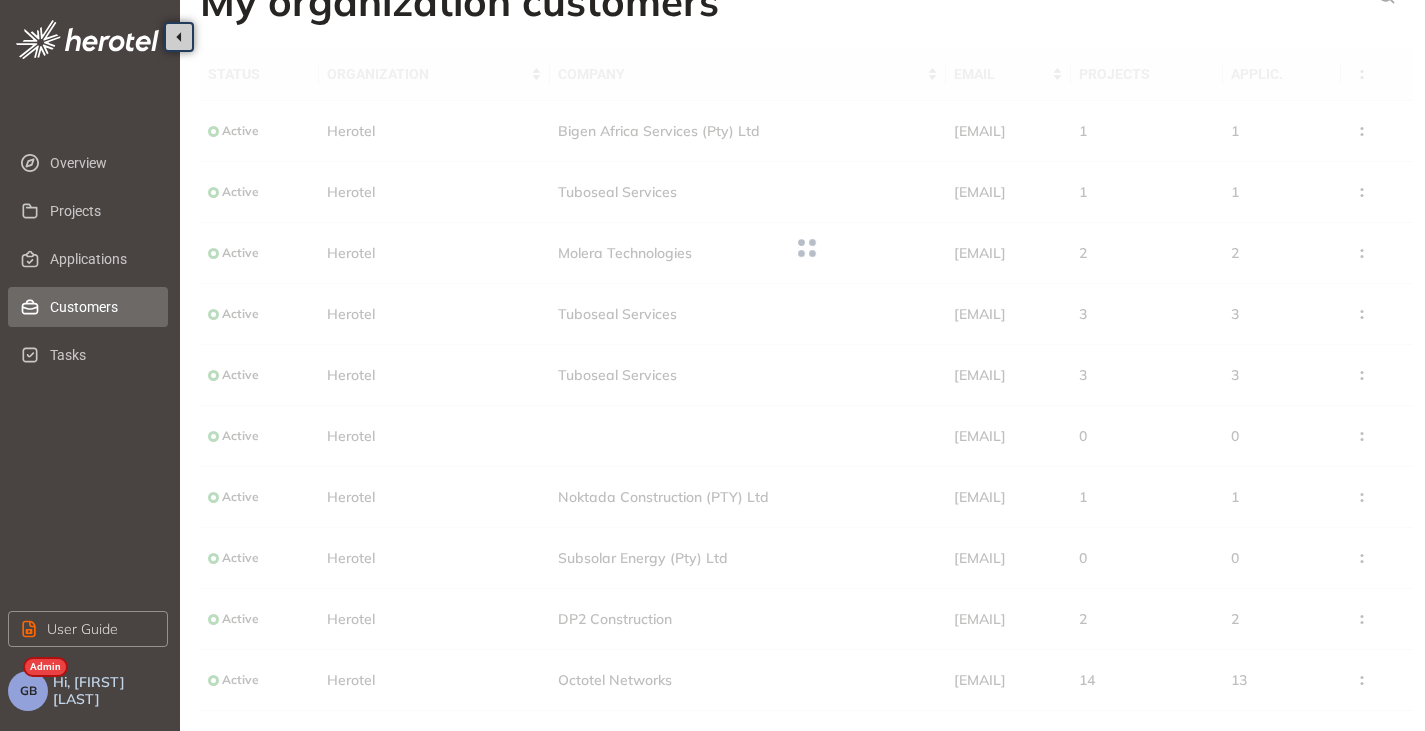 scroll, scrollTop: 79, scrollLeft: 0, axis: vertical 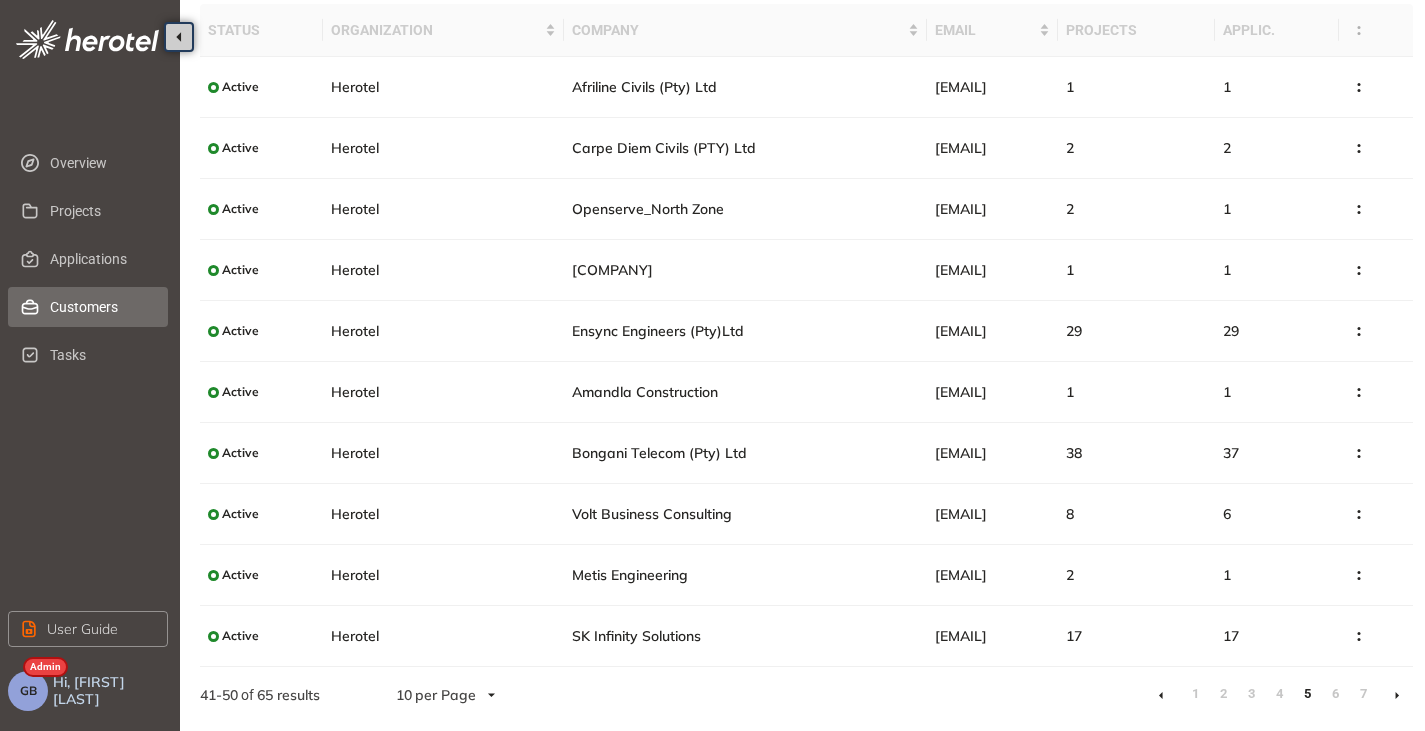 click 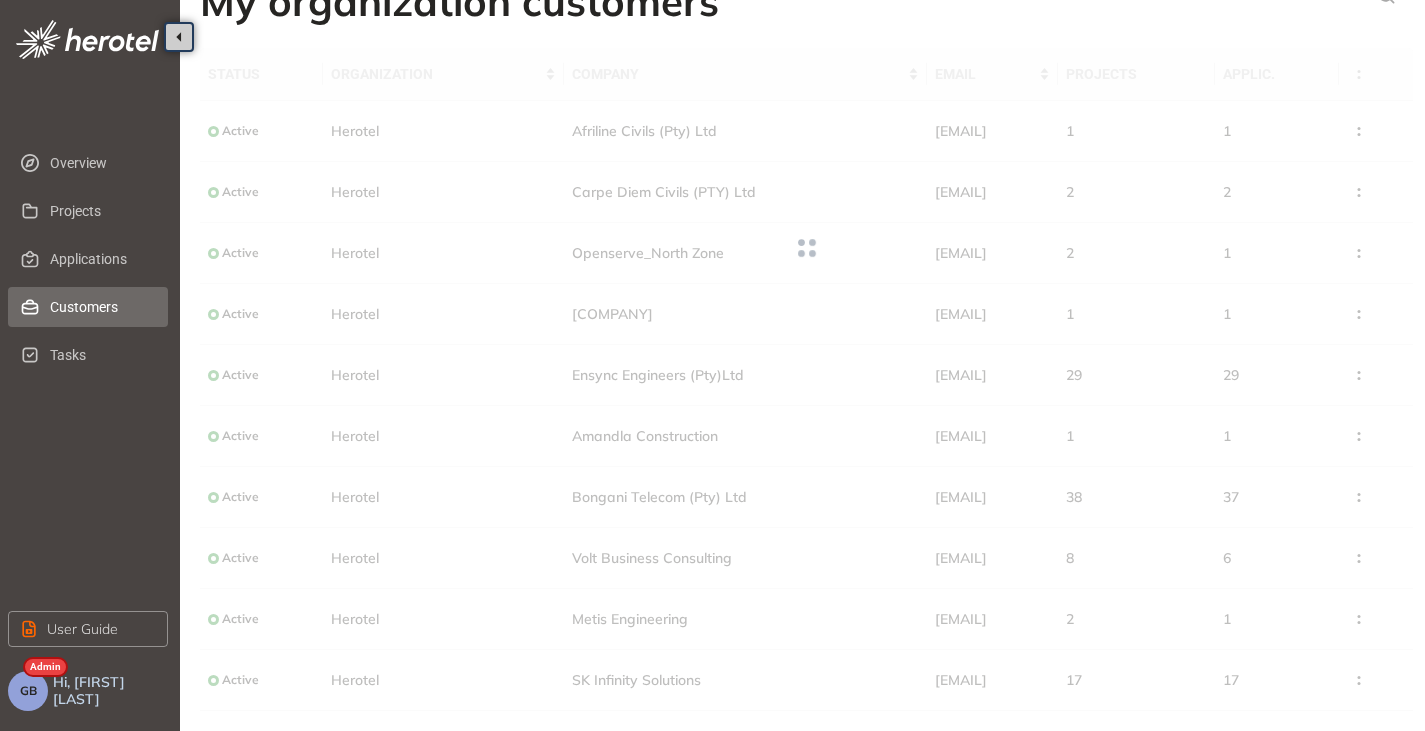 scroll, scrollTop: 79, scrollLeft: 0, axis: vertical 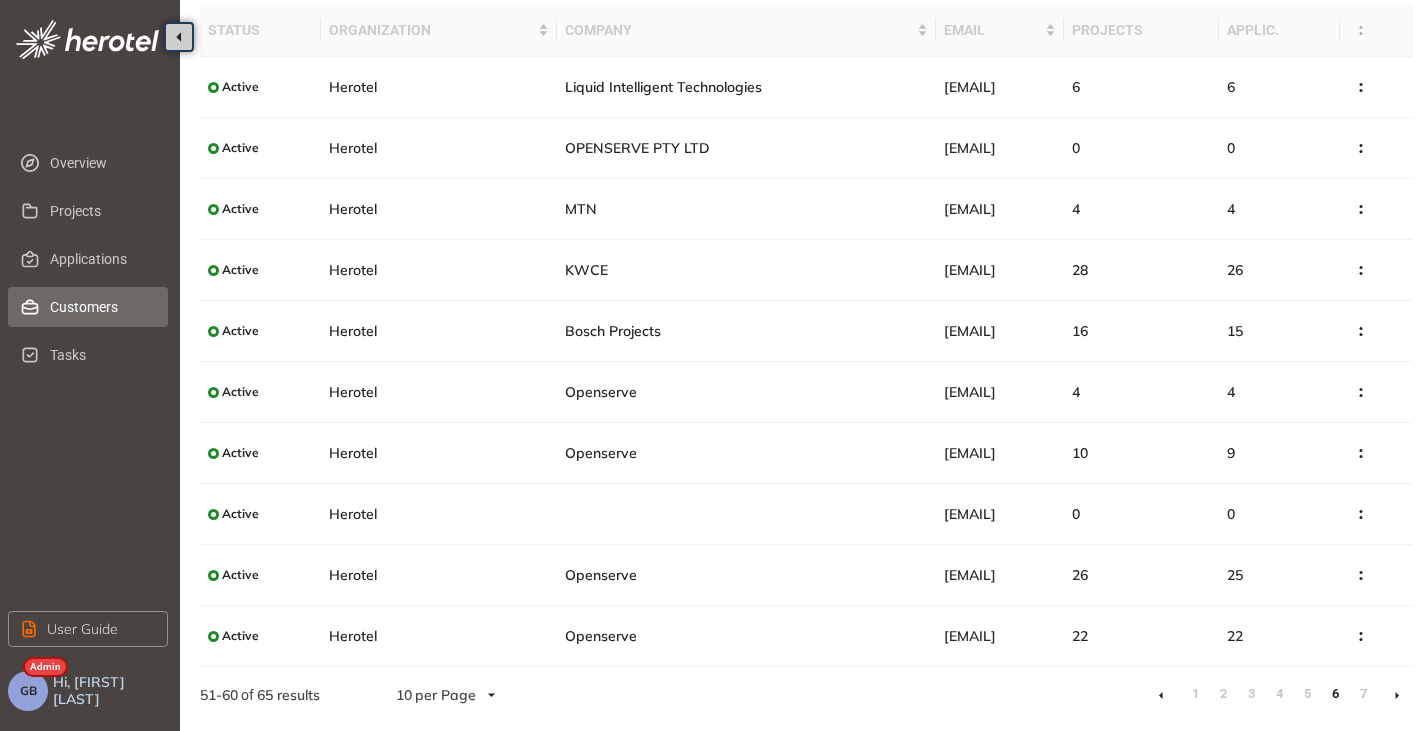 click on "GB" at bounding box center (28, 691) 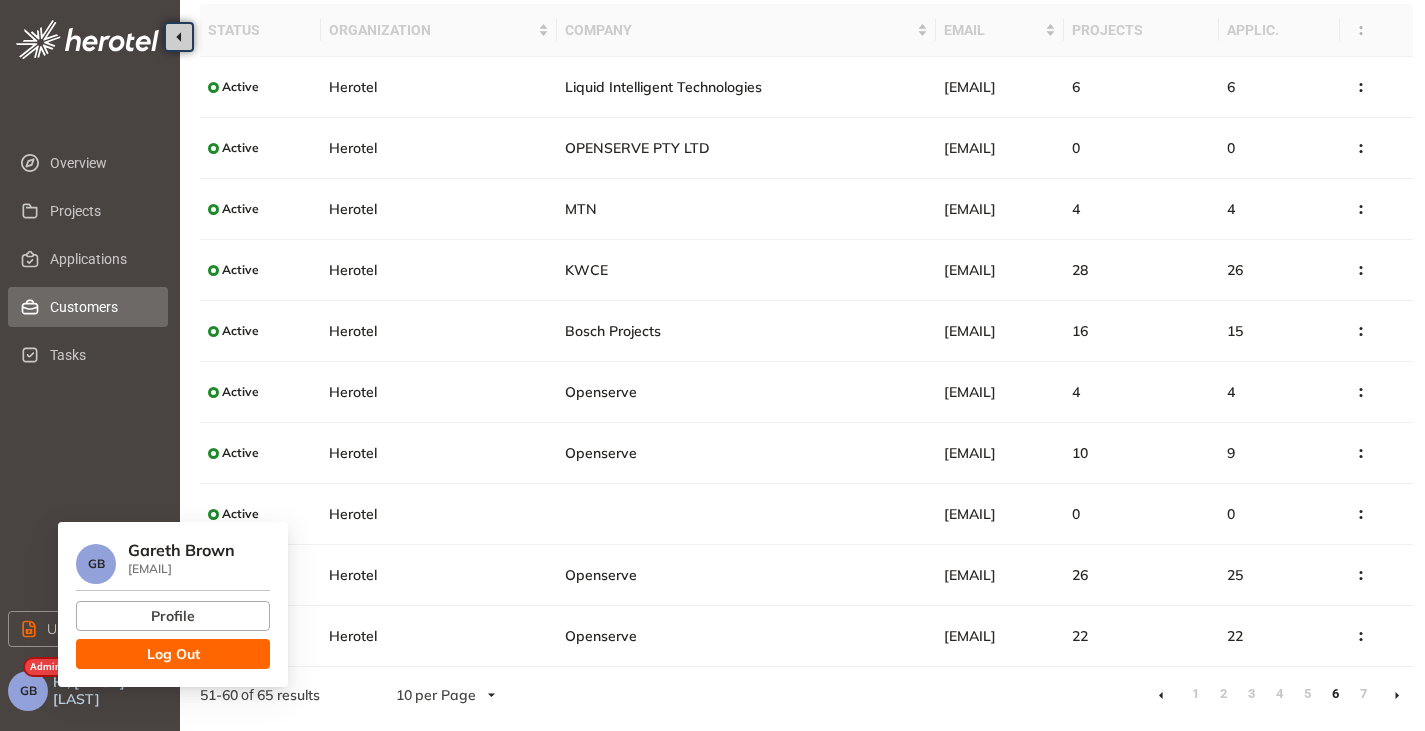 click on "Log Out" at bounding box center [173, 654] 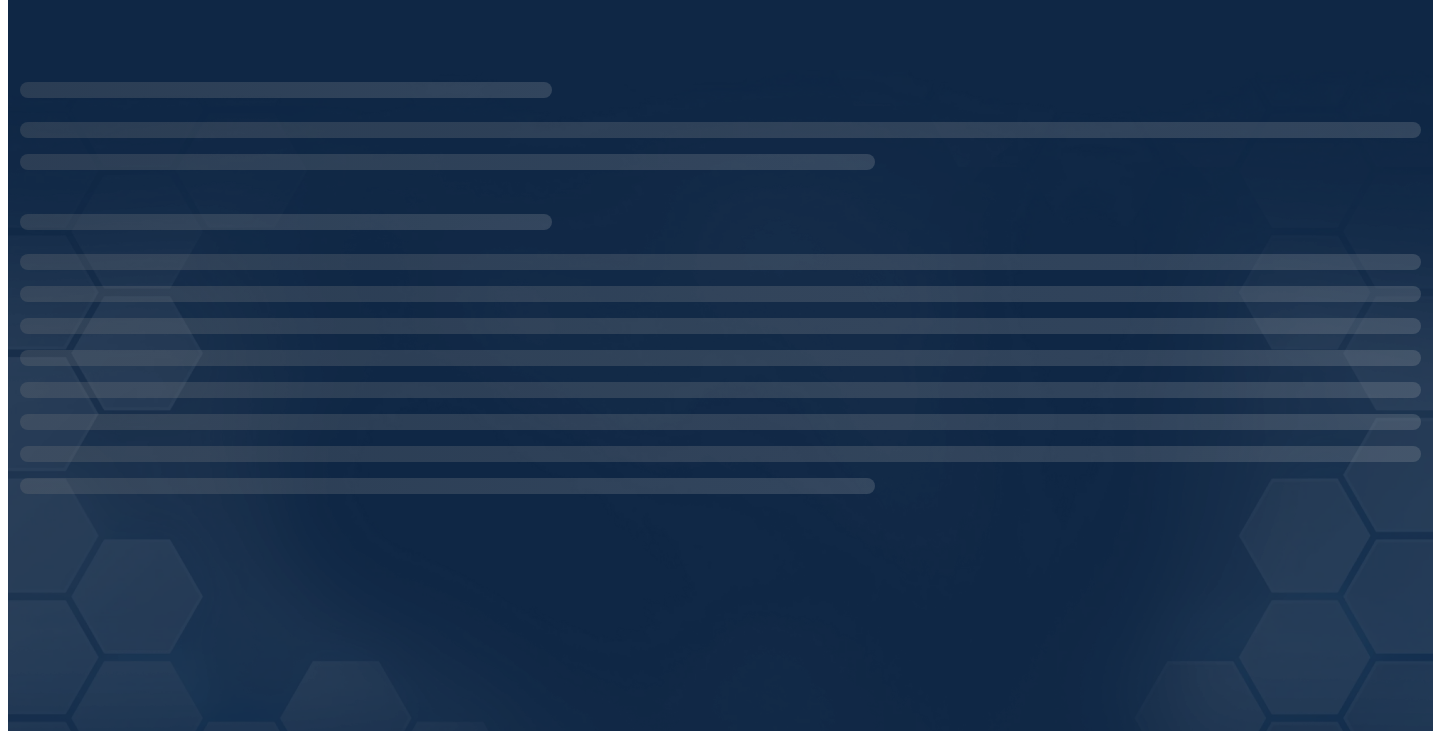 scroll, scrollTop: 0, scrollLeft: 0, axis: both 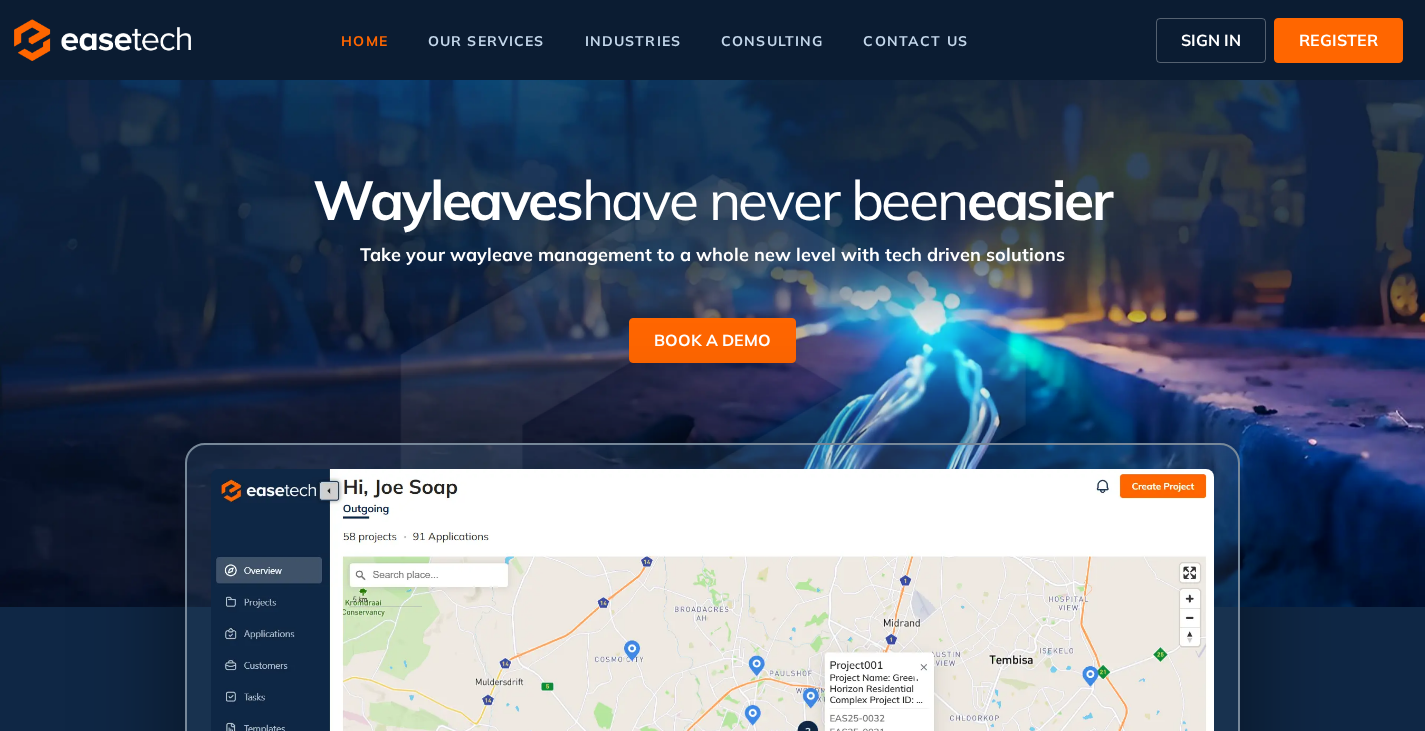 click on "SIGN IN" at bounding box center [1211, 40] 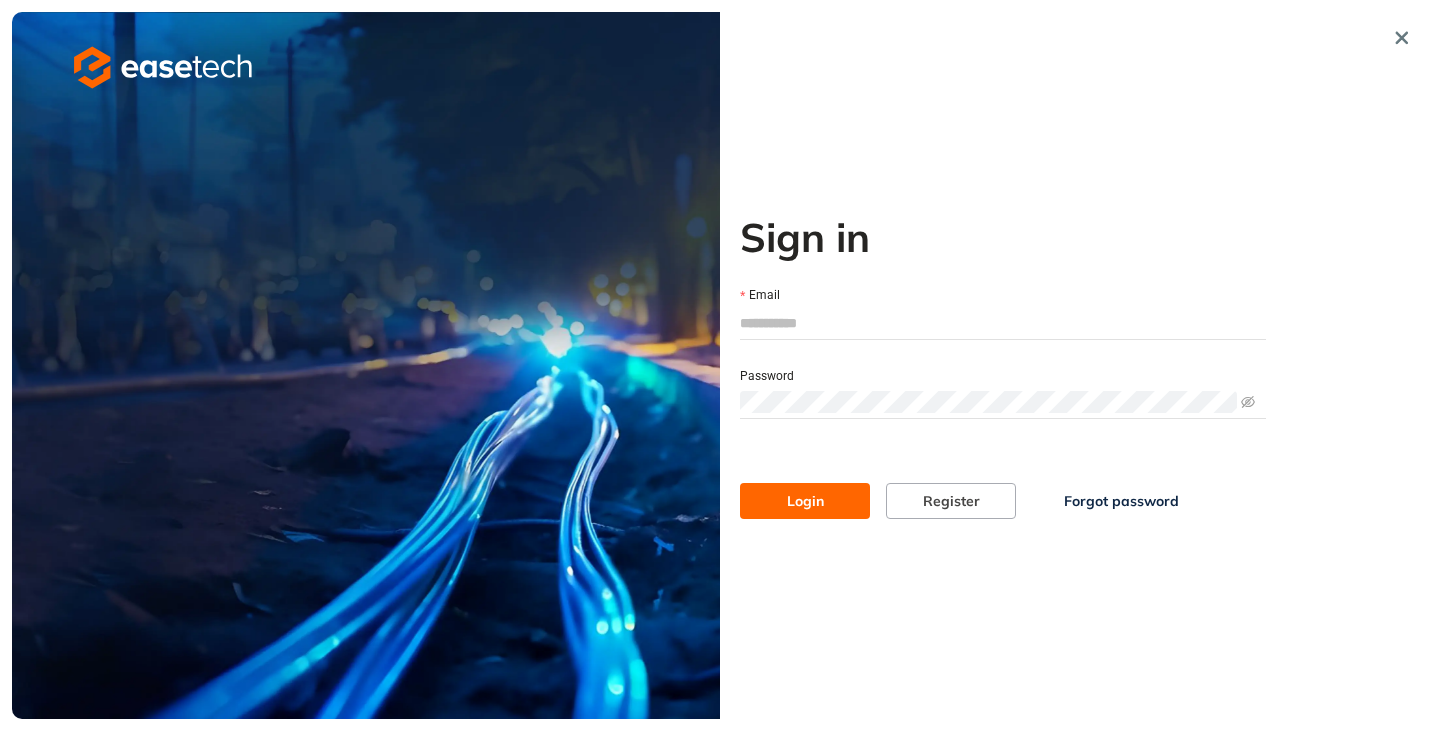 click on "Email" at bounding box center (1003, 323) 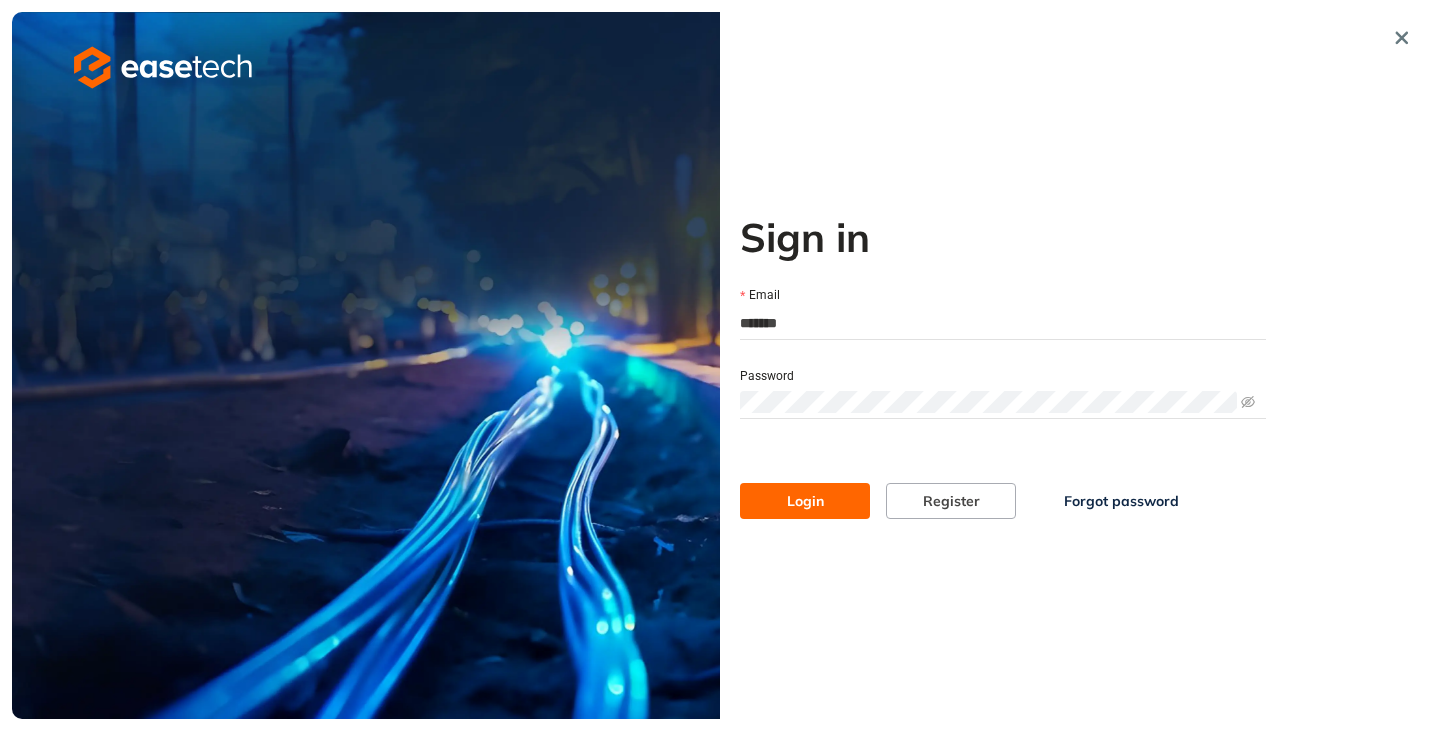 type on "**********" 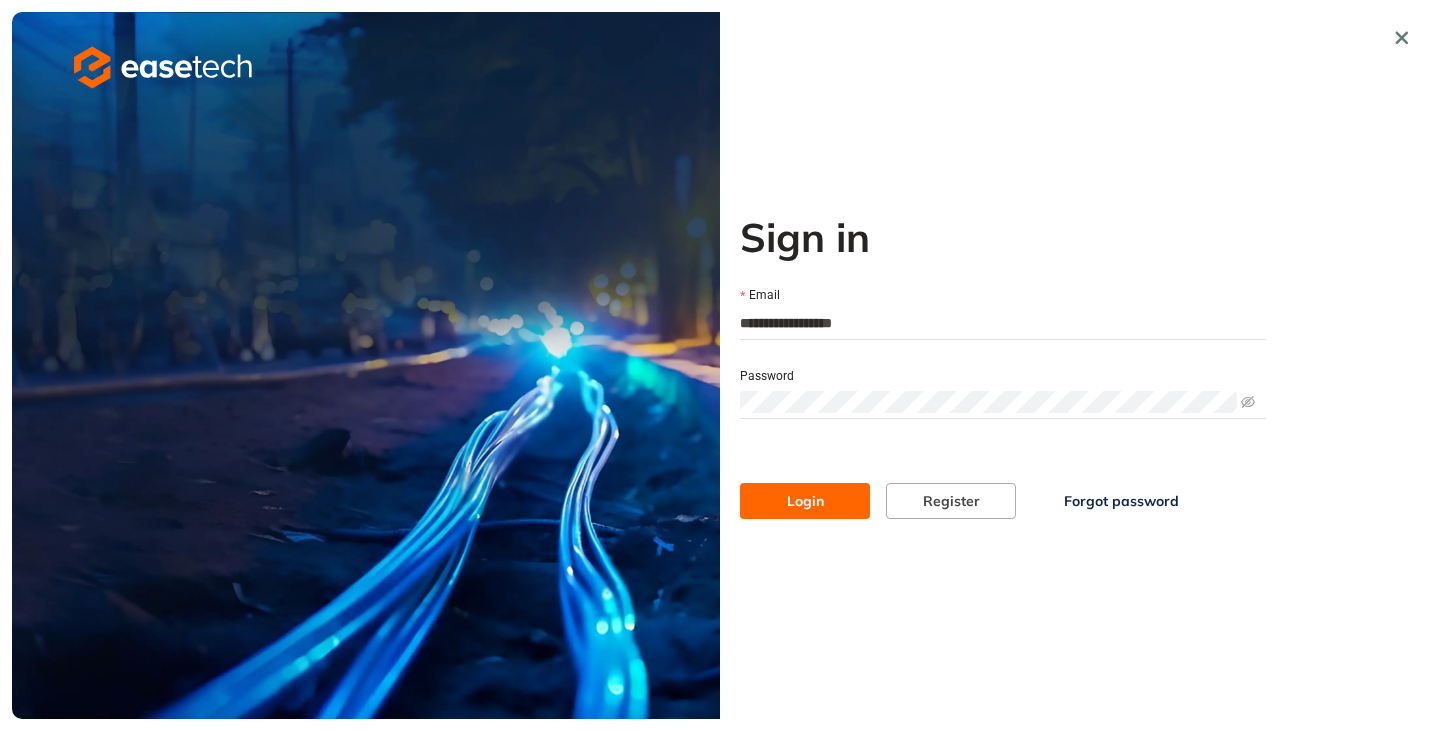 click on "Login" at bounding box center (805, 501) 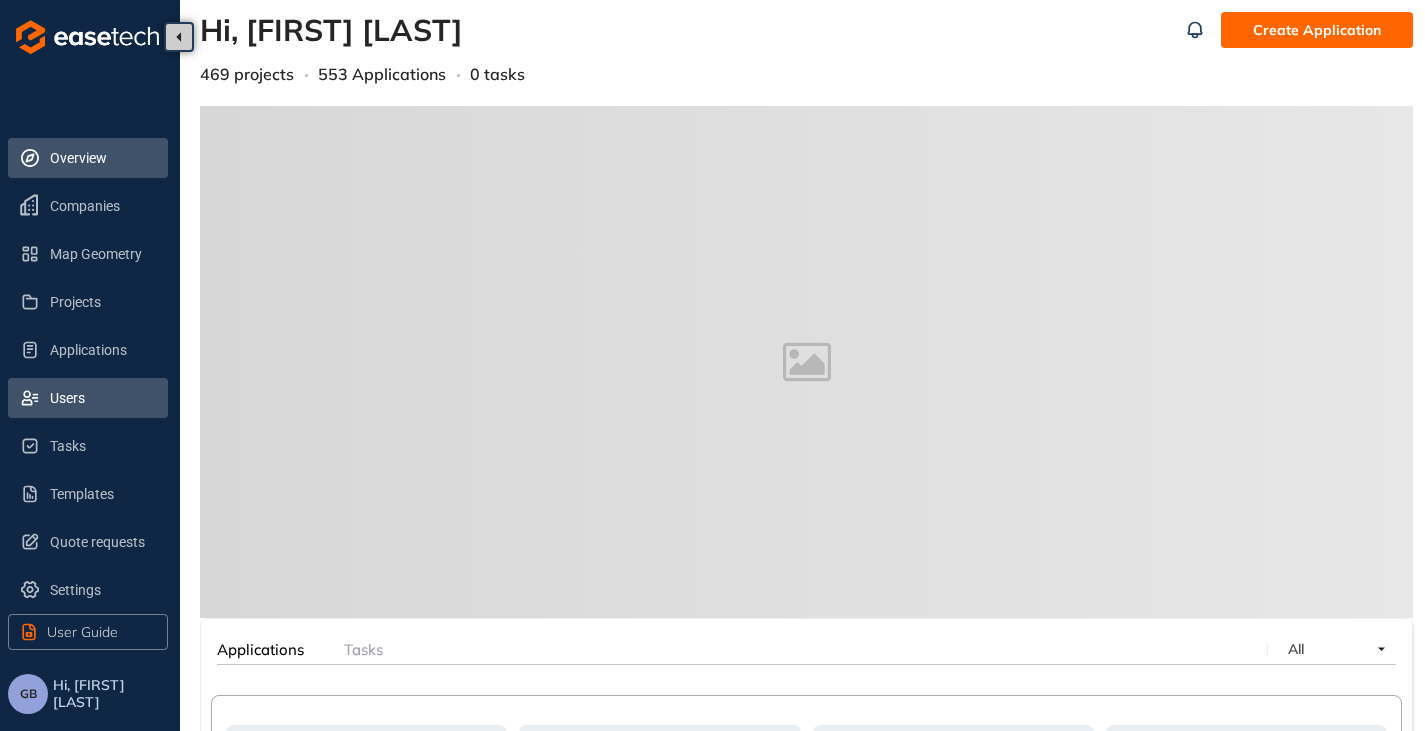 click on "Users" at bounding box center (101, 398) 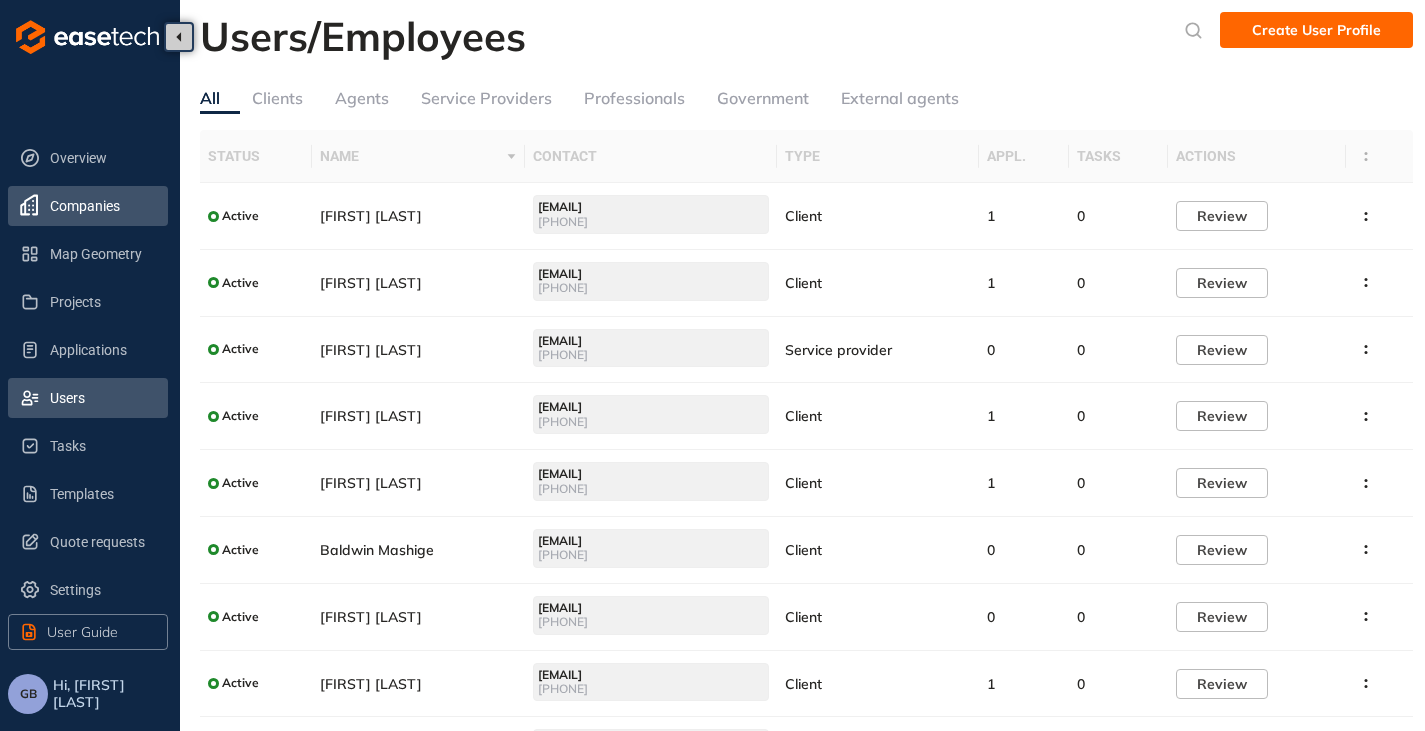 click on "Companies" at bounding box center [101, 206] 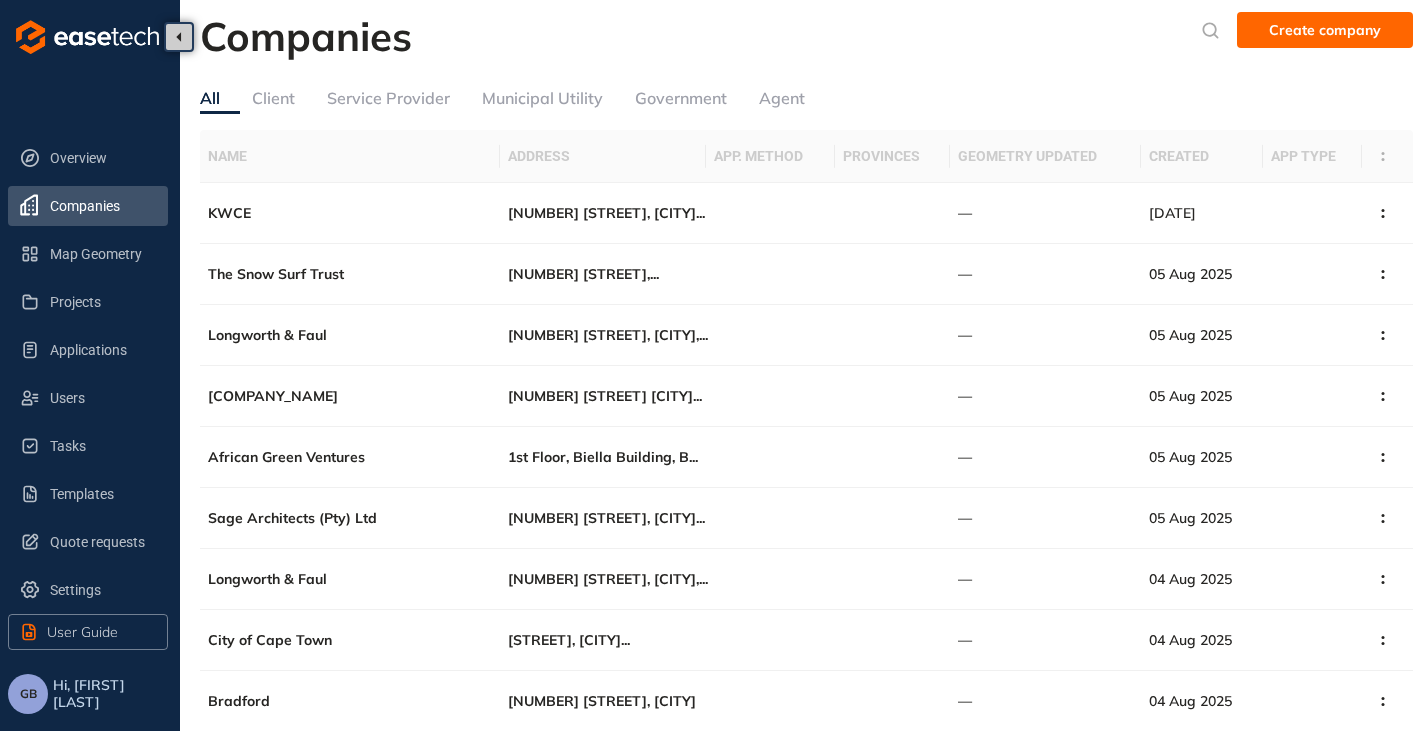 click on "Service Provider" at bounding box center [388, 98] 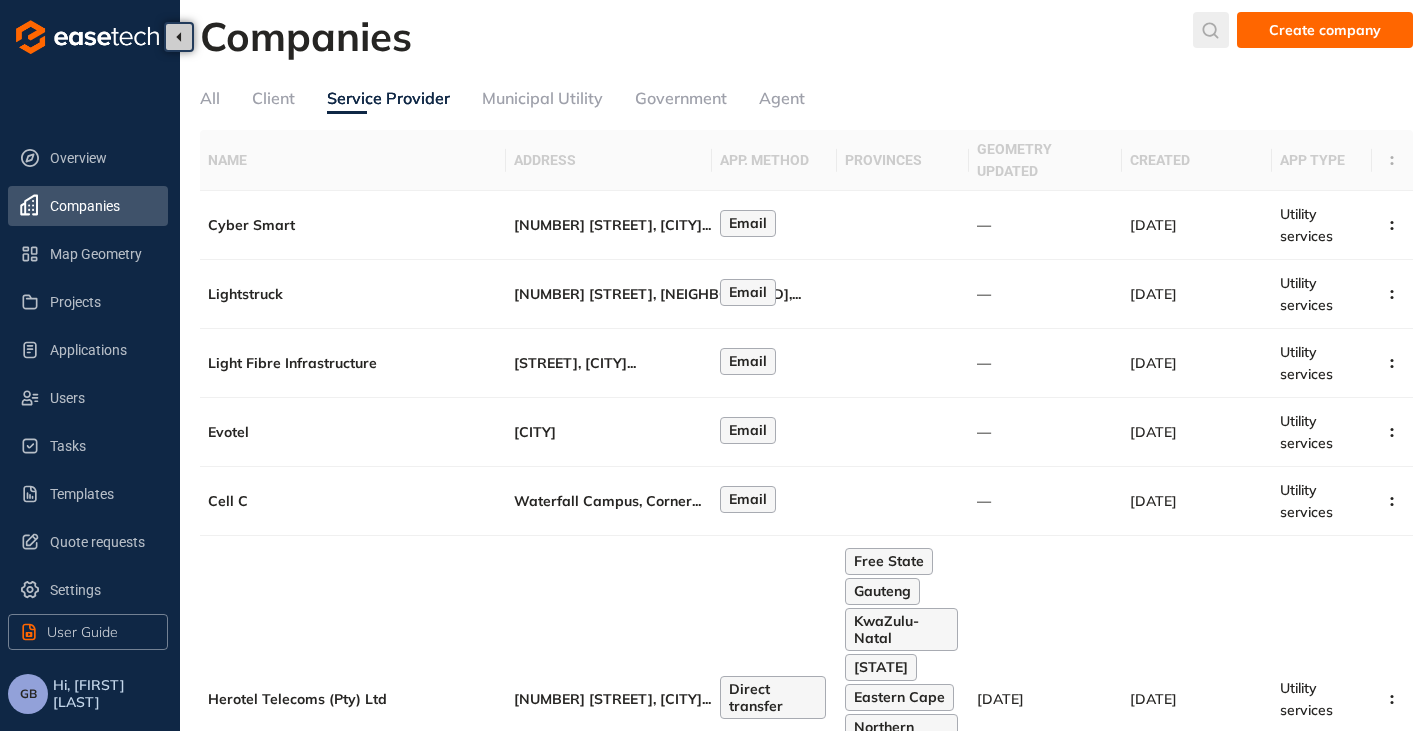 click 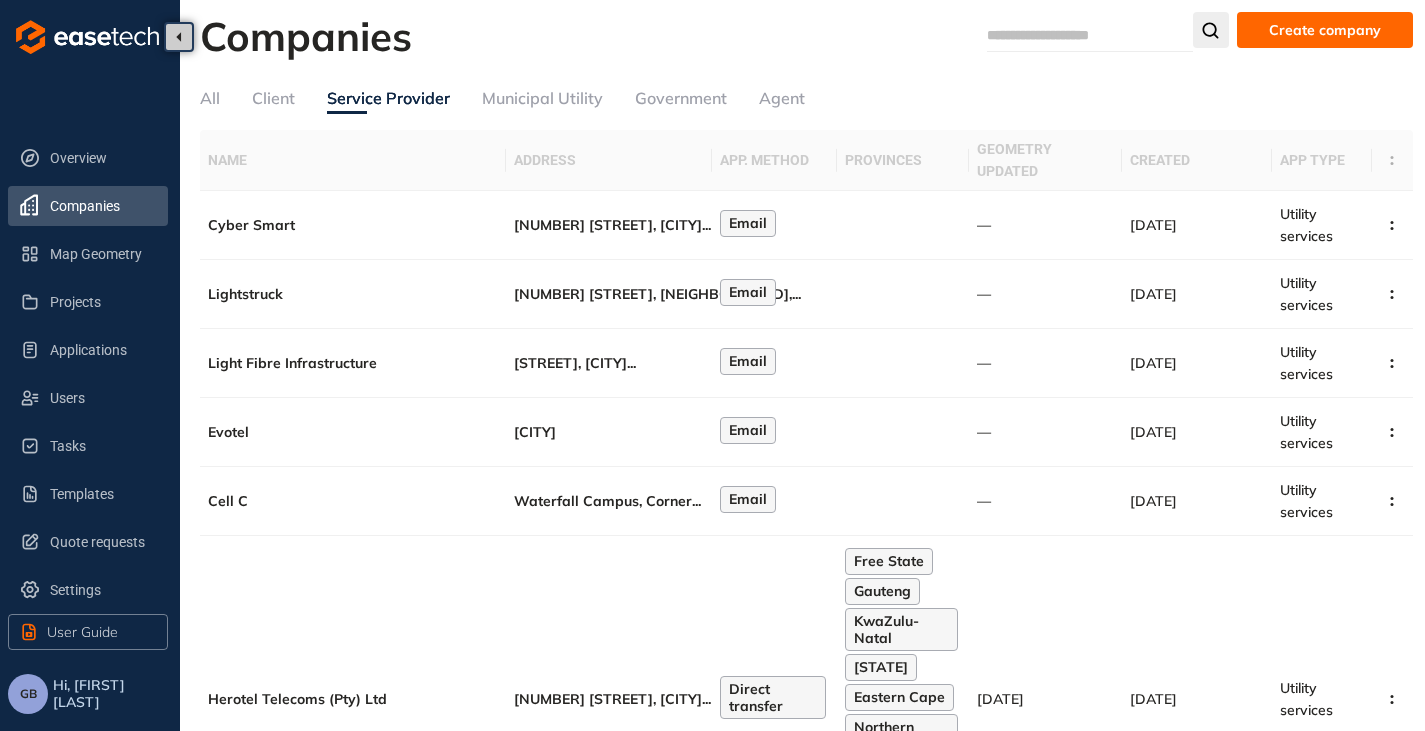 type 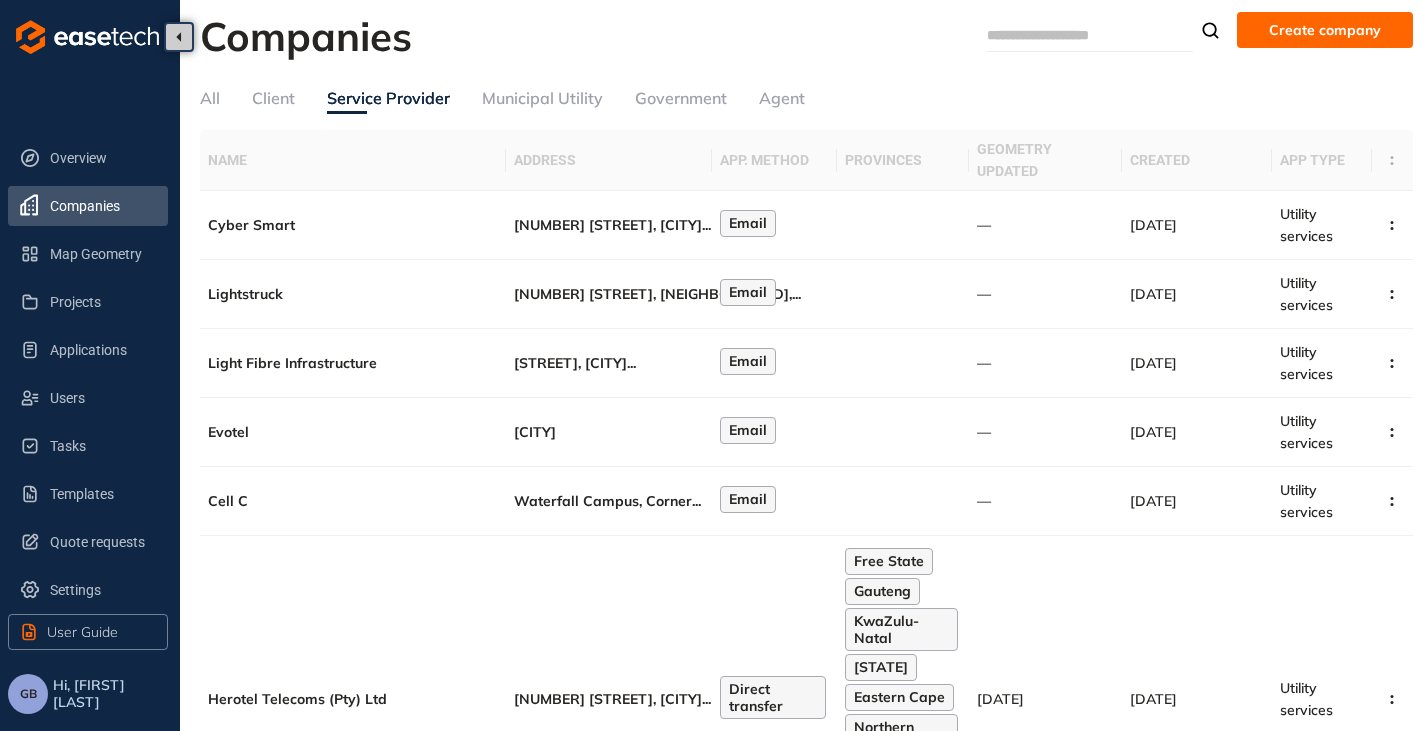 click at bounding box center (1062, 35) 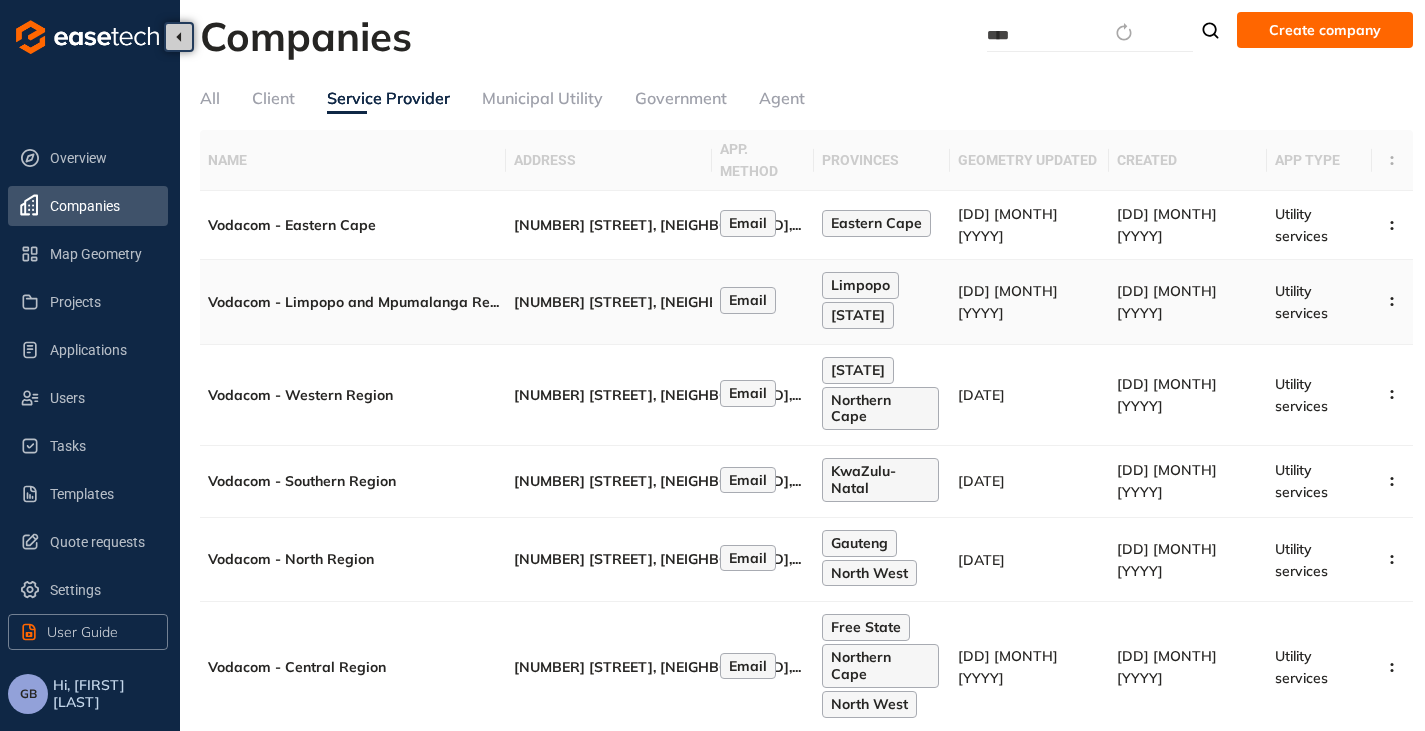 type on "****" 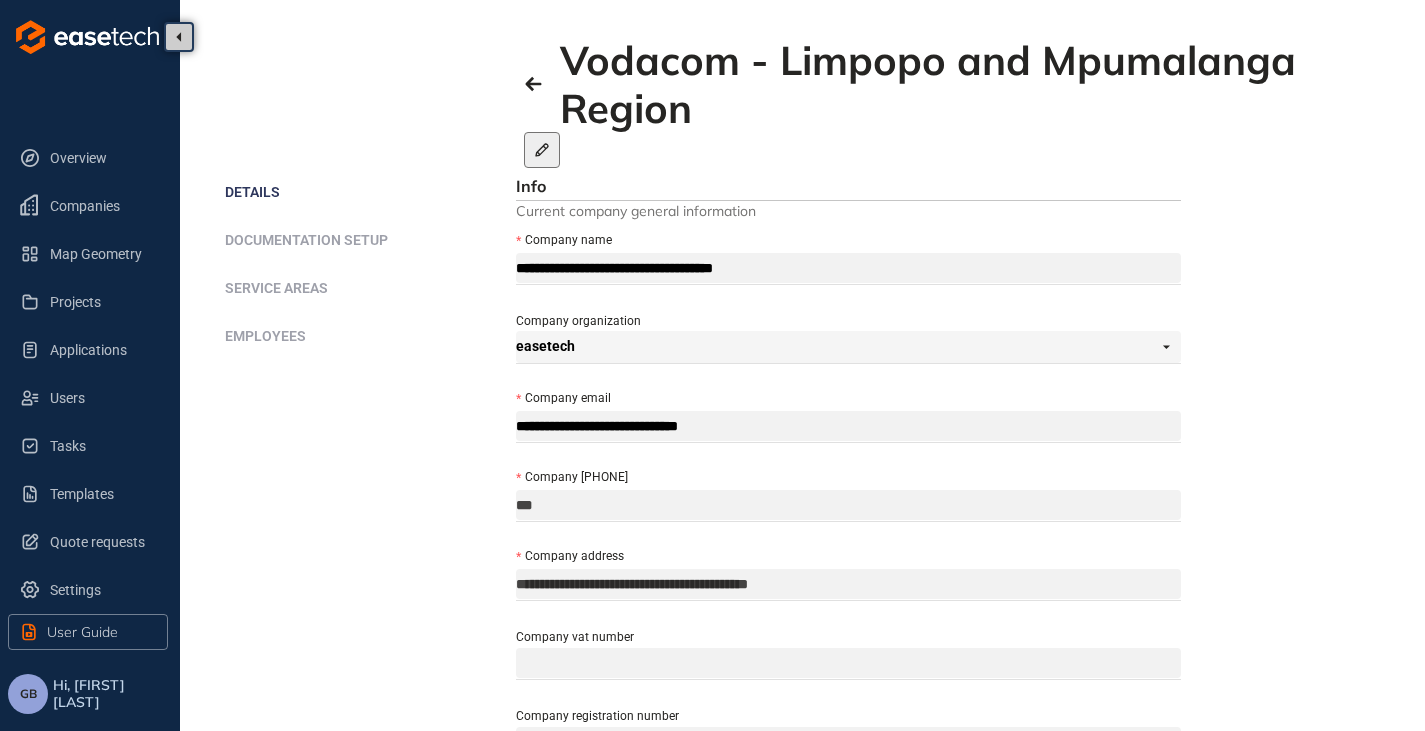 click 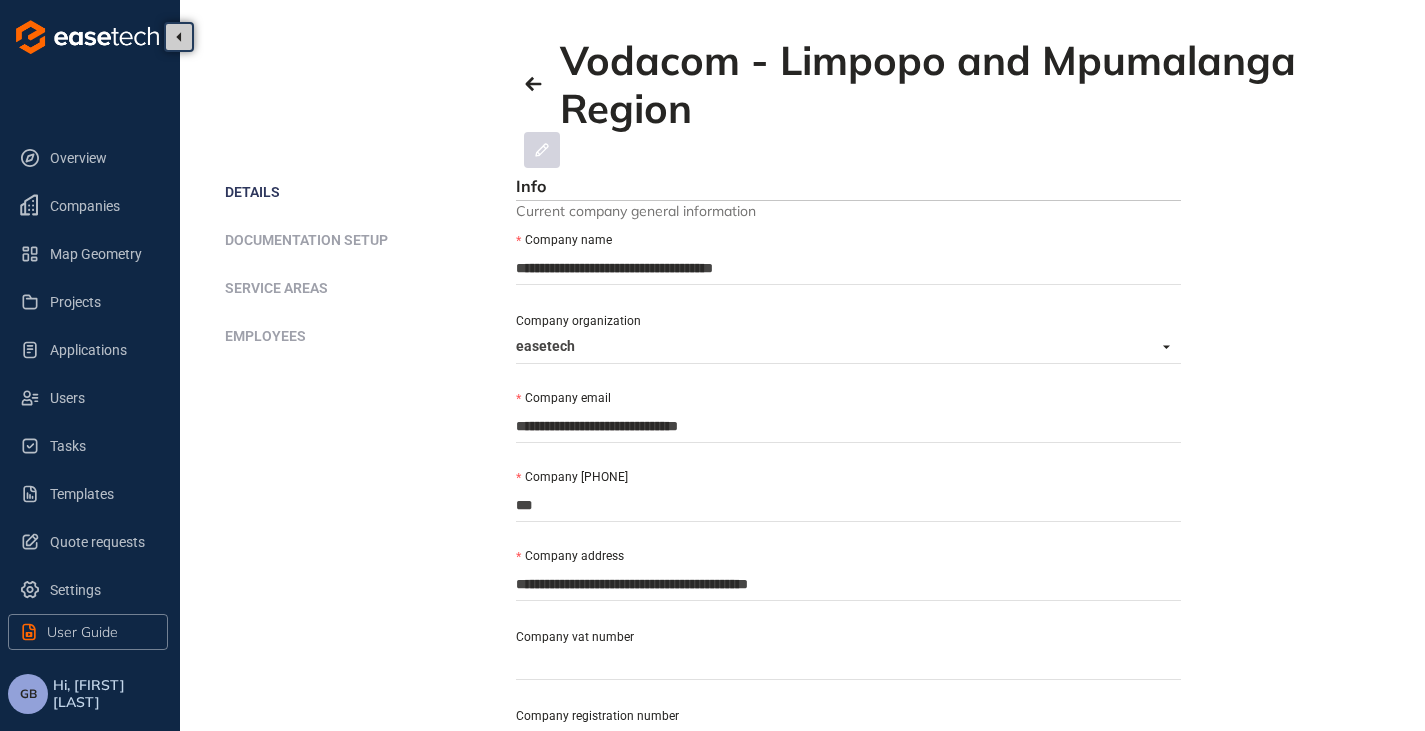 click on "**********" at bounding box center (848, 268) 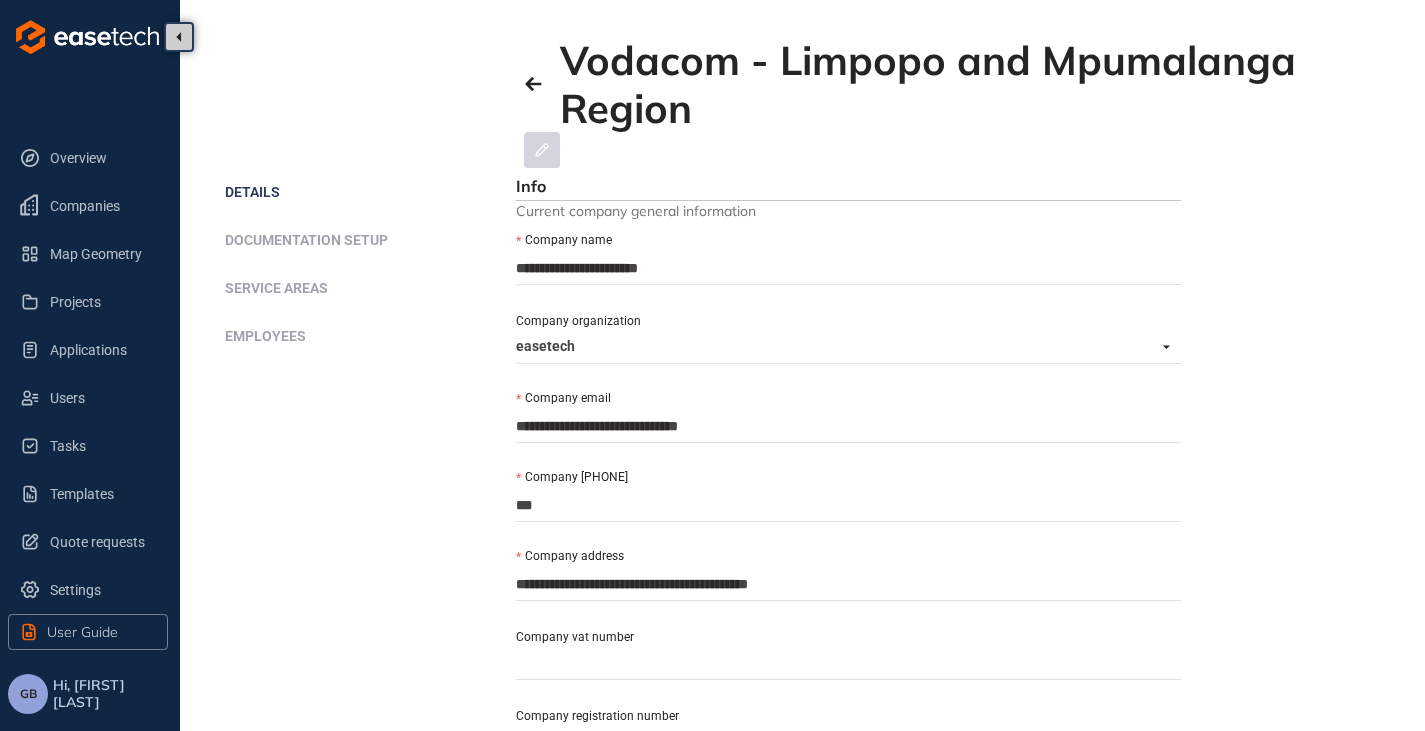 drag, startPoint x: 735, startPoint y: 271, endPoint x: 500, endPoint y: 272, distance: 235.00212 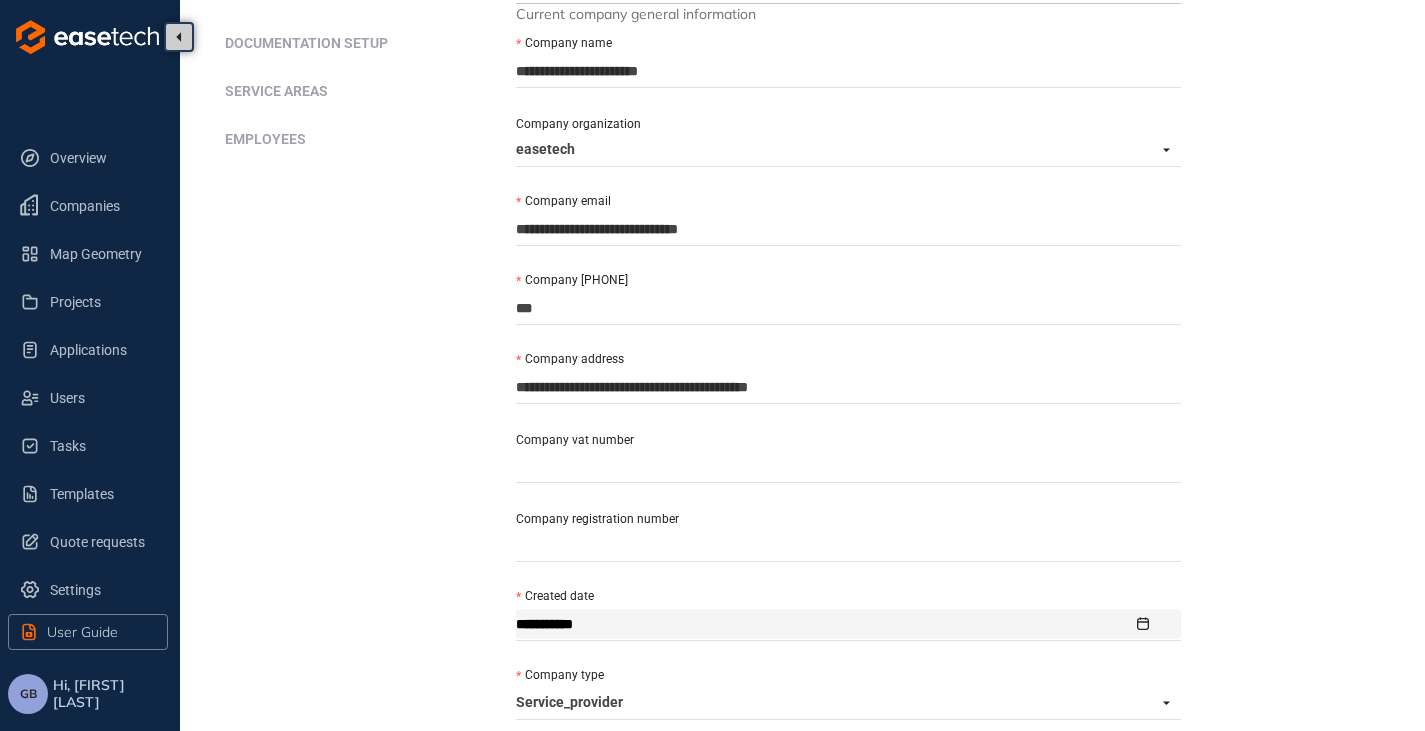 scroll, scrollTop: 200, scrollLeft: 0, axis: vertical 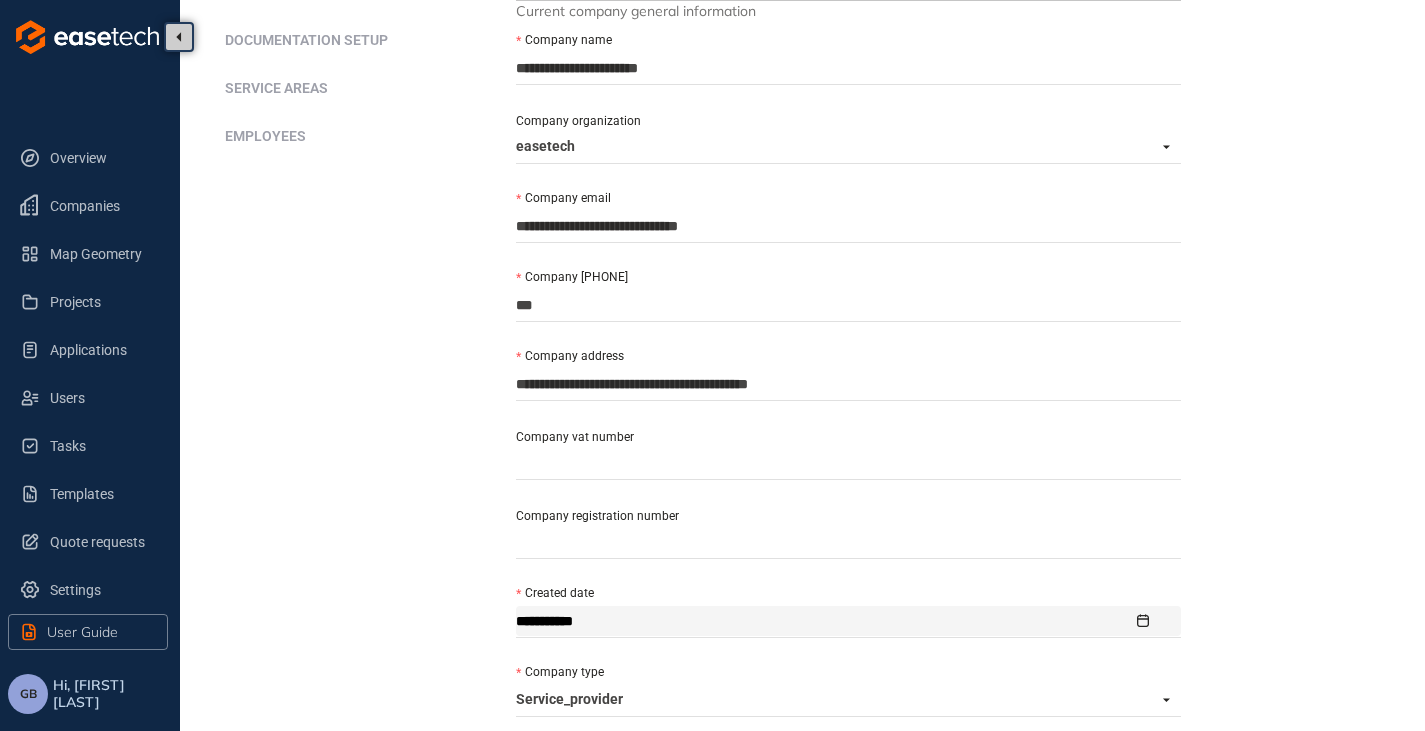 type on "**********" 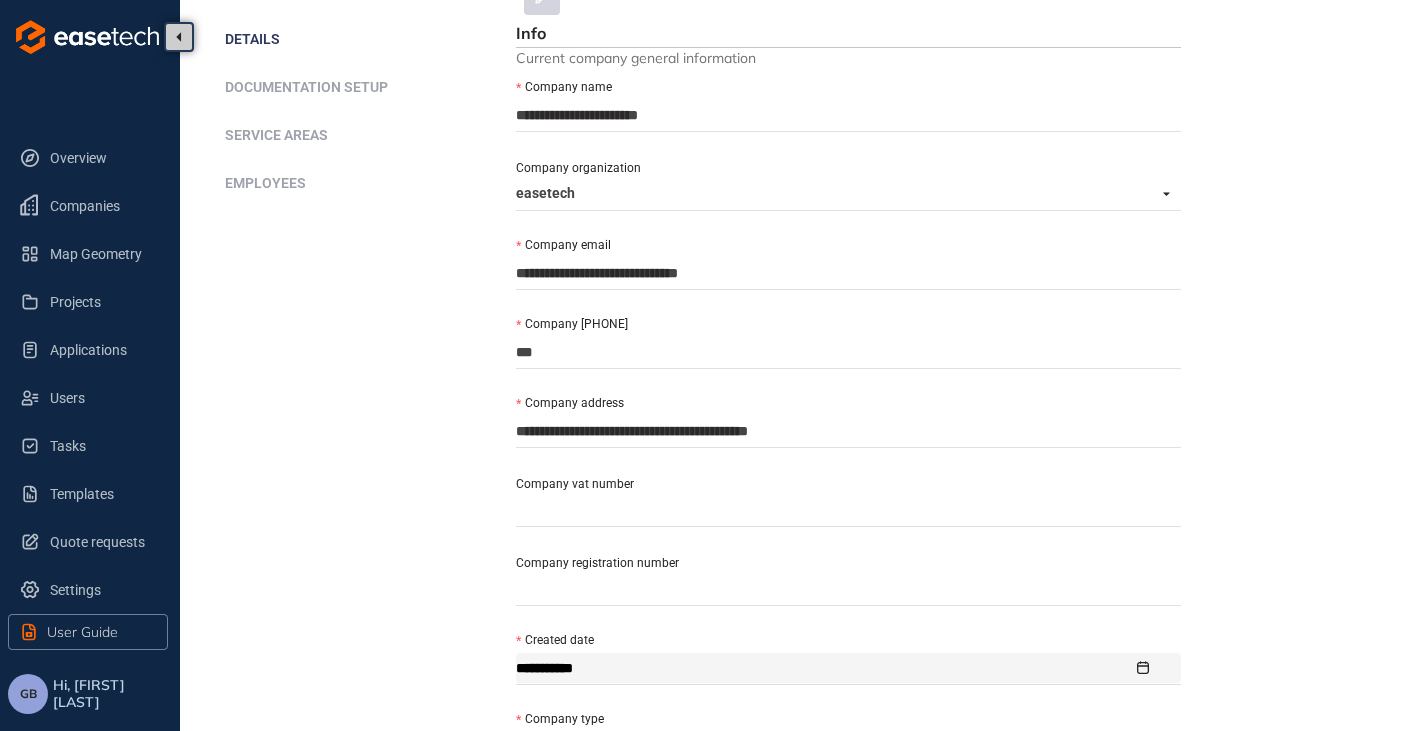 scroll, scrollTop: 371, scrollLeft: 0, axis: vertical 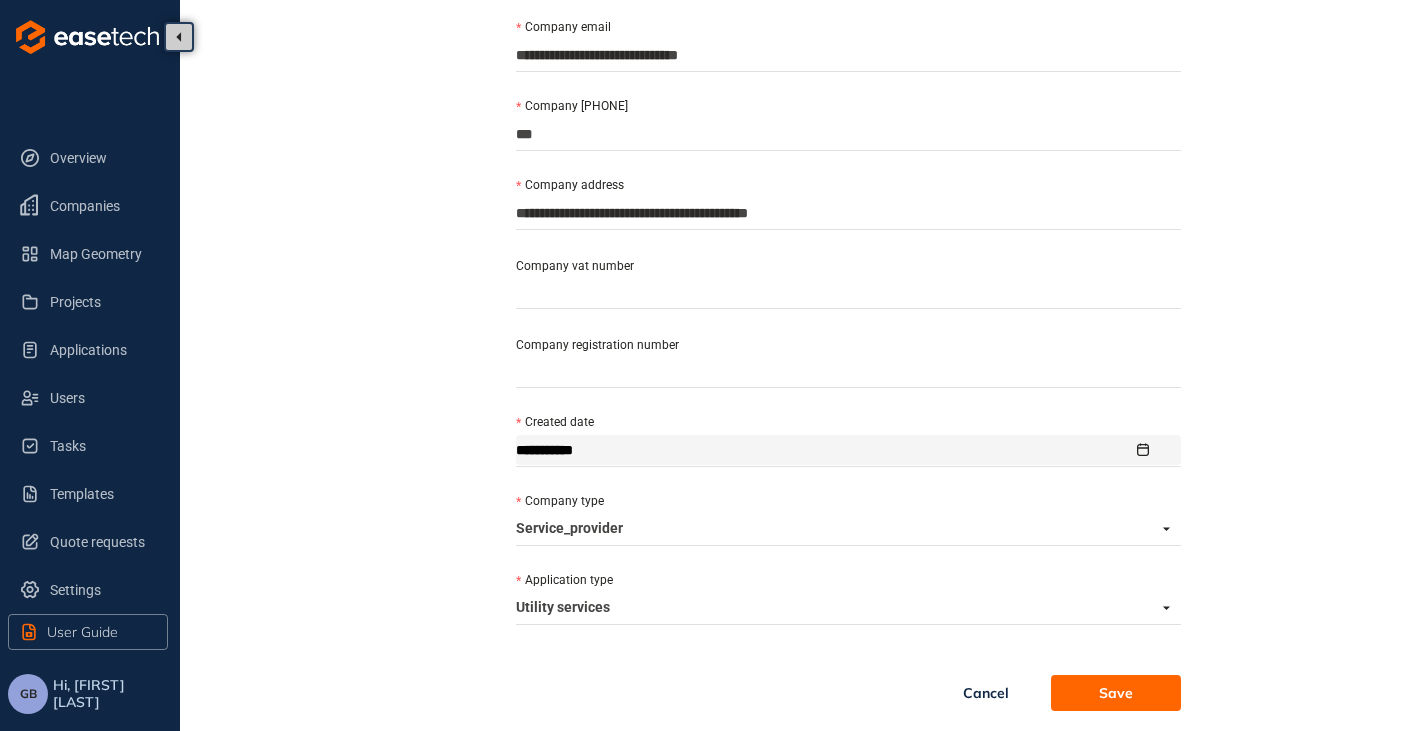 click on "**********" at bounding box center (802, 180) 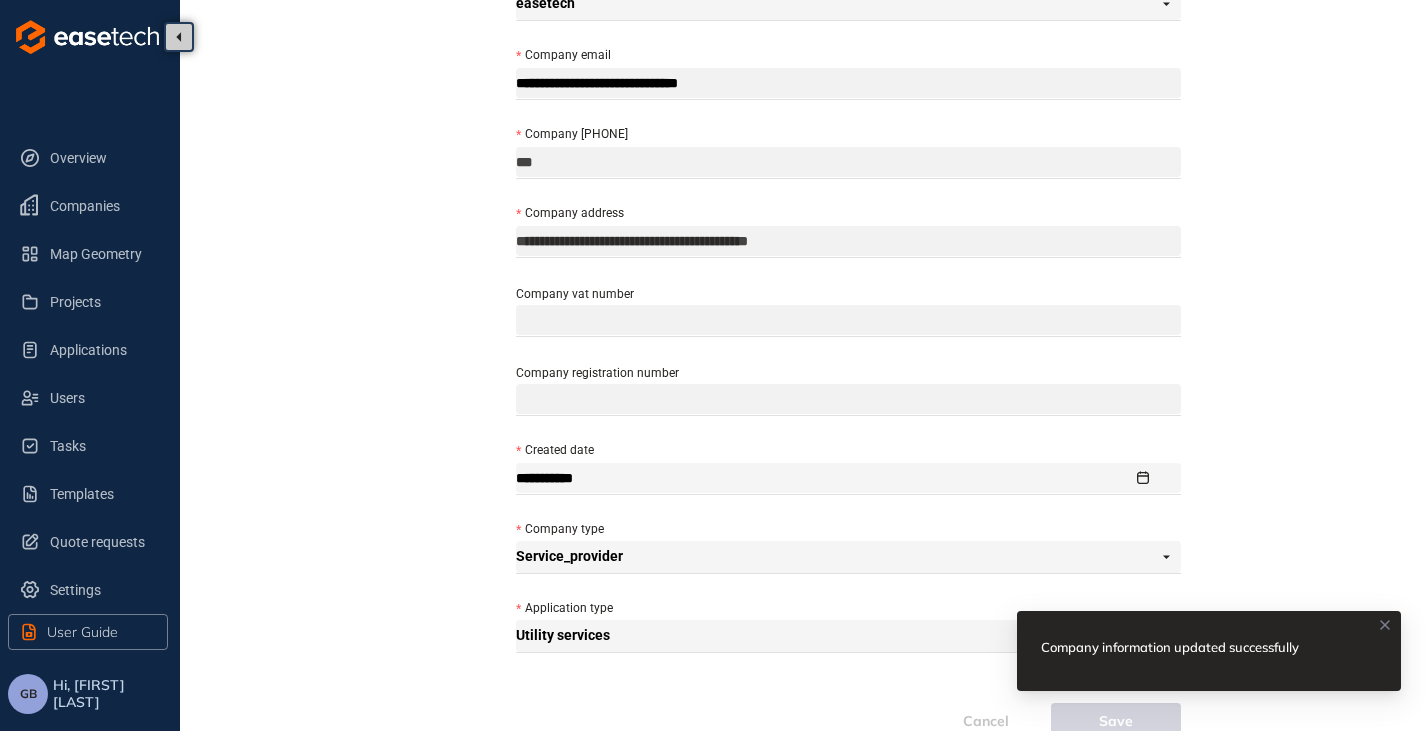 scroll, scrollTop: 0, scrollLeft: 0, axis: both 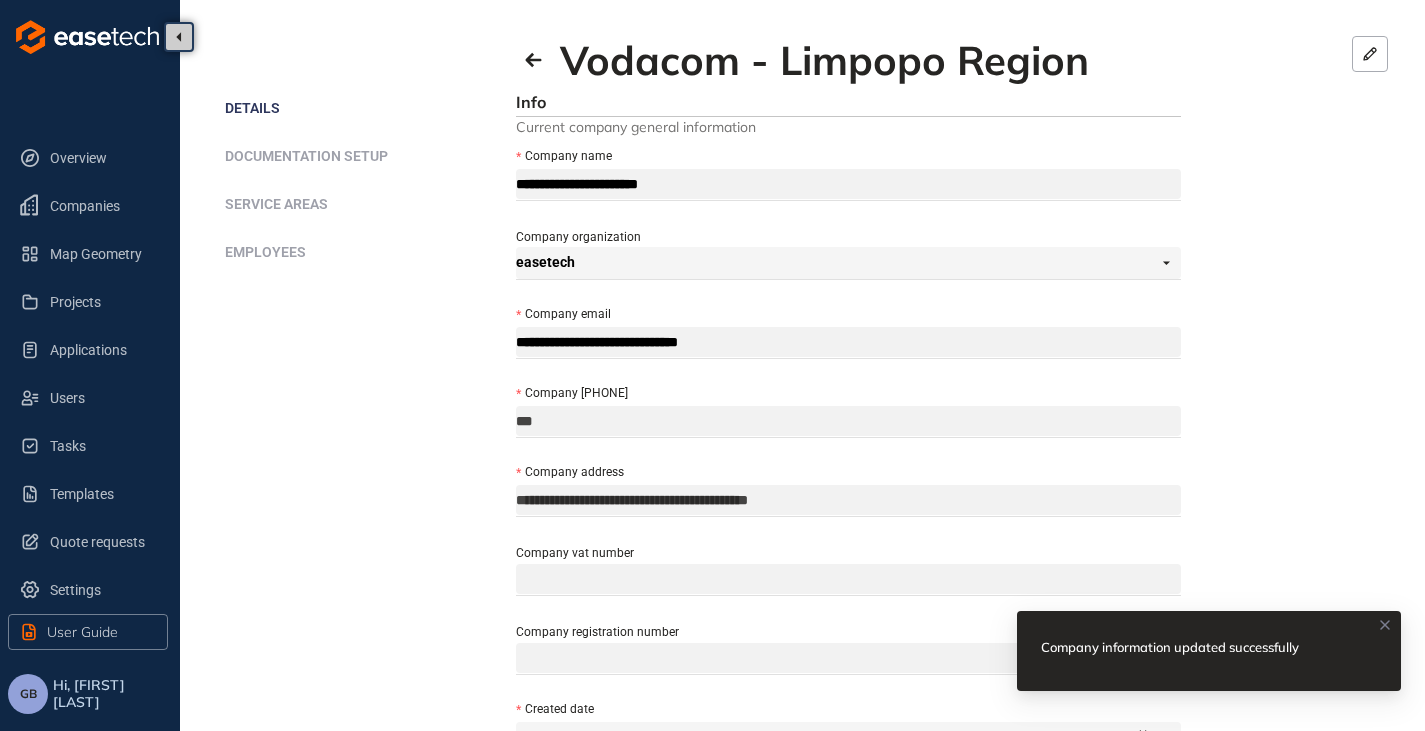 click on "Service areas" at bounding box center [276, 204] 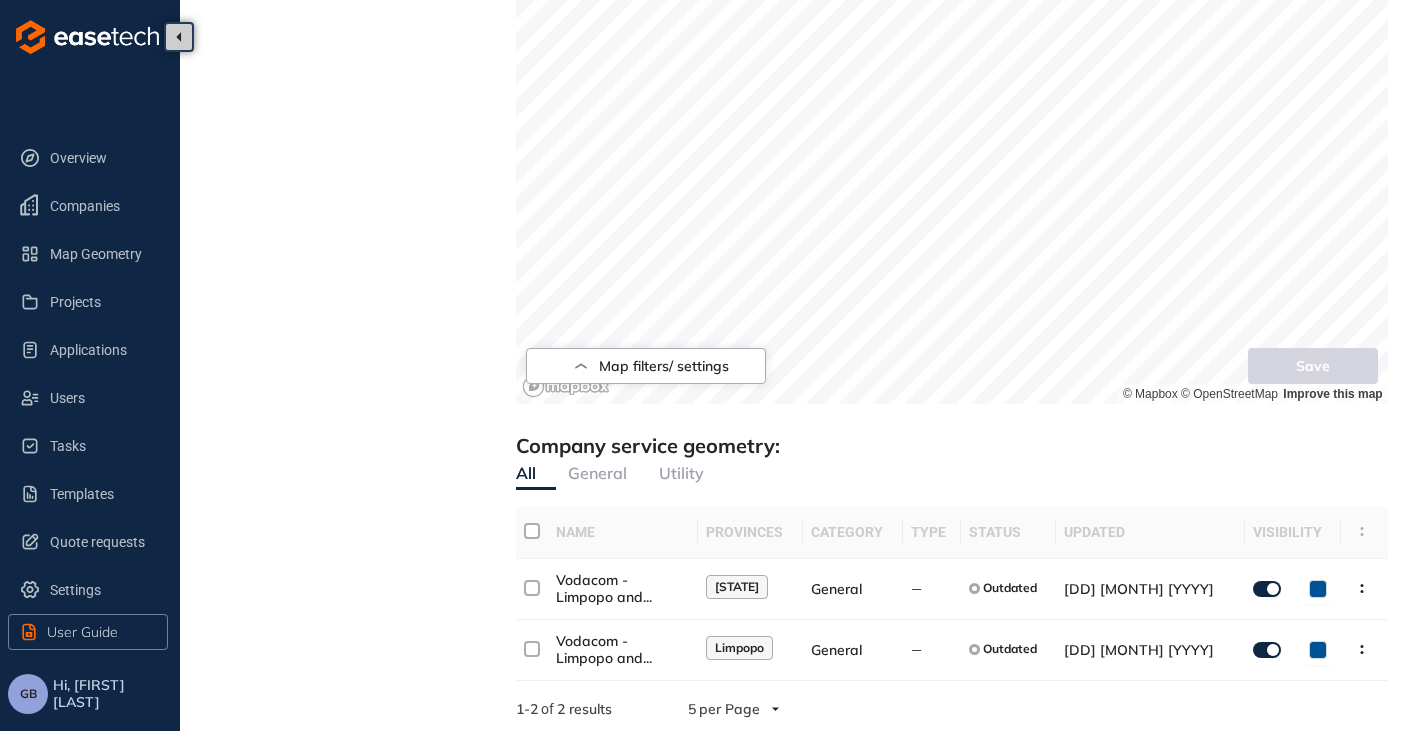 scroll, scrollTop: 834, scrollLeft: 0, axis: vertical 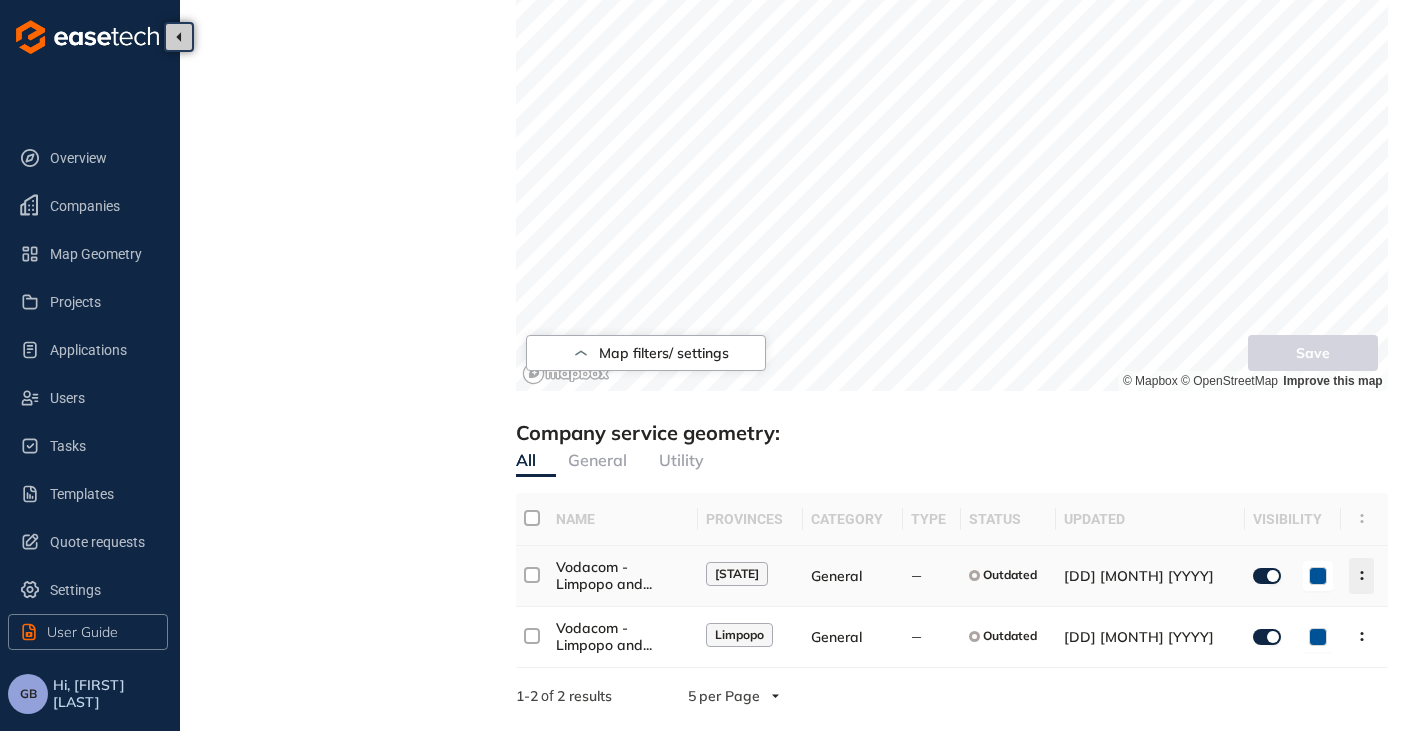 click 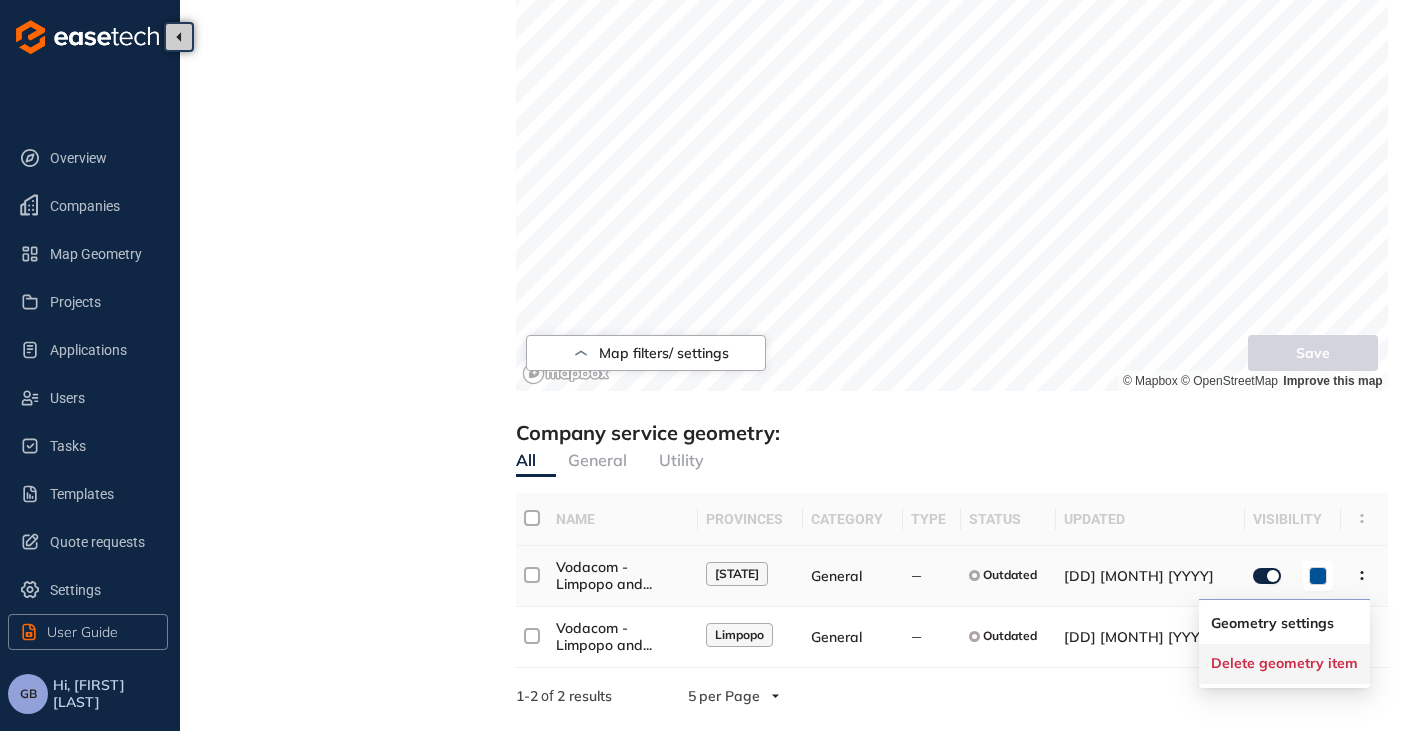 click on "Delete geometry item" at bounding box center [1284, 663] 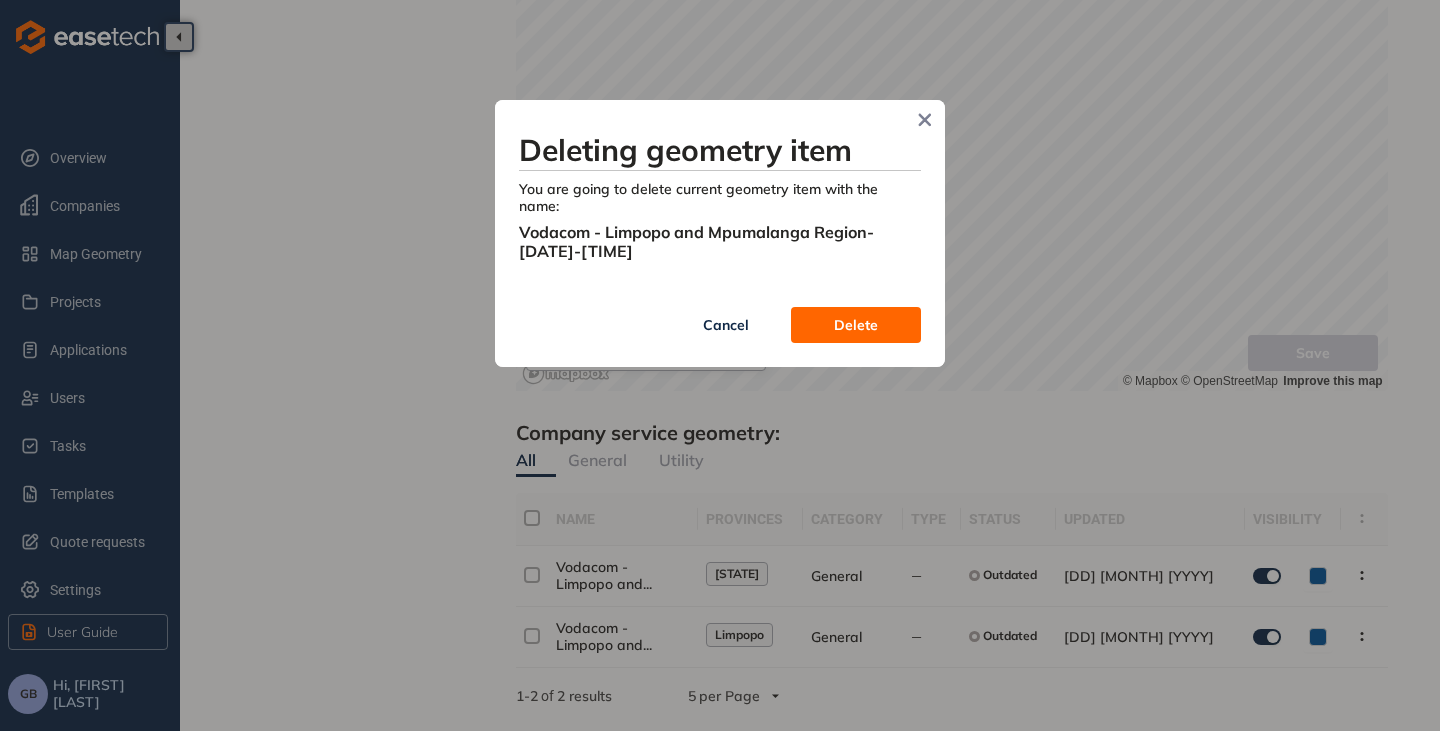 click on "Delete" at bounding box center [856, 325] 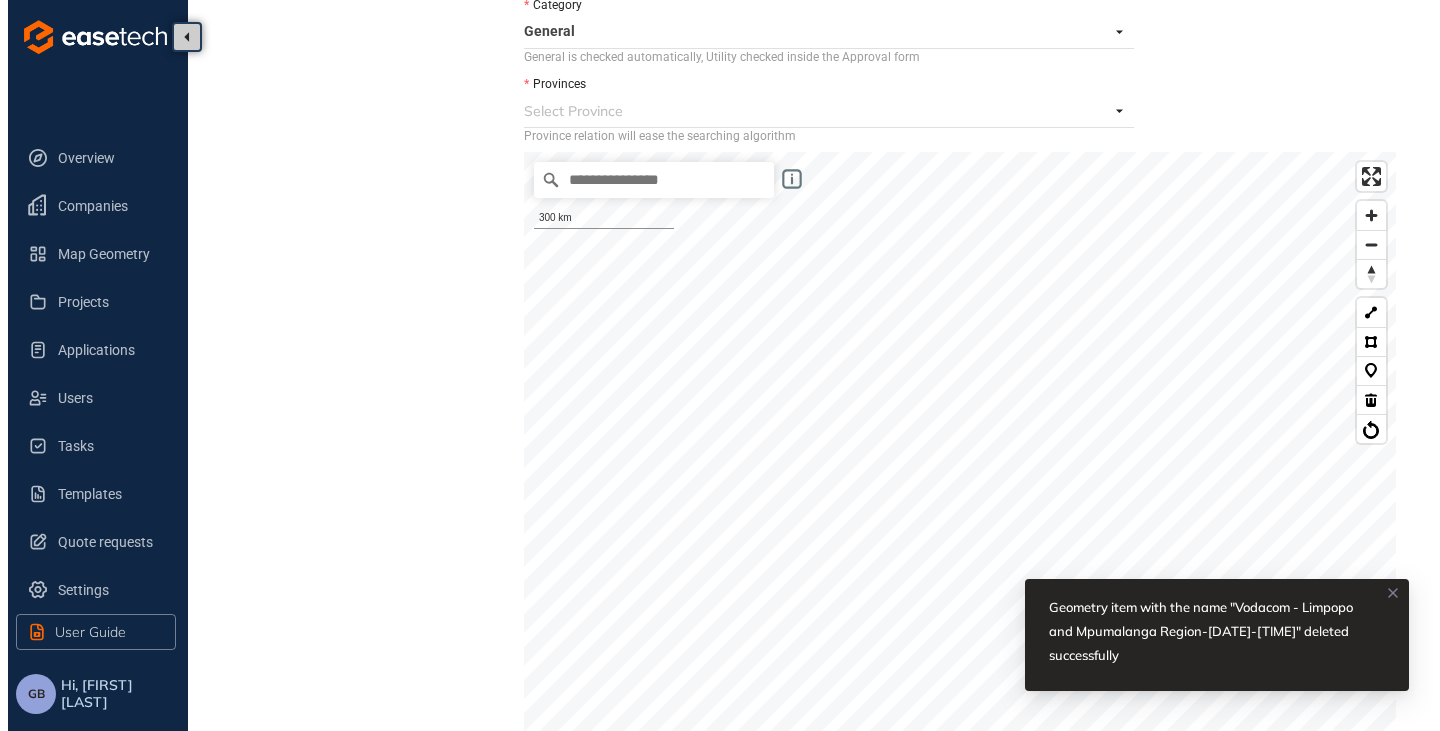 scroll, scrollTop: 0, scrollLeft: 0, axis: both 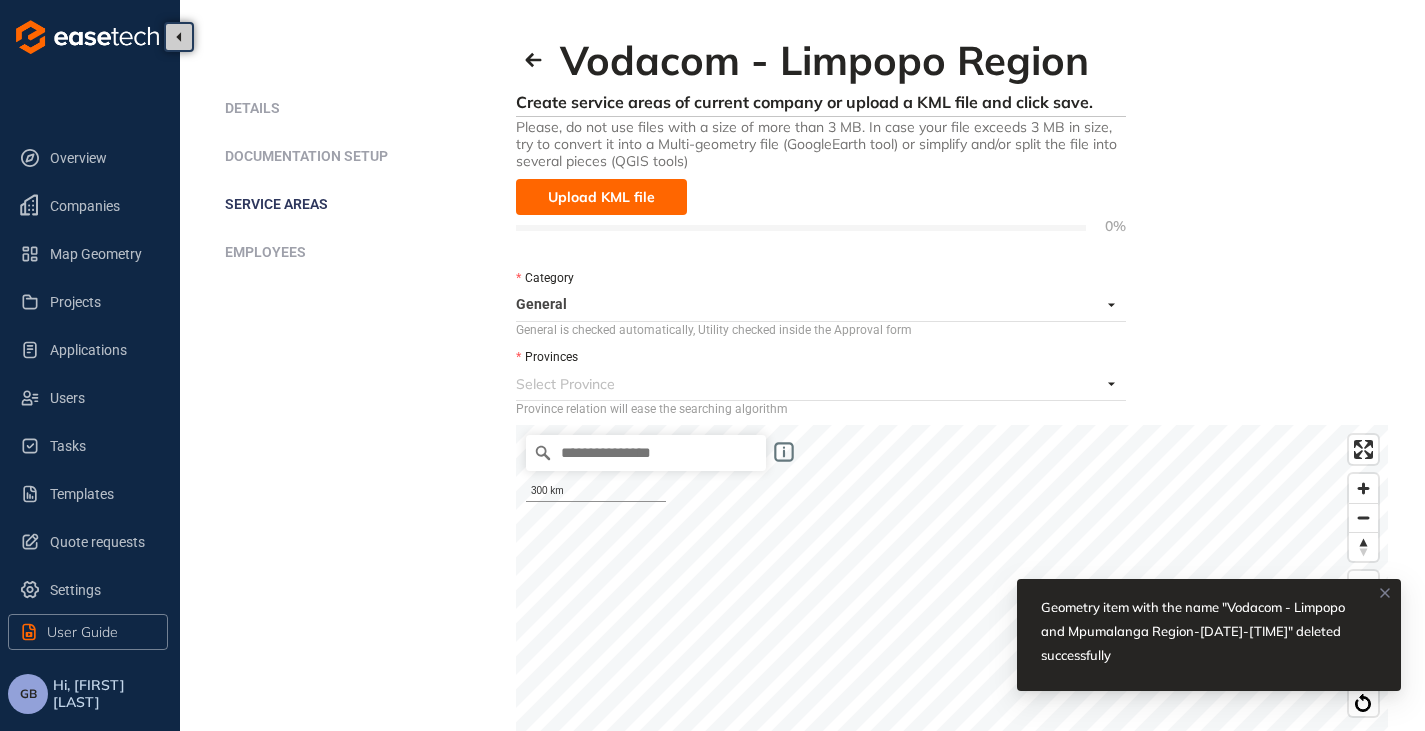 click on "Employees" at bounding box center [265, 252] 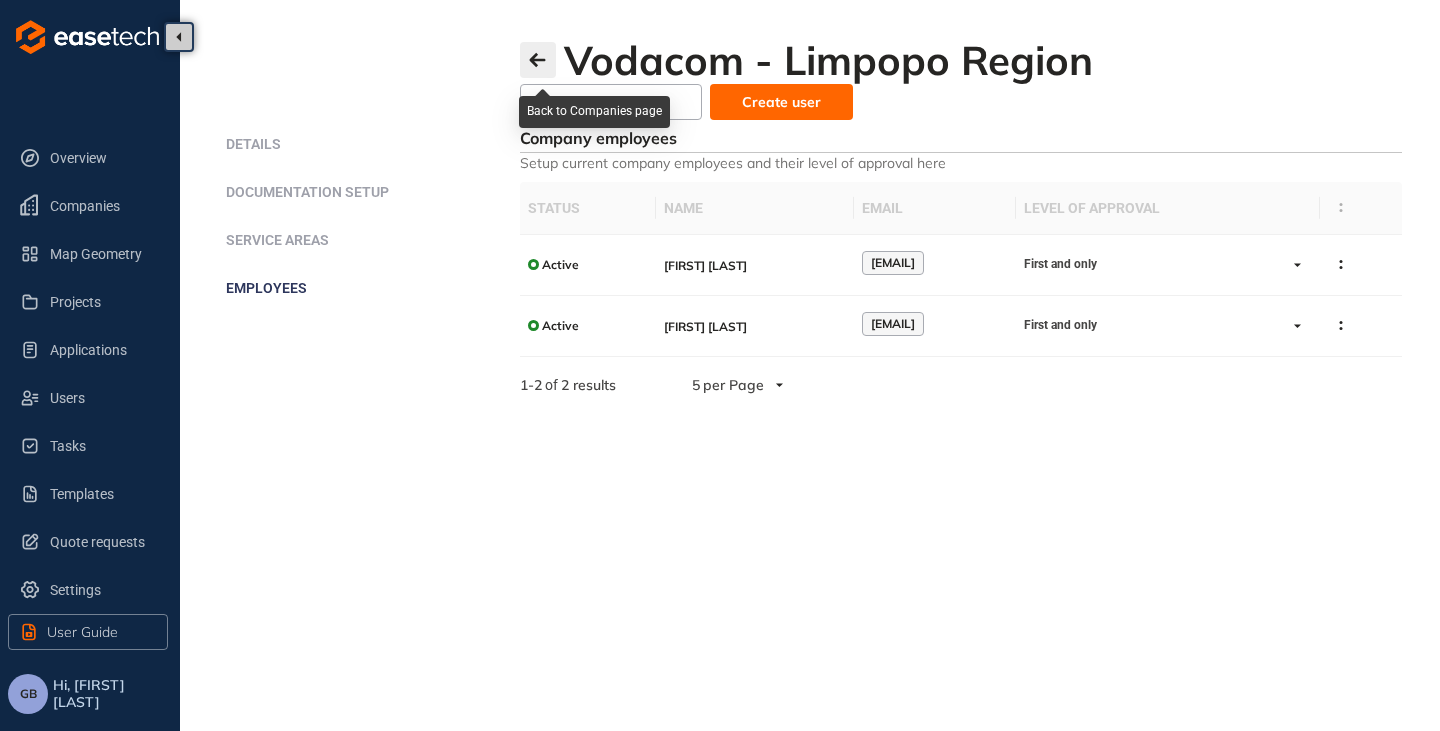 click 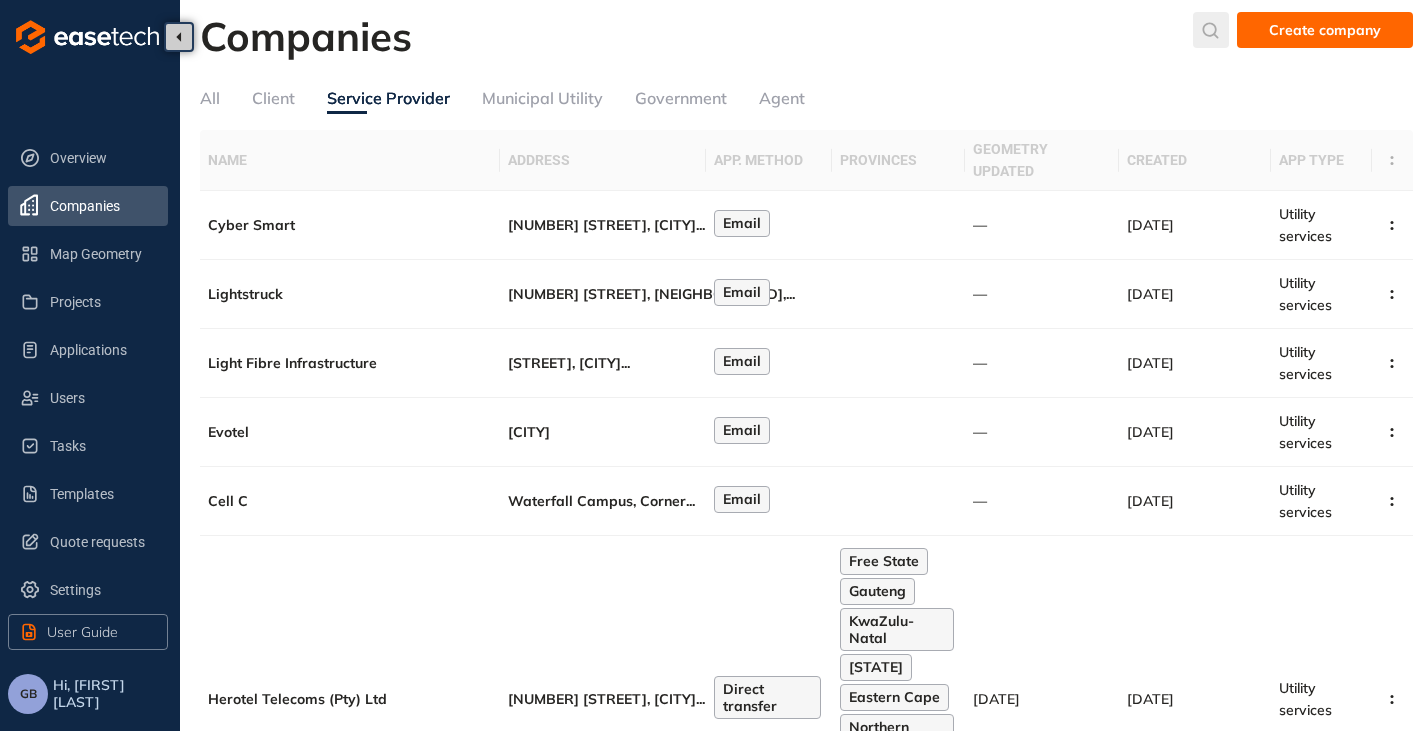 click 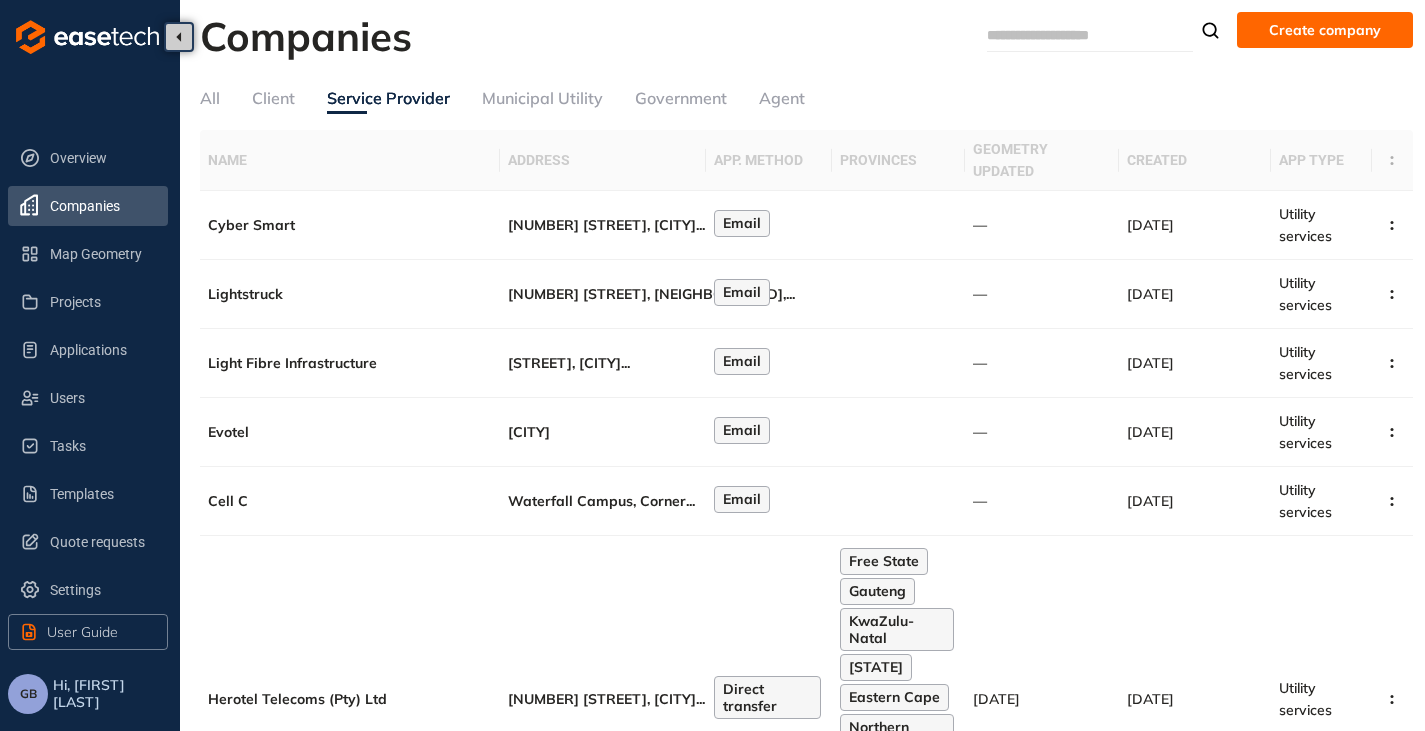 click at bounding box center [1062, 35] 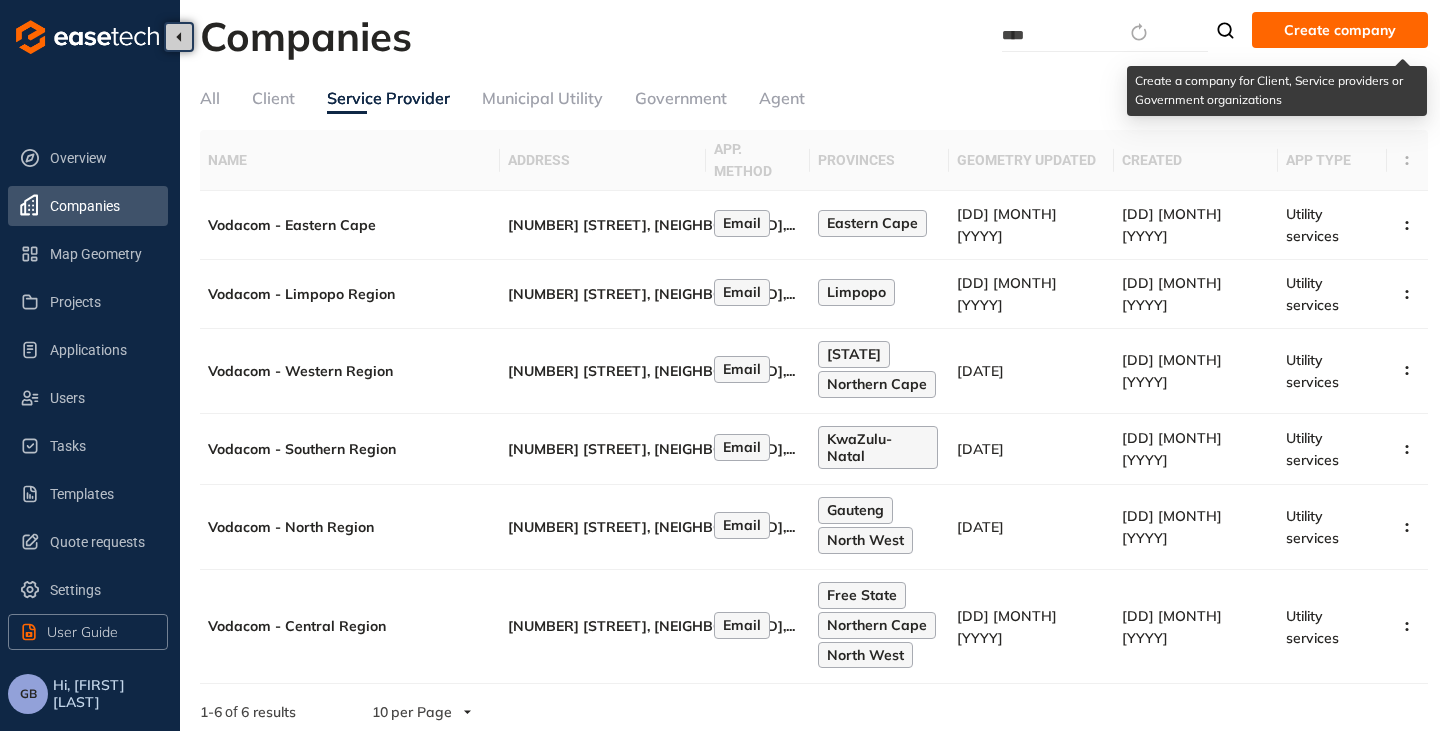 type on "****" 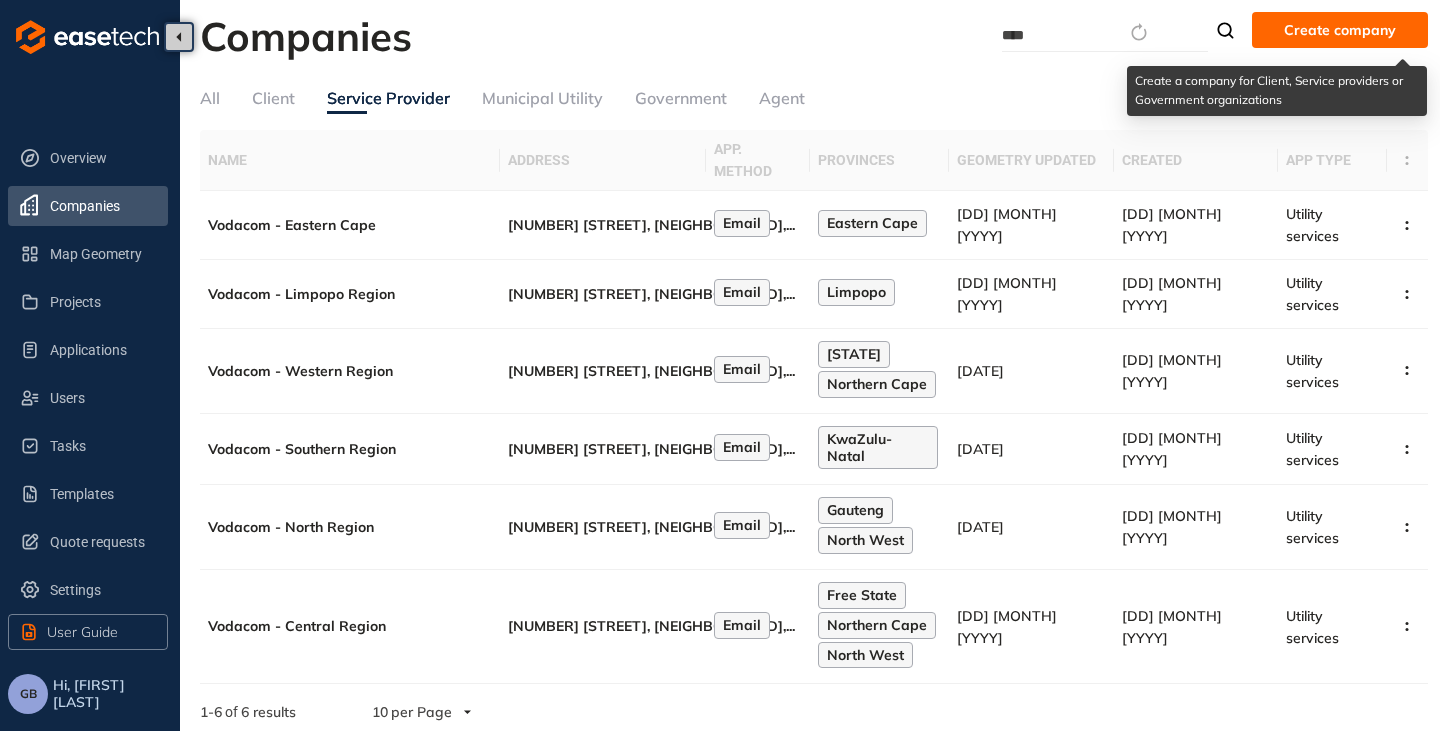 click on "Create company" at bounding box center [1340, 30] 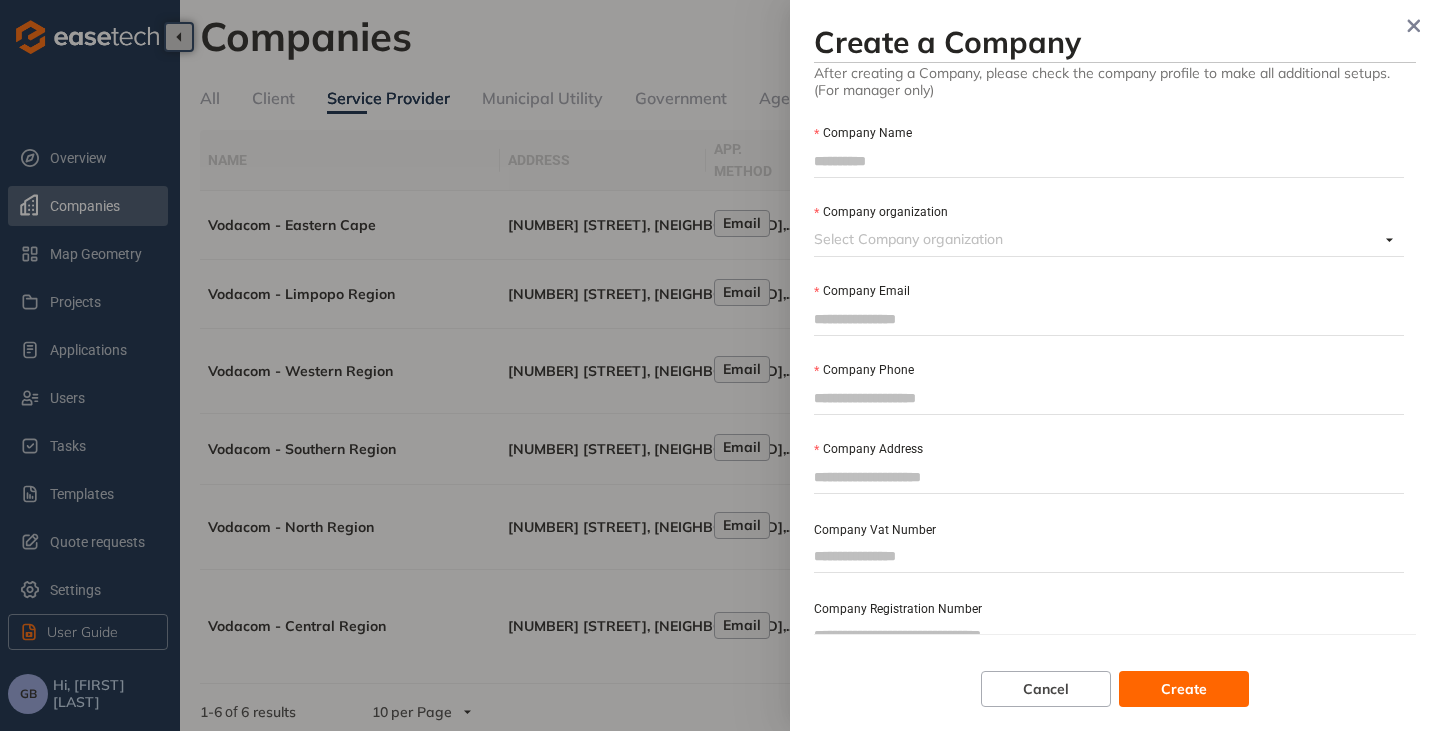 click on "Company Name" at bounding box center (1109, 161) 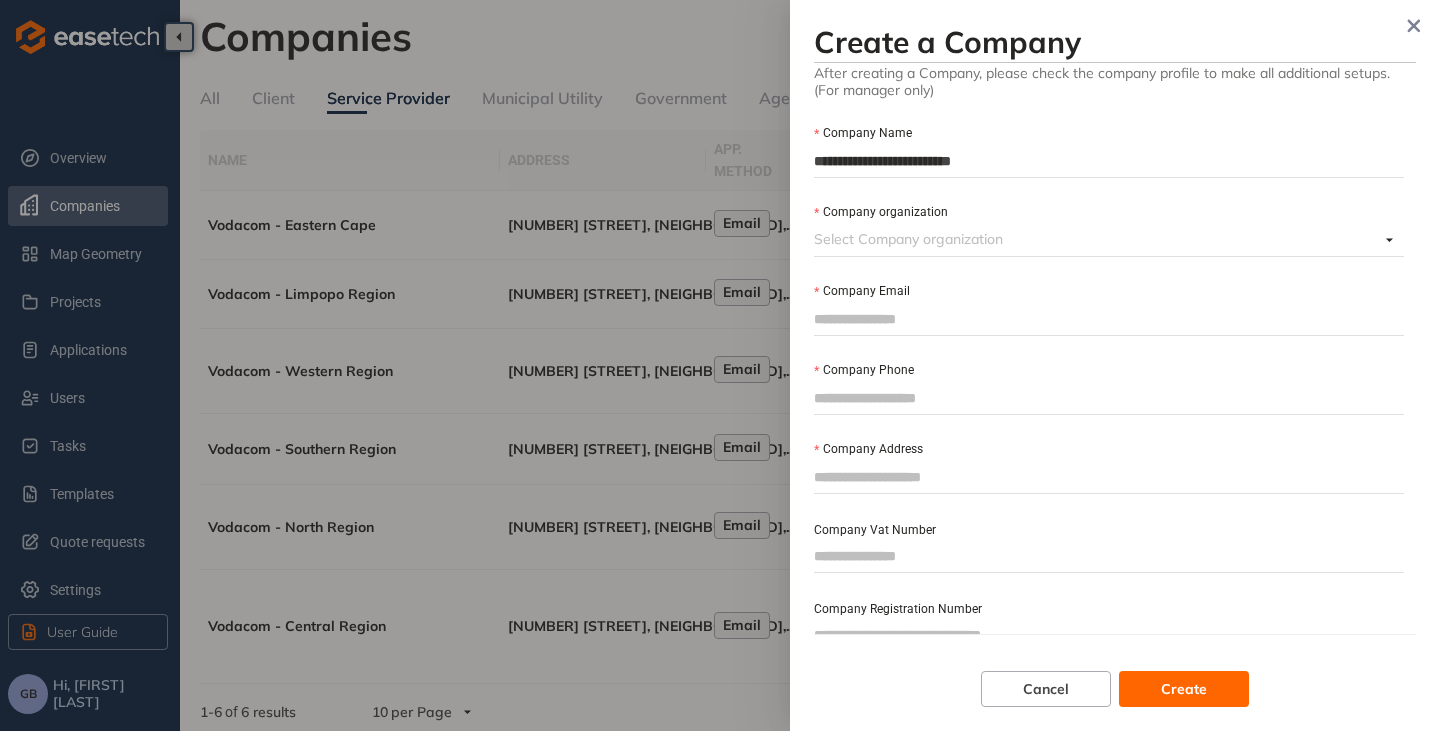 type on "**********" 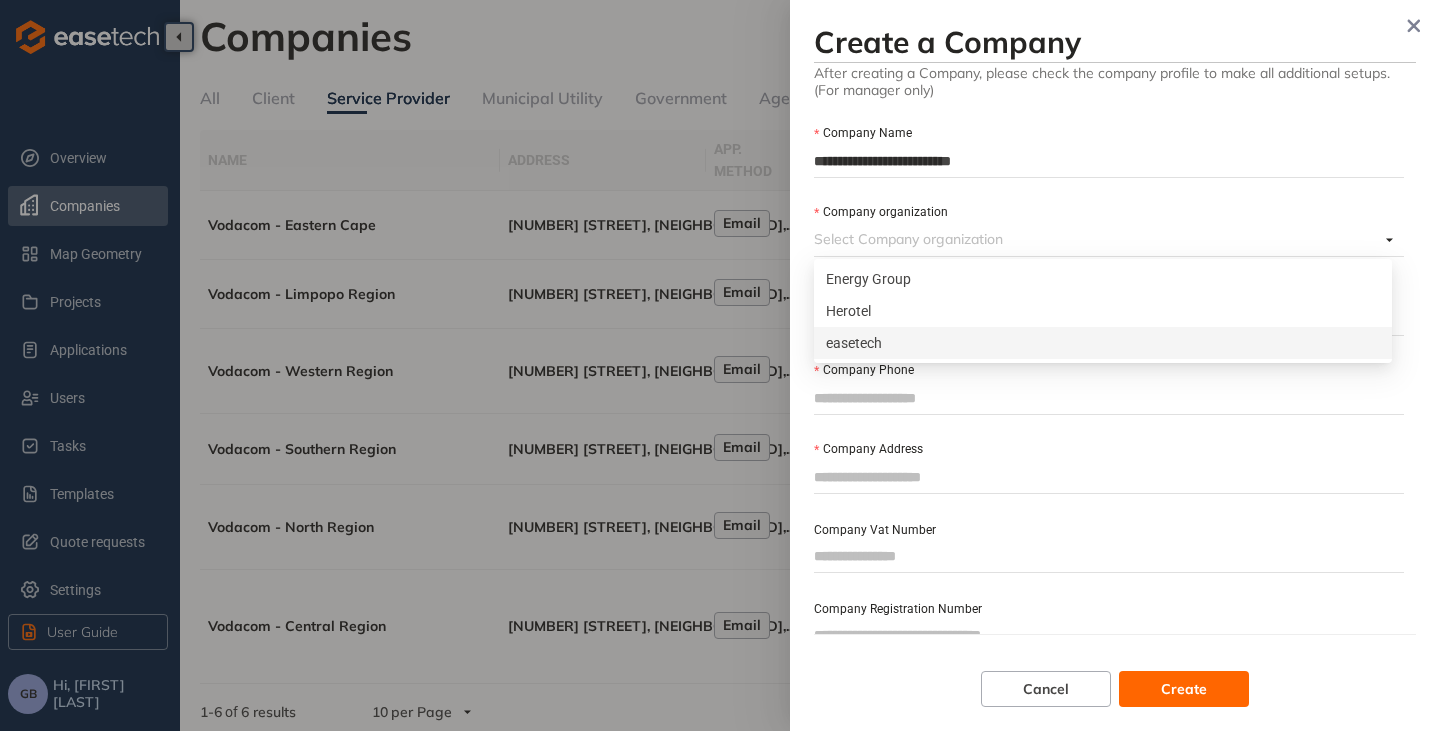 click on "easetech" at bounding box center (1103, 343) 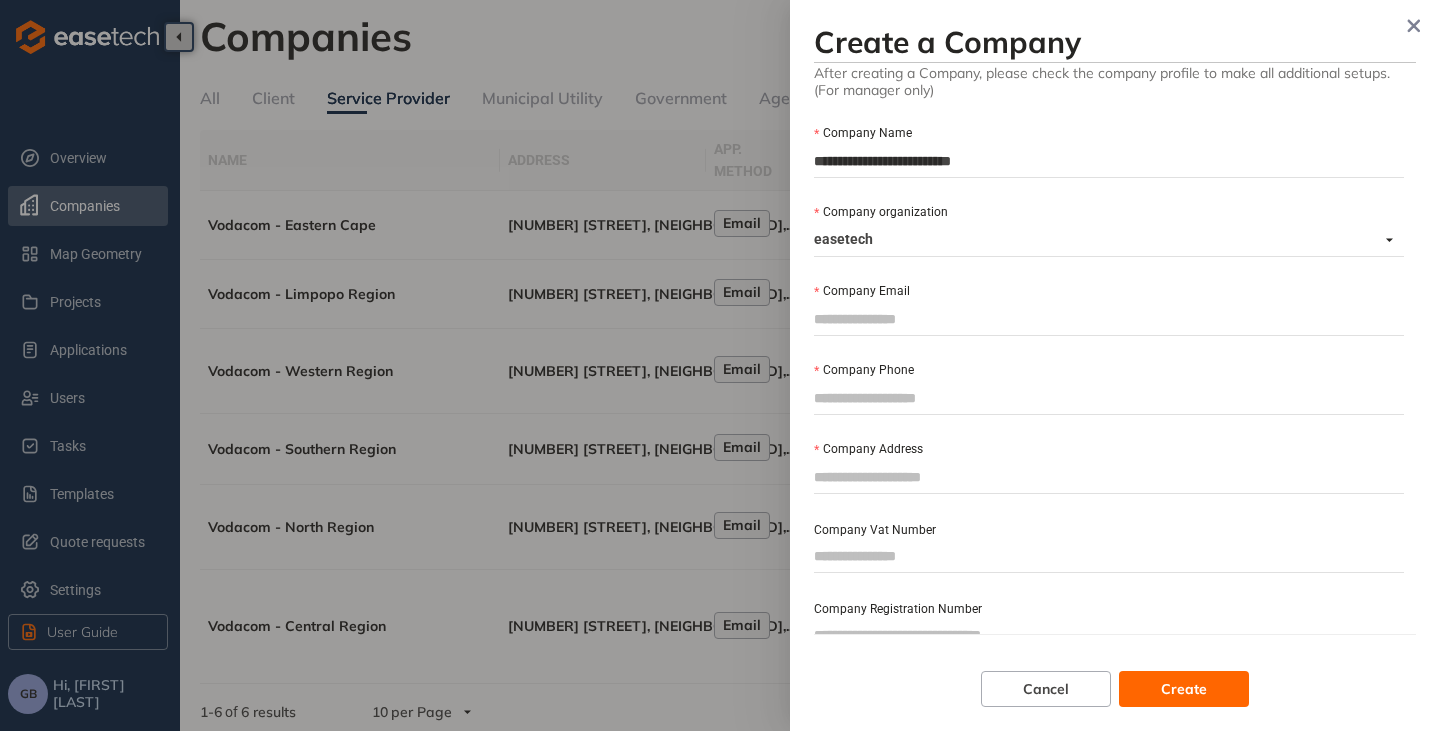 click on "Company Email" at bounding box center [1109, 319] 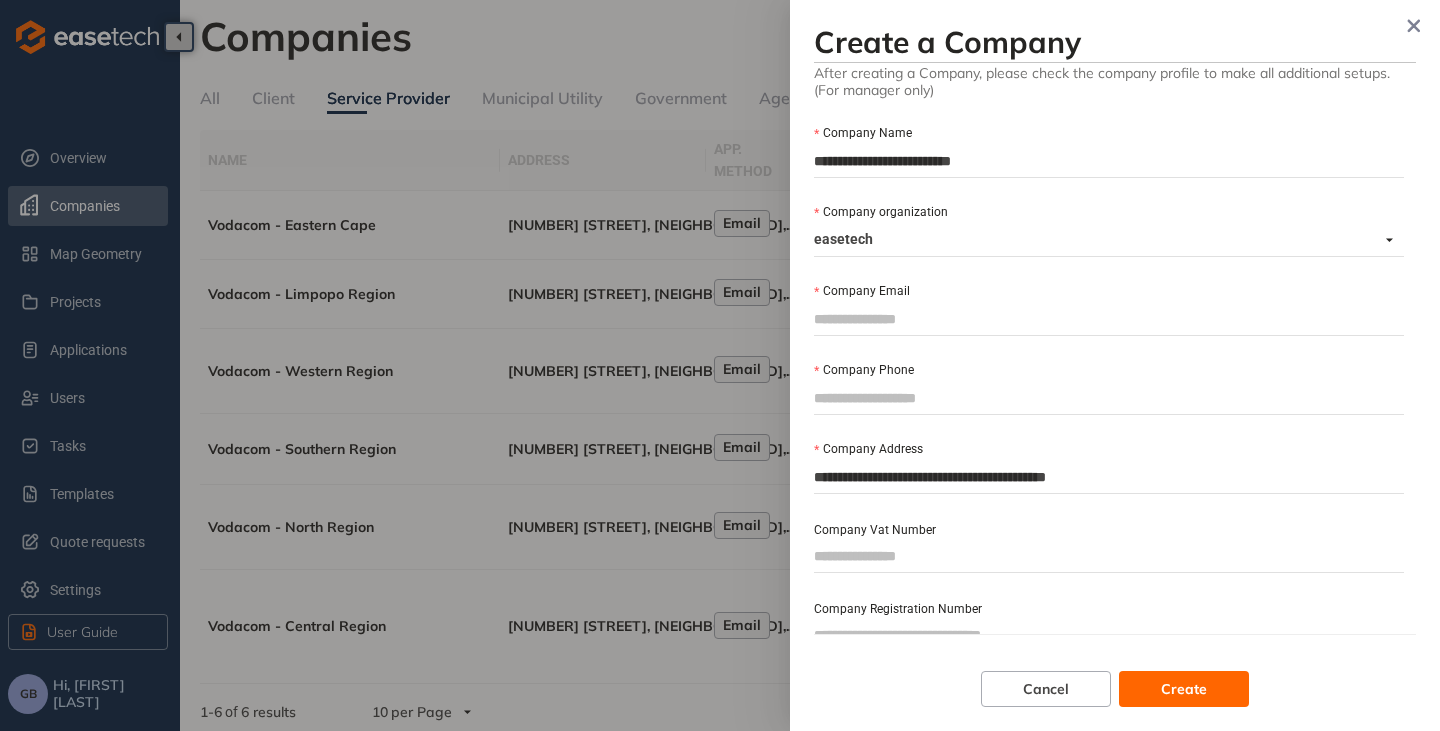type on "**********" 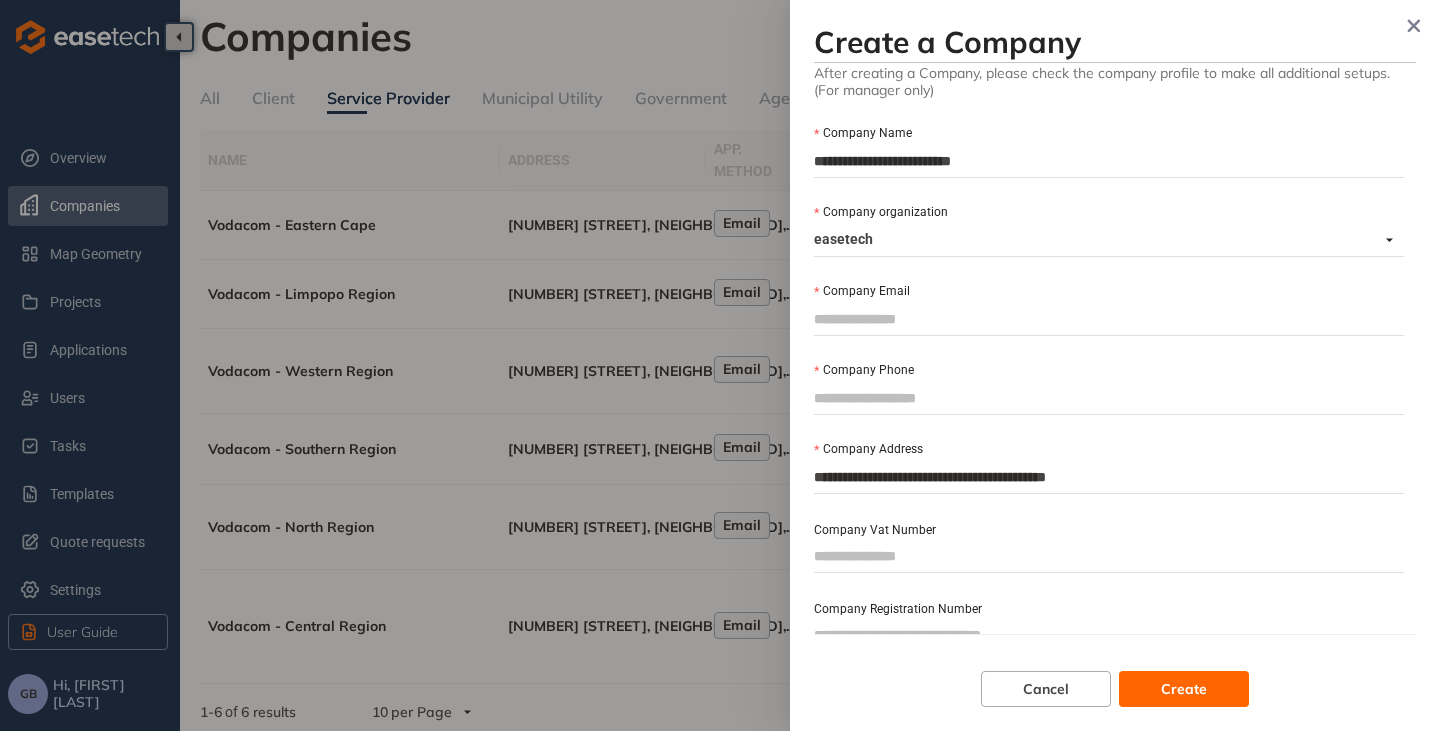 paste on "**********" 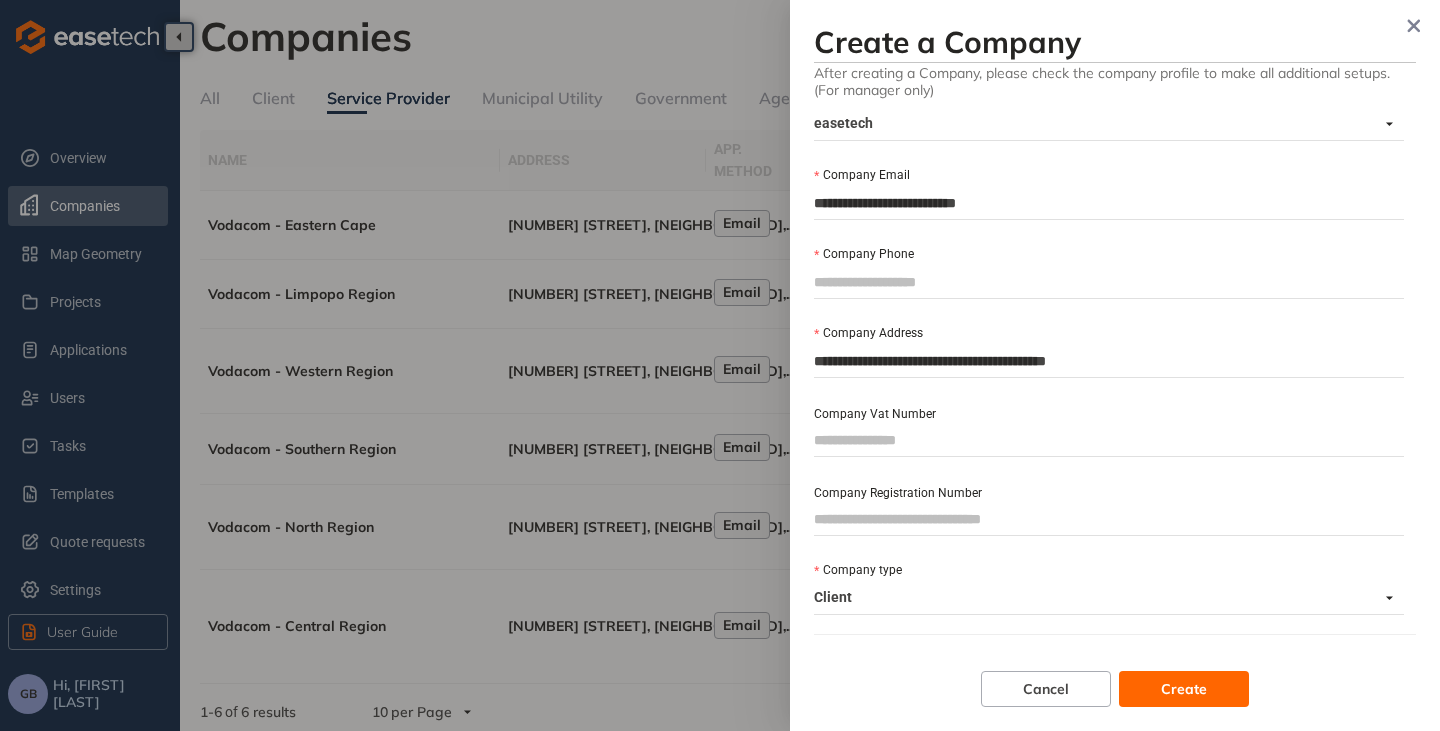 scroll, scrollTop: 120, scrollLeft: 0, axis: vertical 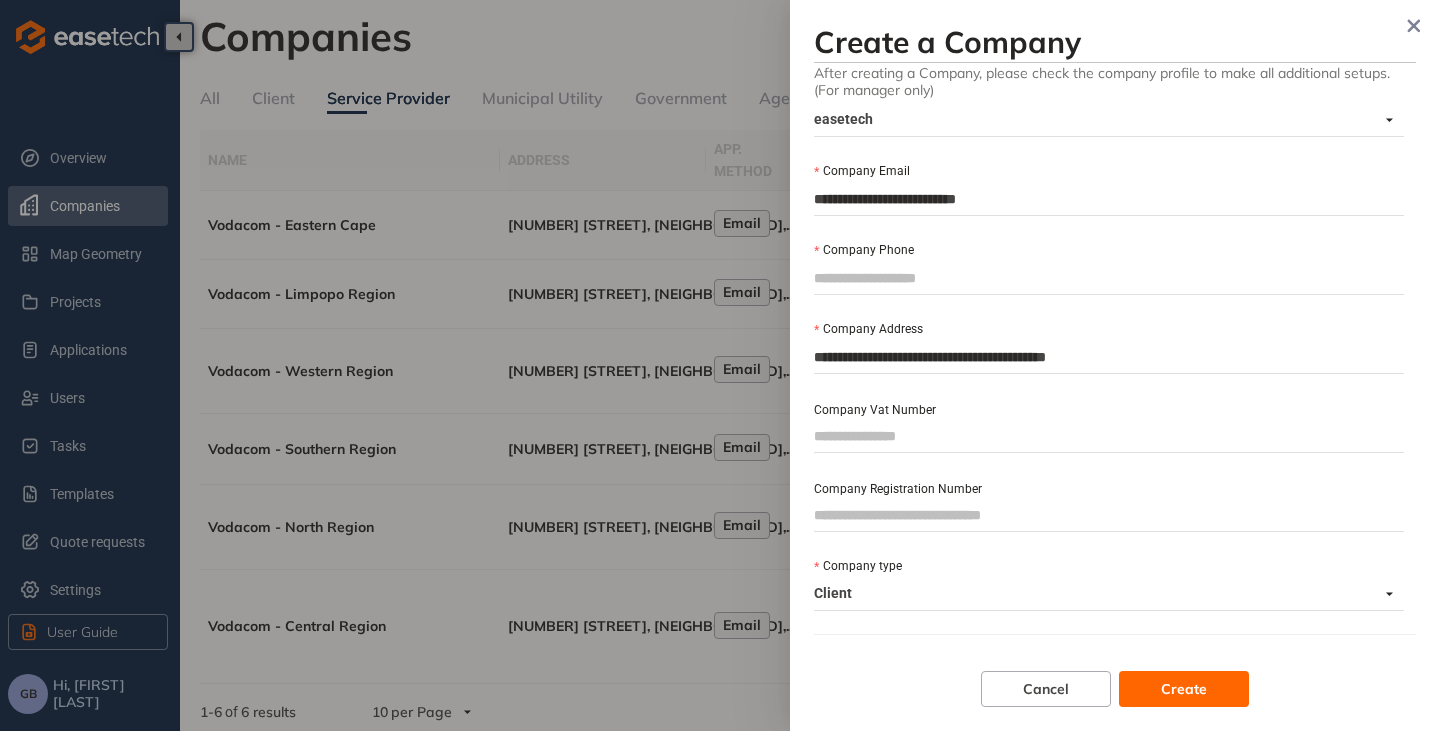 click on "Client" at bounding box center (1103, 594) 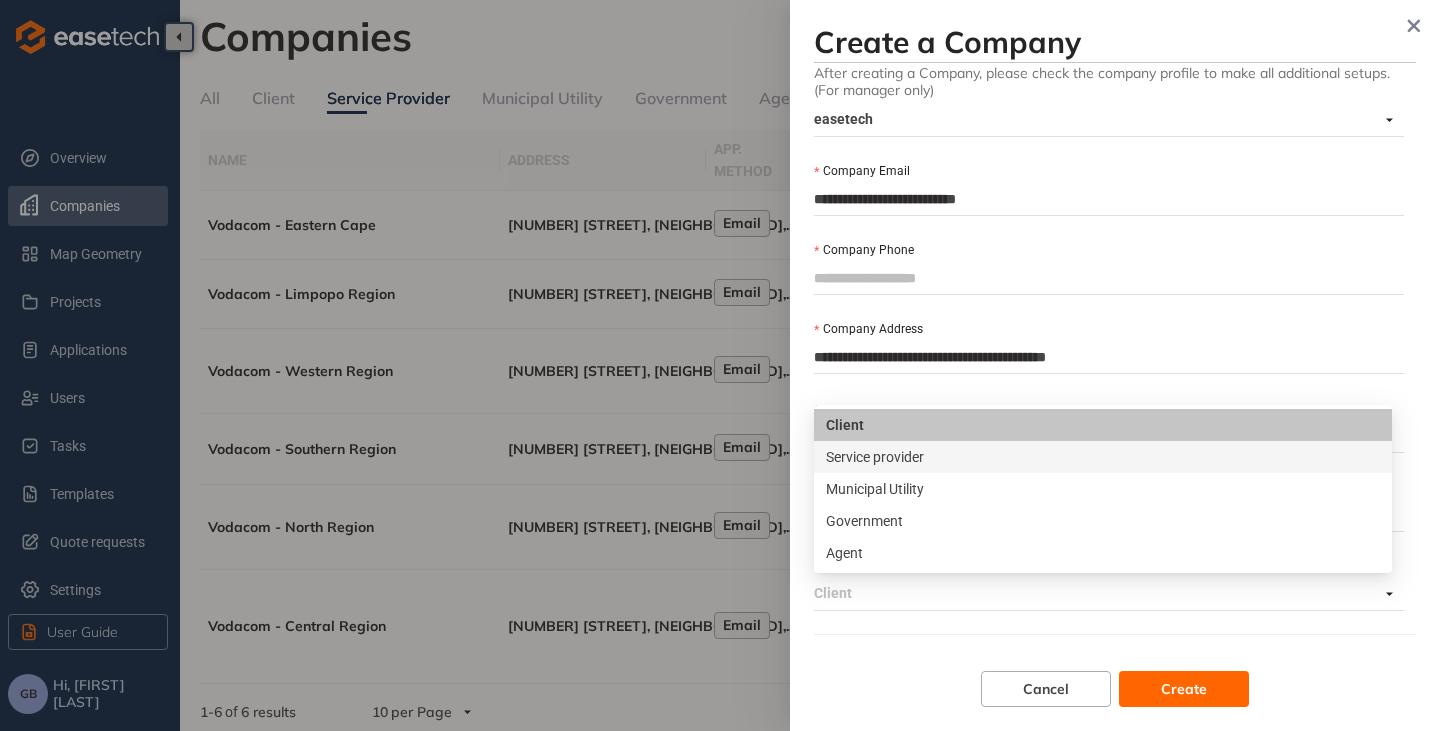 click on "Service provider" at bounding box center (1103, 457) 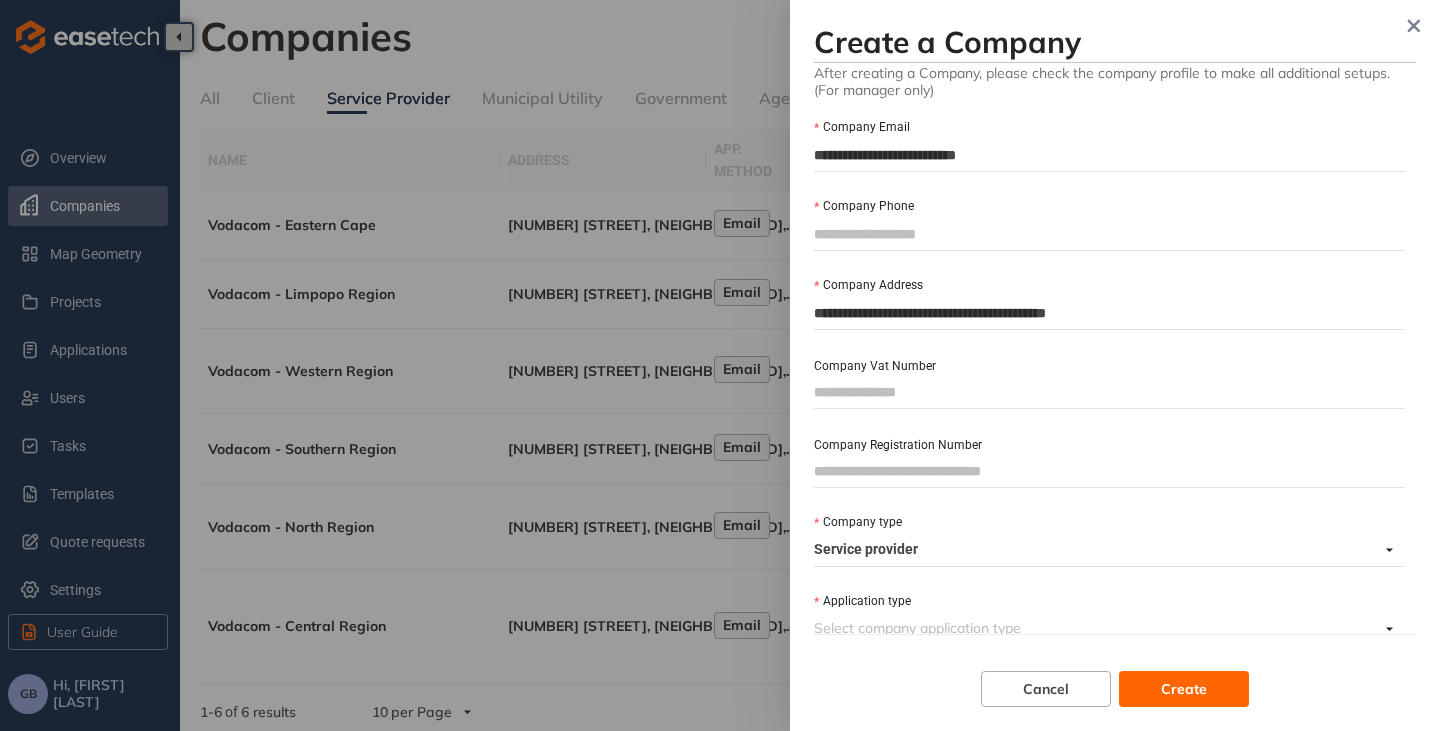 scroll, scrollTop: 199, scrollLeft: 0, axis: vertical 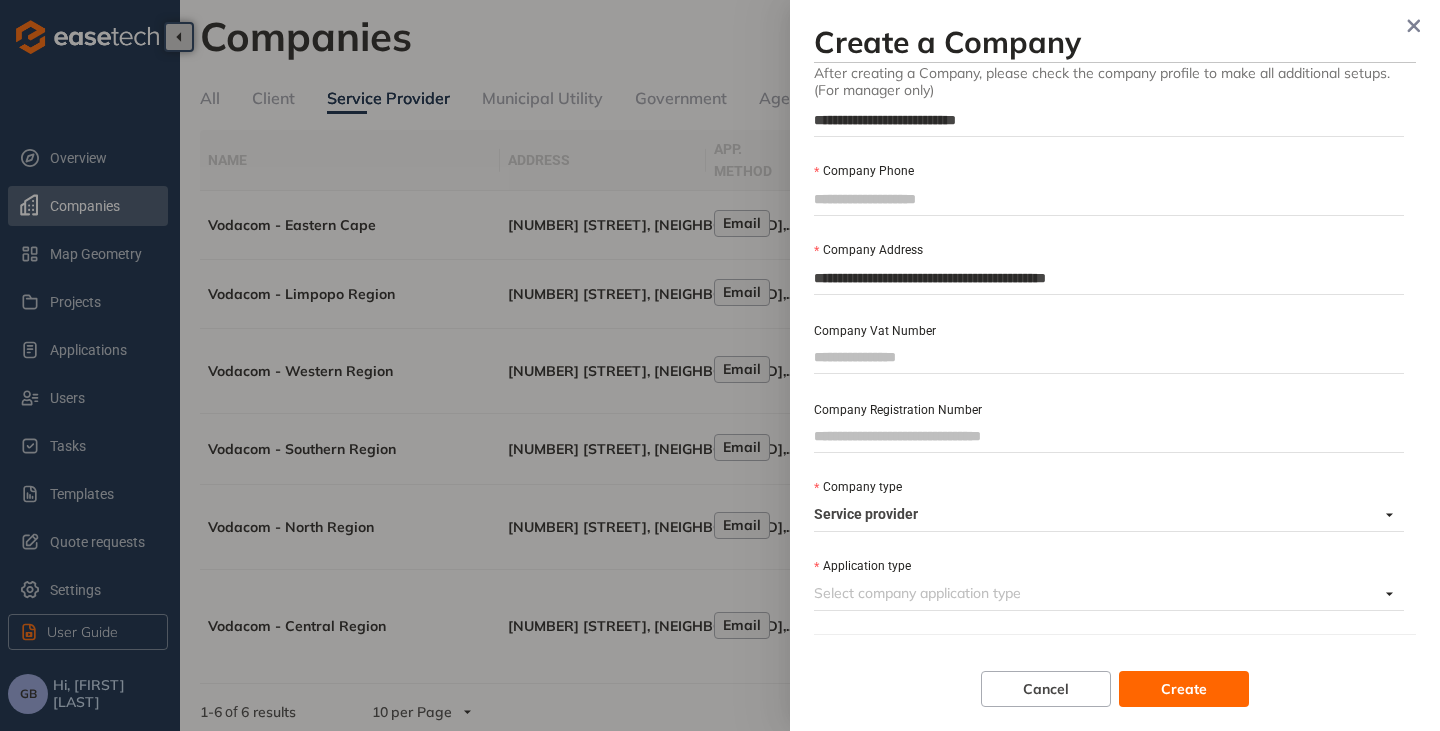 click on "Application type" at bounding box center [1096, 593] 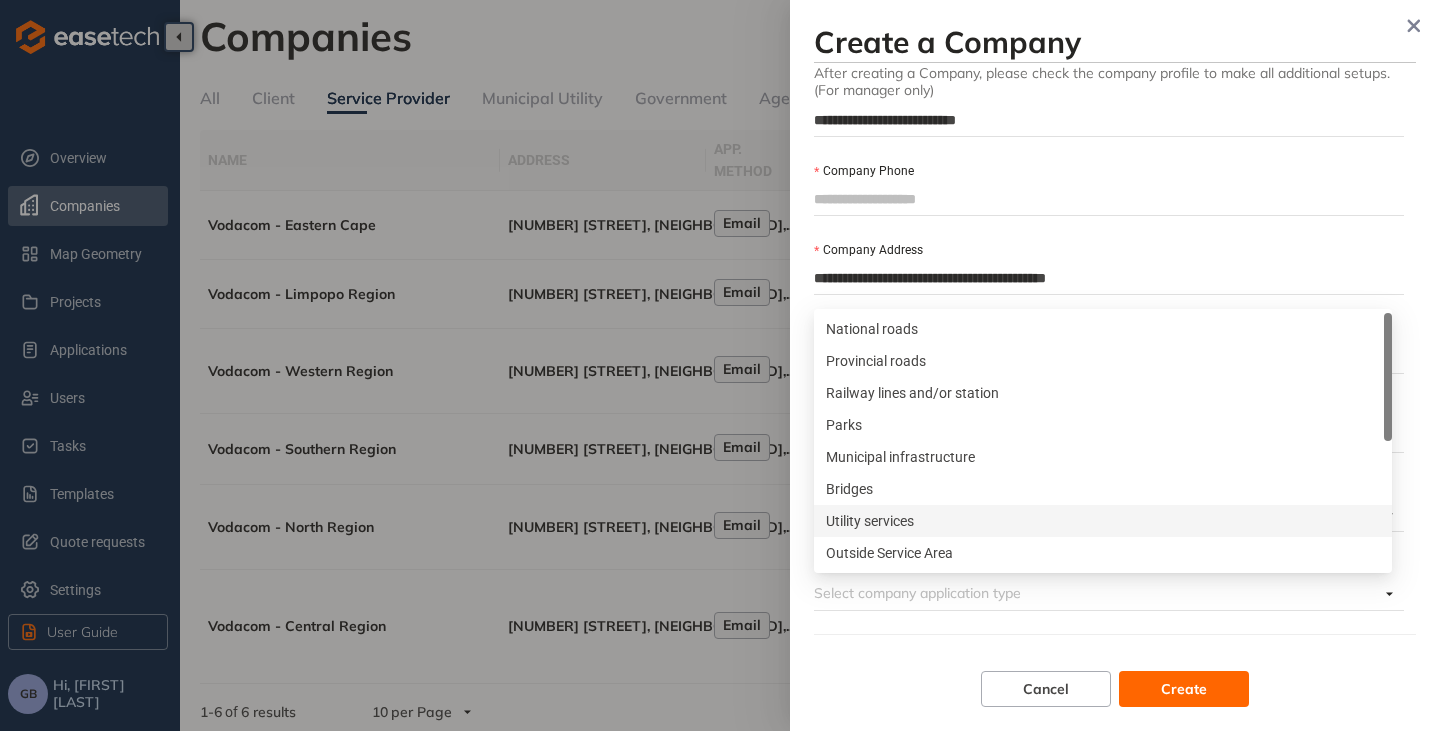 click on "Utility services" at bounding box center [1103, 521] 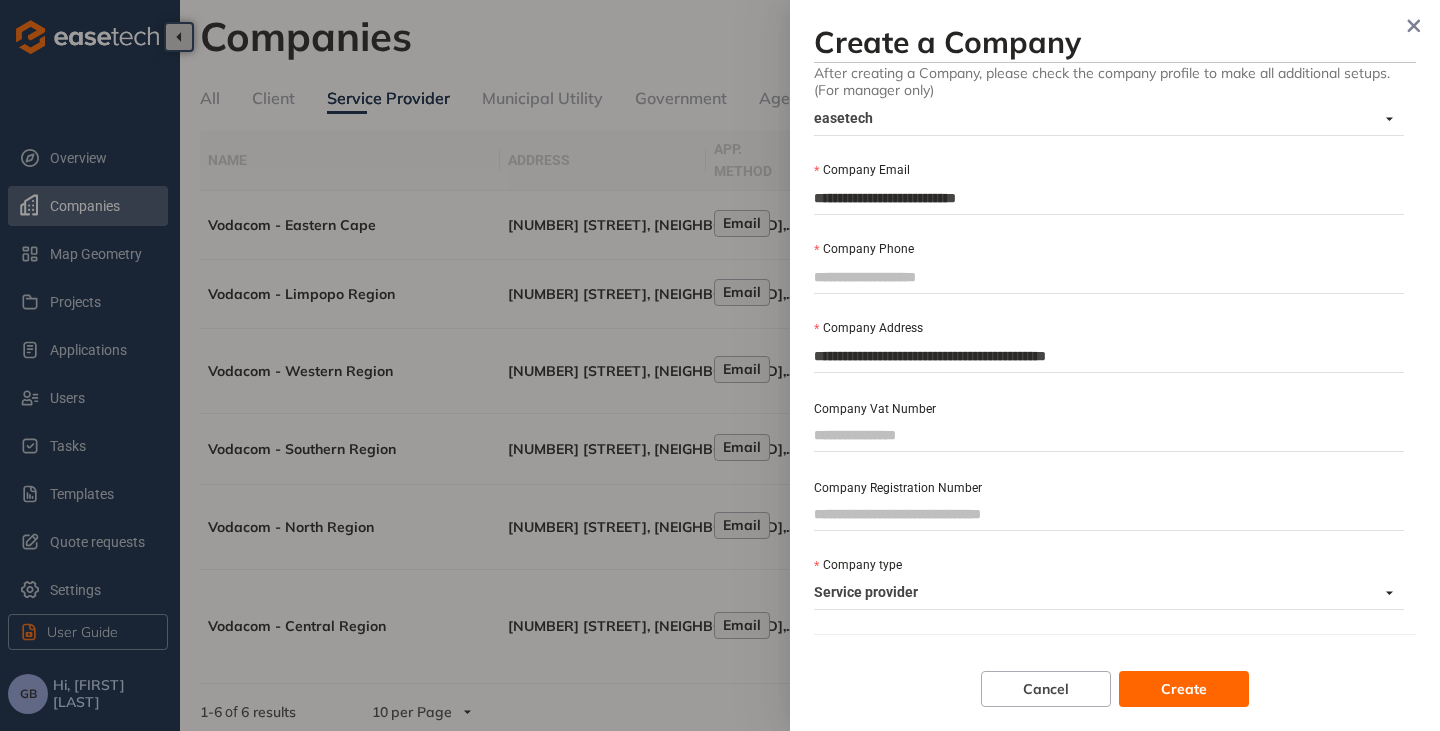 scroll, scrollTop: 0, scrollLeft: 0, axis: both 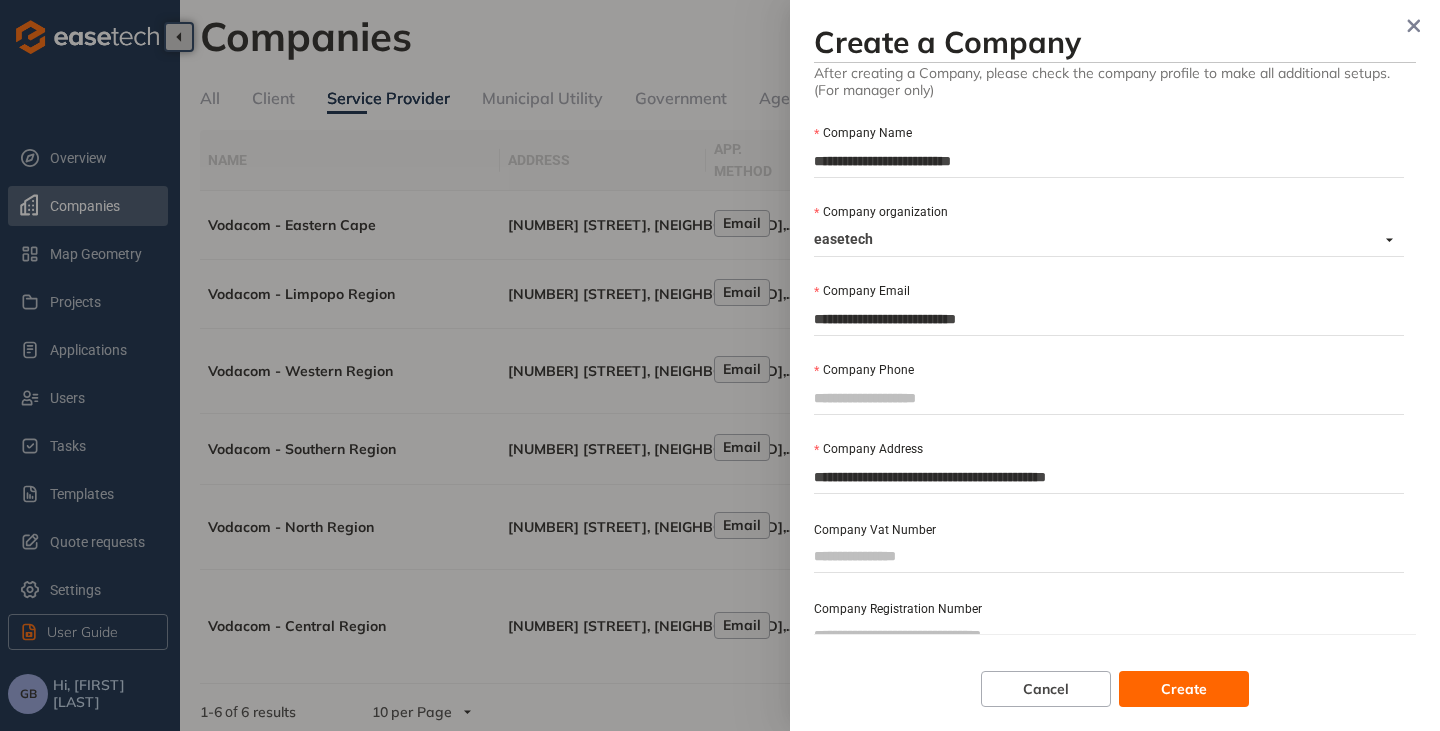paste on "**********" 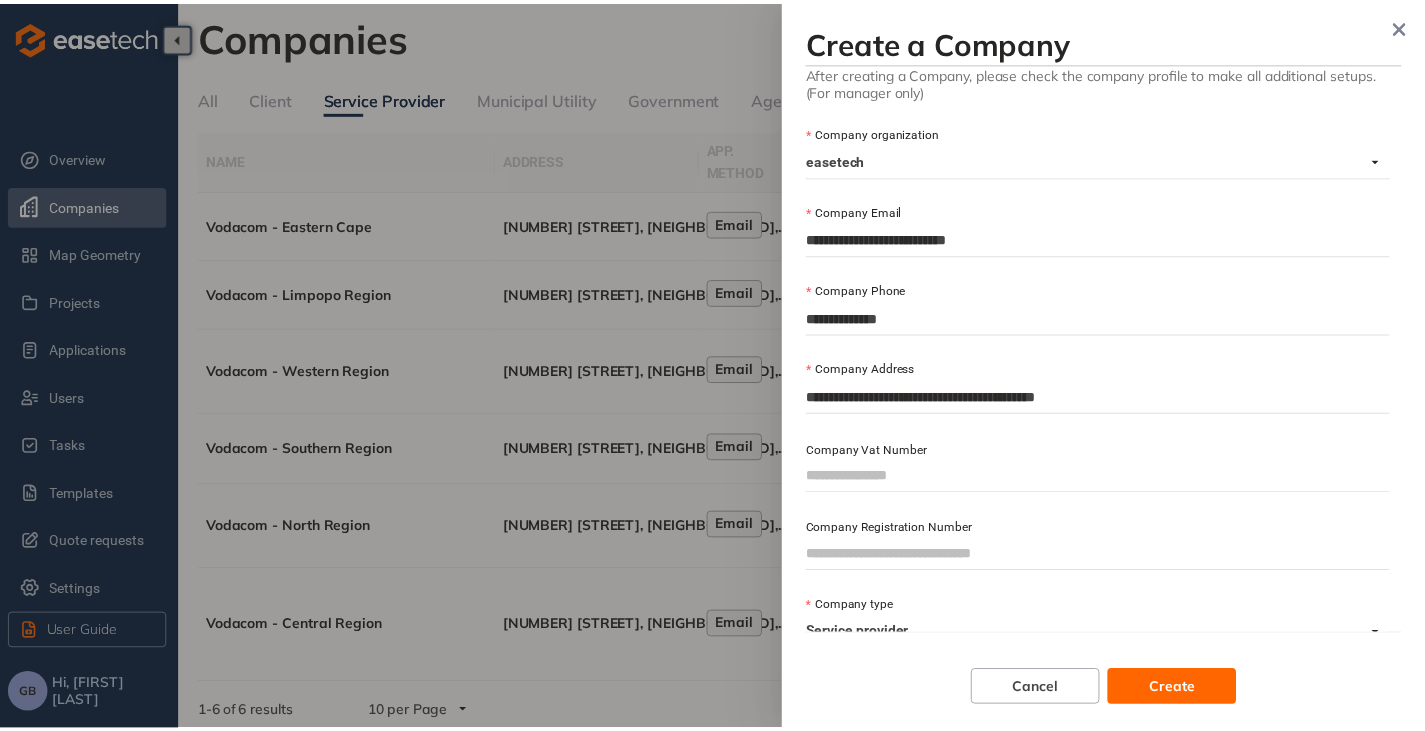 scroll, scrollTop: 199, scrollLeft: 0, axis: vertical 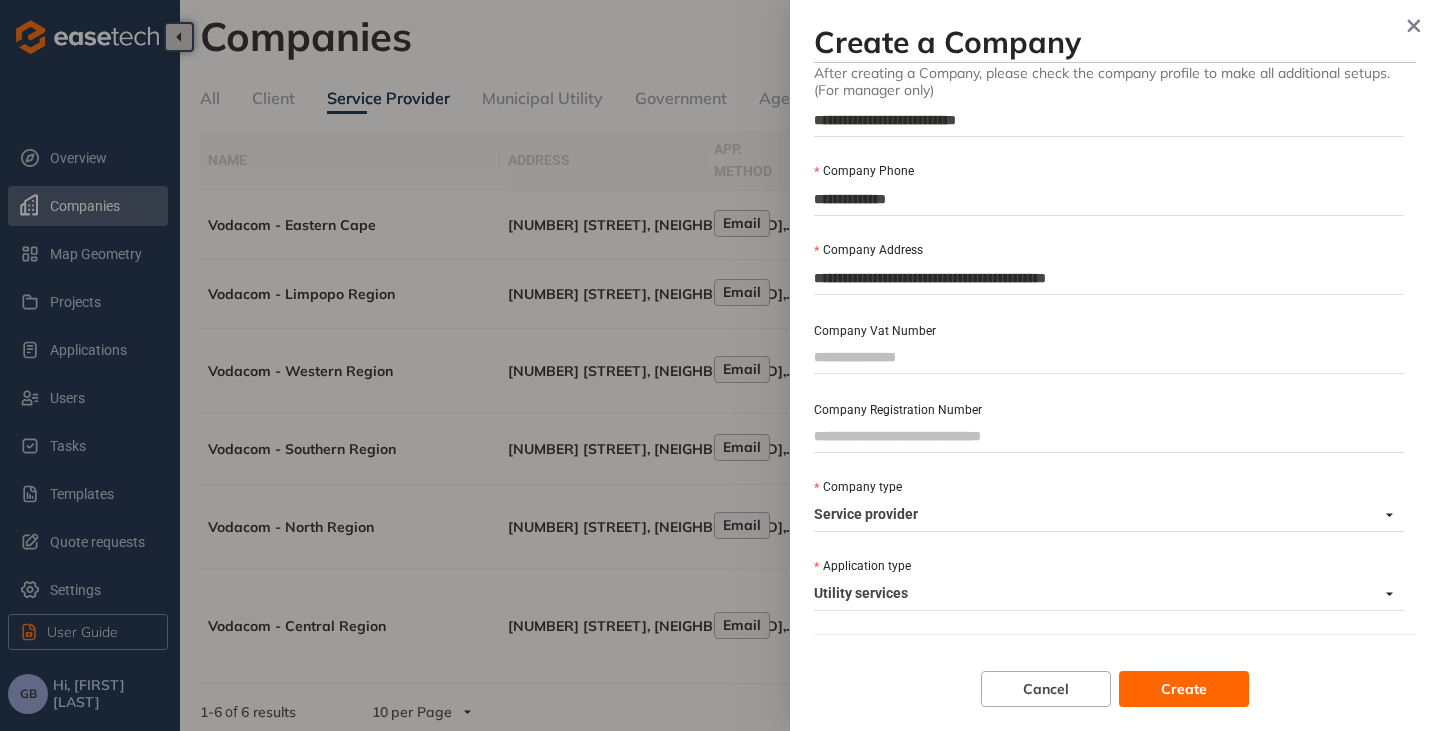 type on "**********" 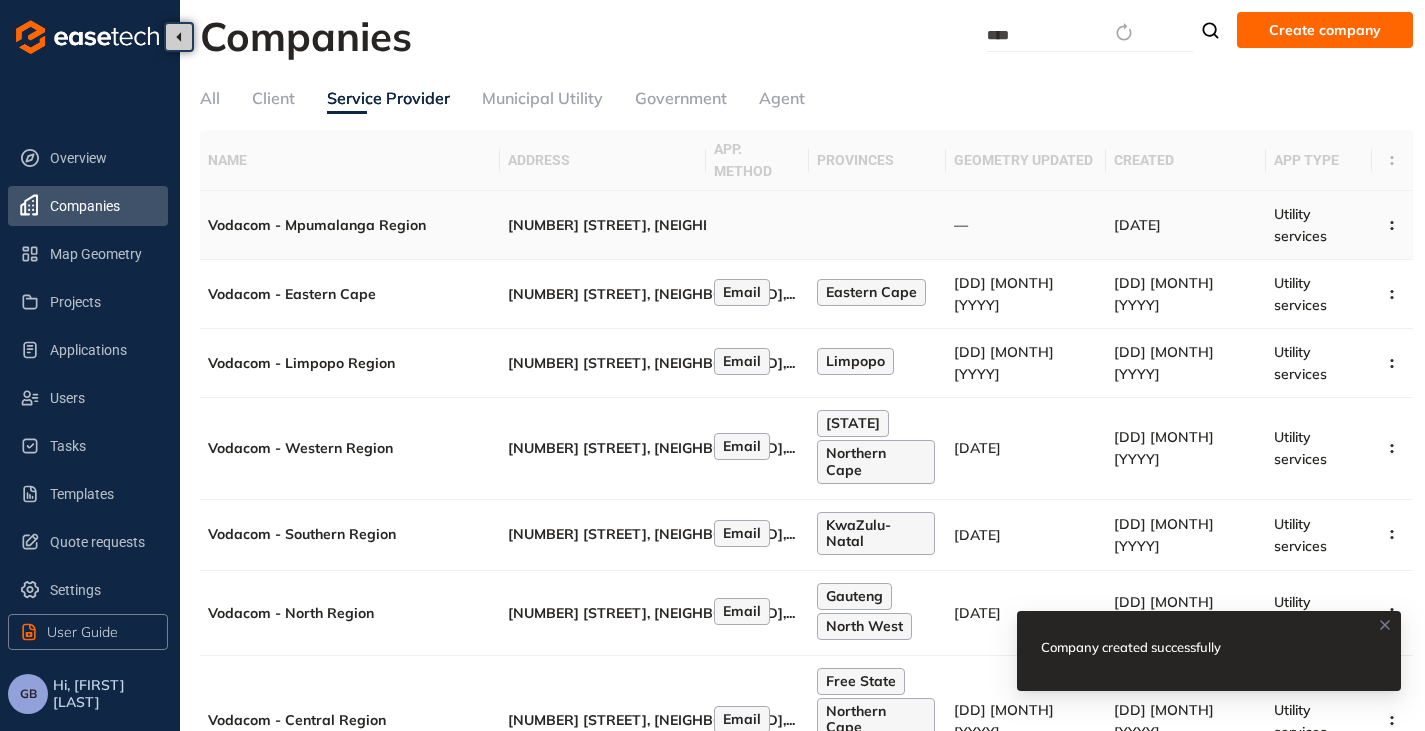 click on "[NUMBER] [STREET], [NEIGHBORHOOD]," at bounding box center (647, 225) 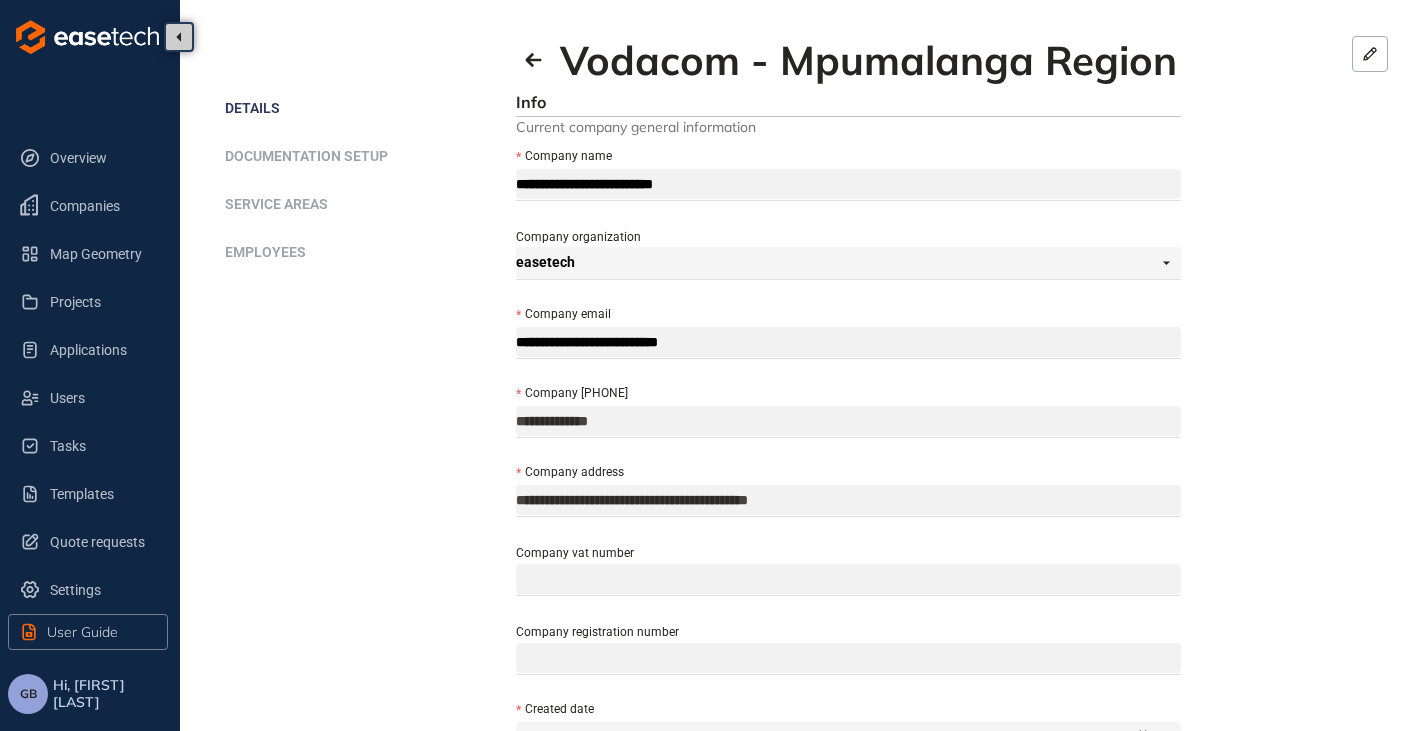 click on "Documentation setup" at bounding box center (306, 156) 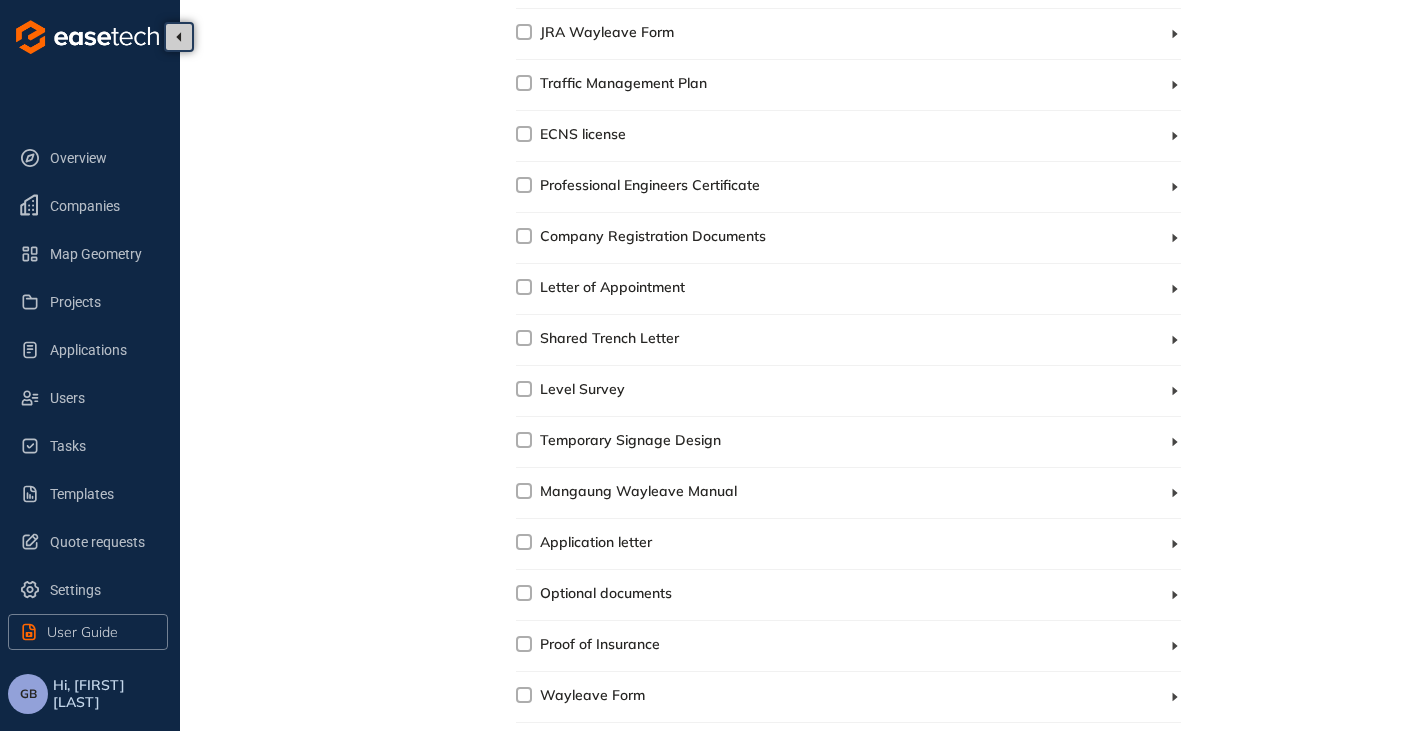 scroll, scrollTop: 1704, scrollLeft: 0, axis: vertical 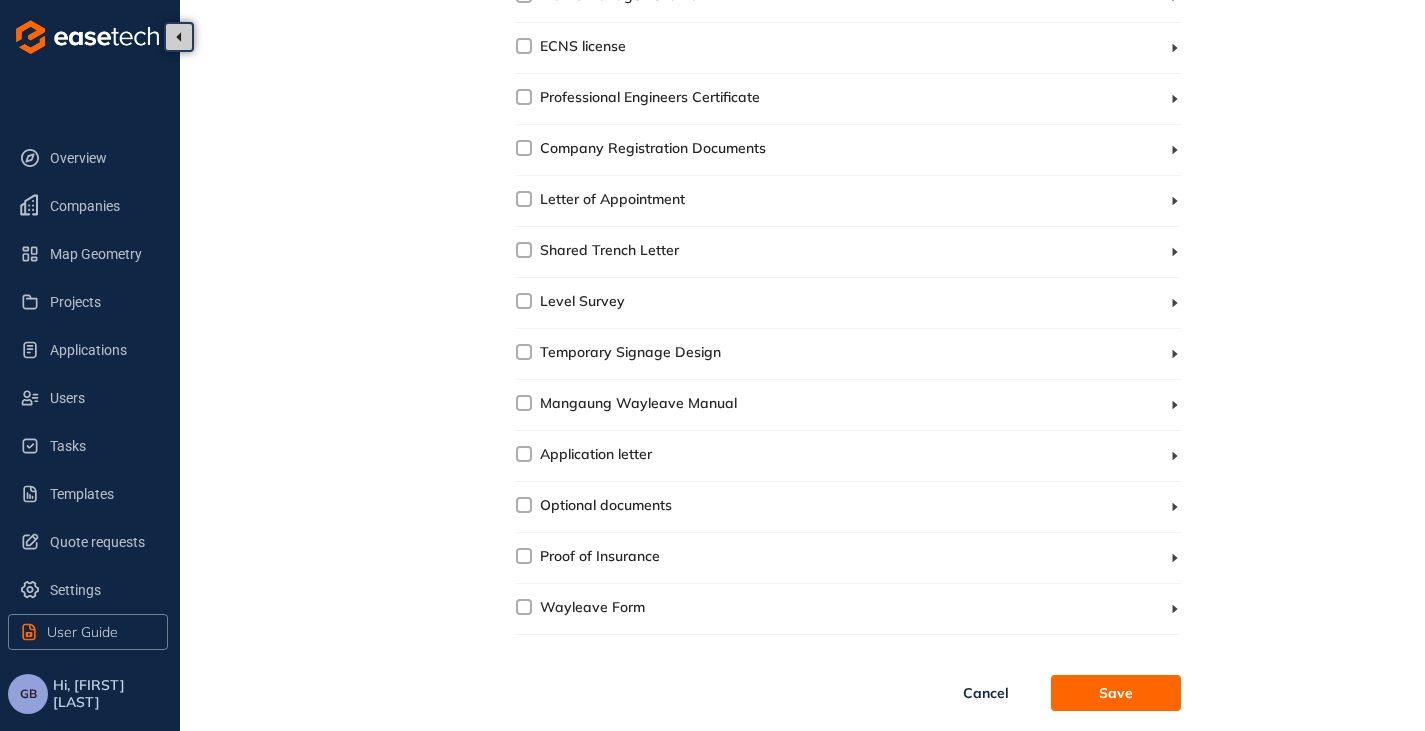 click on "Save" at bounding box center [1116, 693] 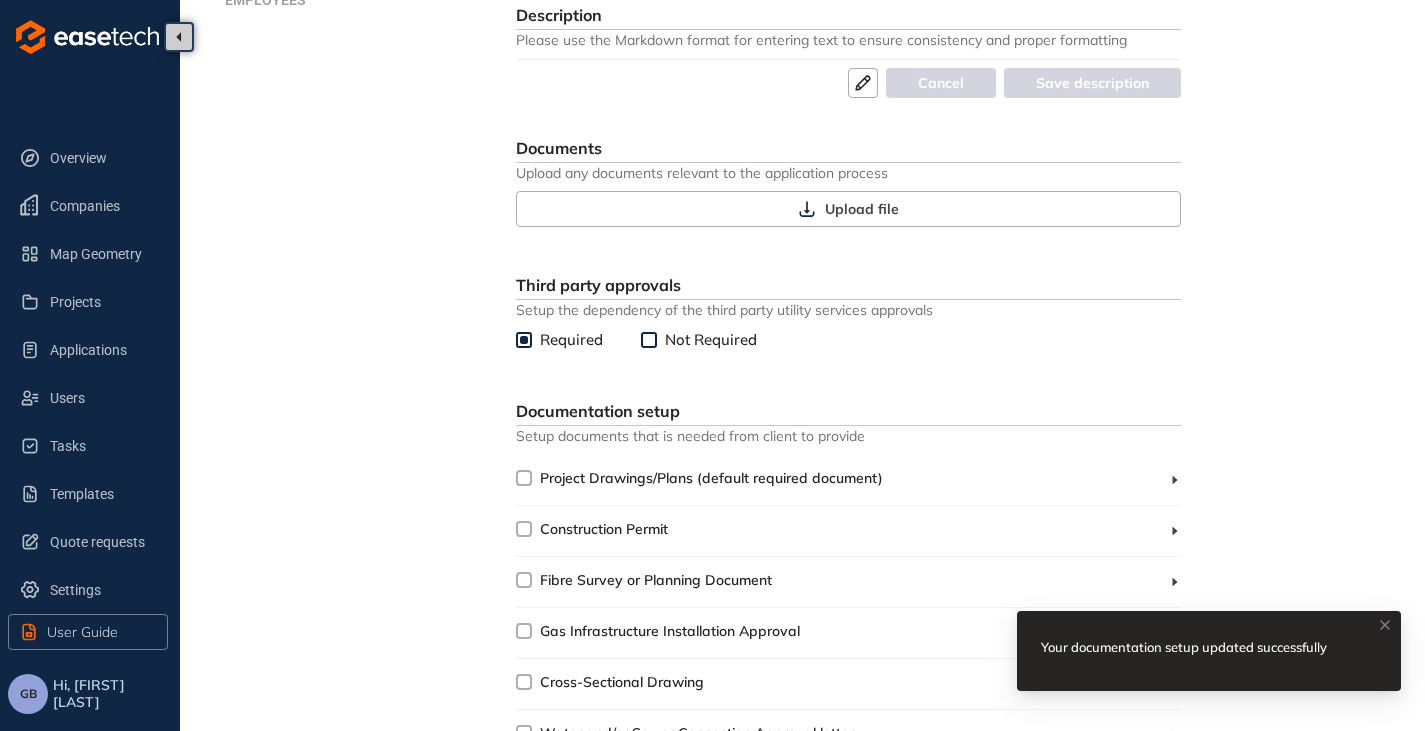 scroll, scrollTop: 4, scrollLeft: 0, axis: vertical 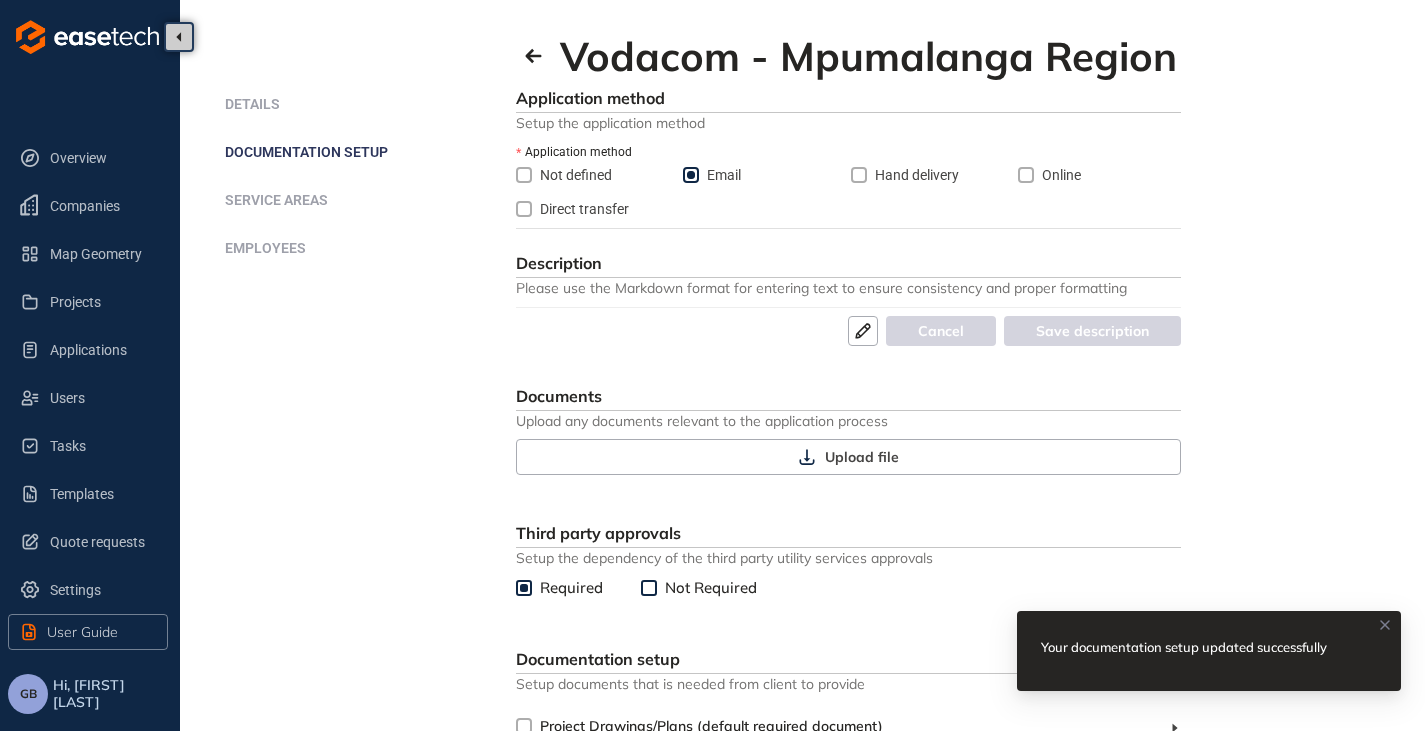 click on "Service areas" at bounding box center (276, 200) 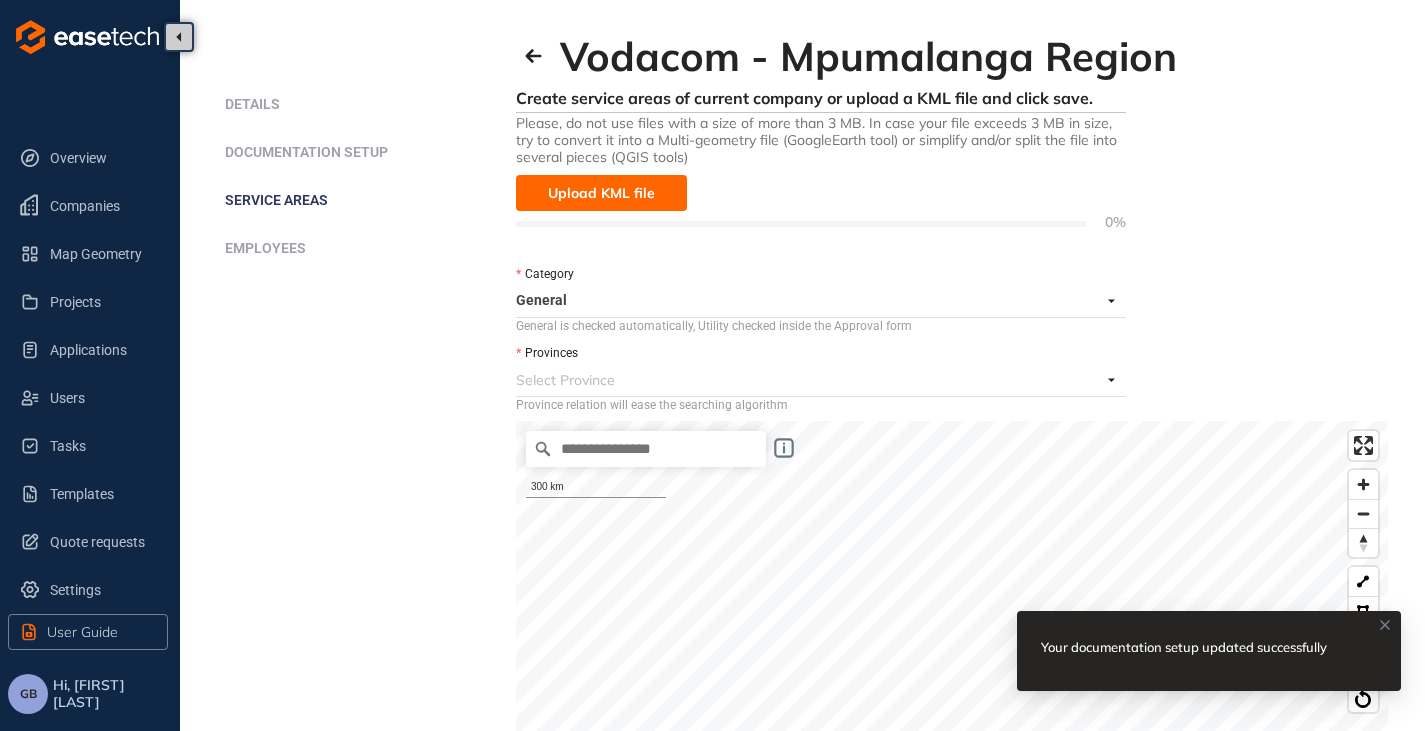 click on "Upload KML file" at bounding box center (601, 193) 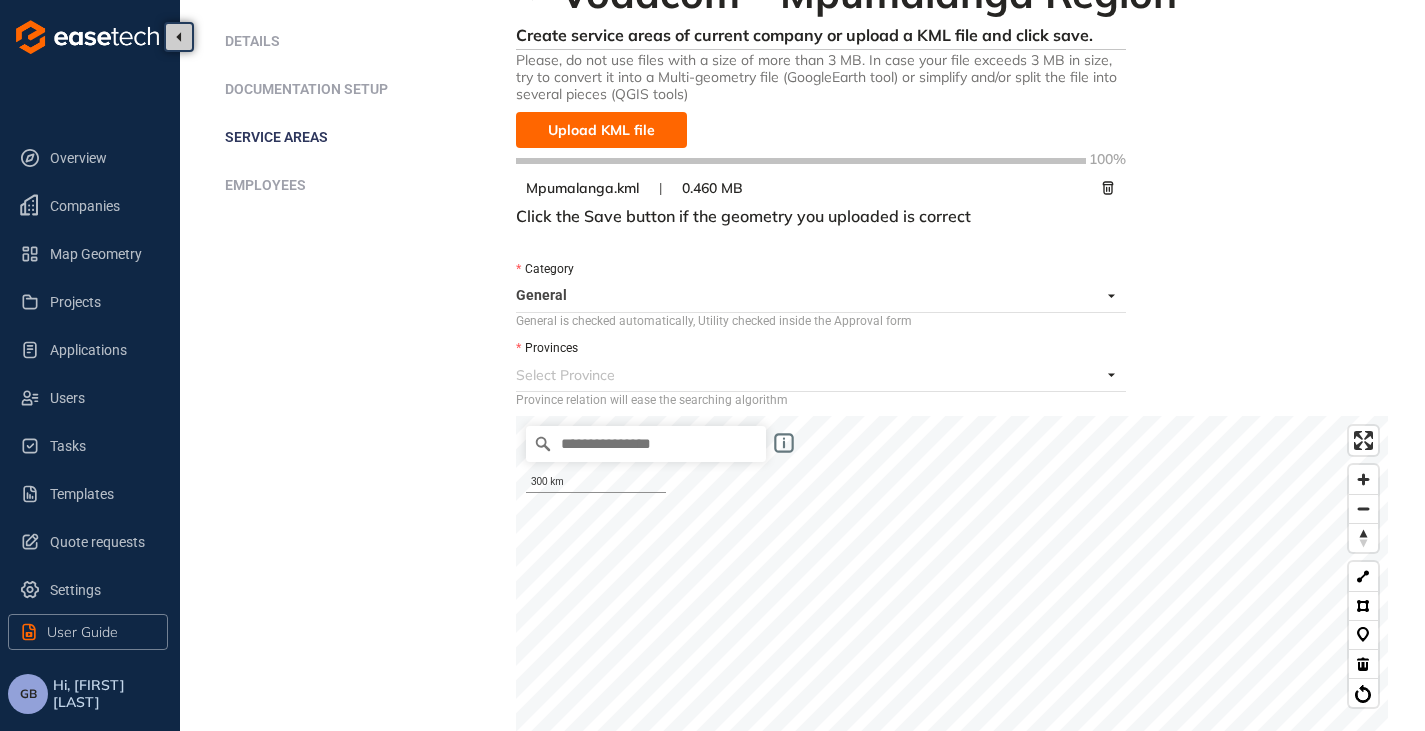 scroll, scrollTop: 204, scrollLeft: 0, axis: vertical 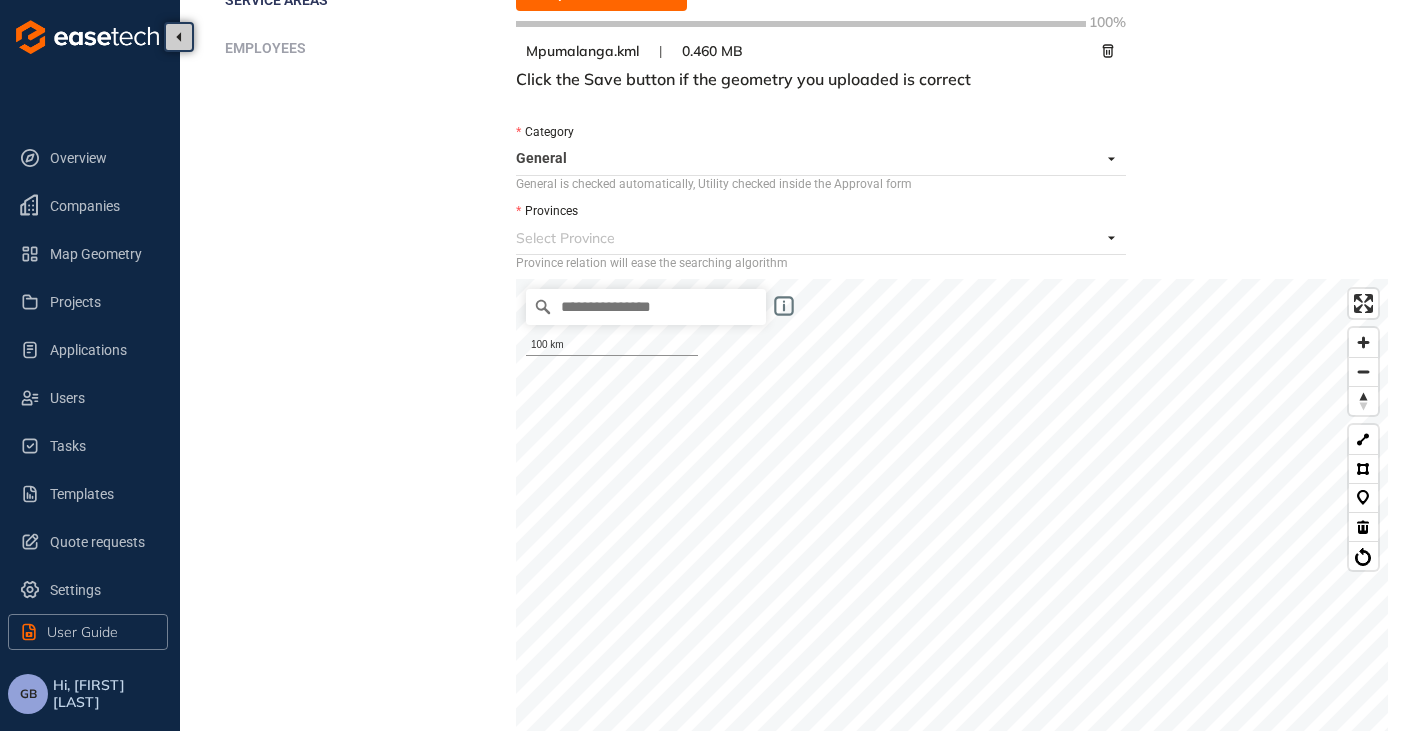 click at bounding box center [809, 238] 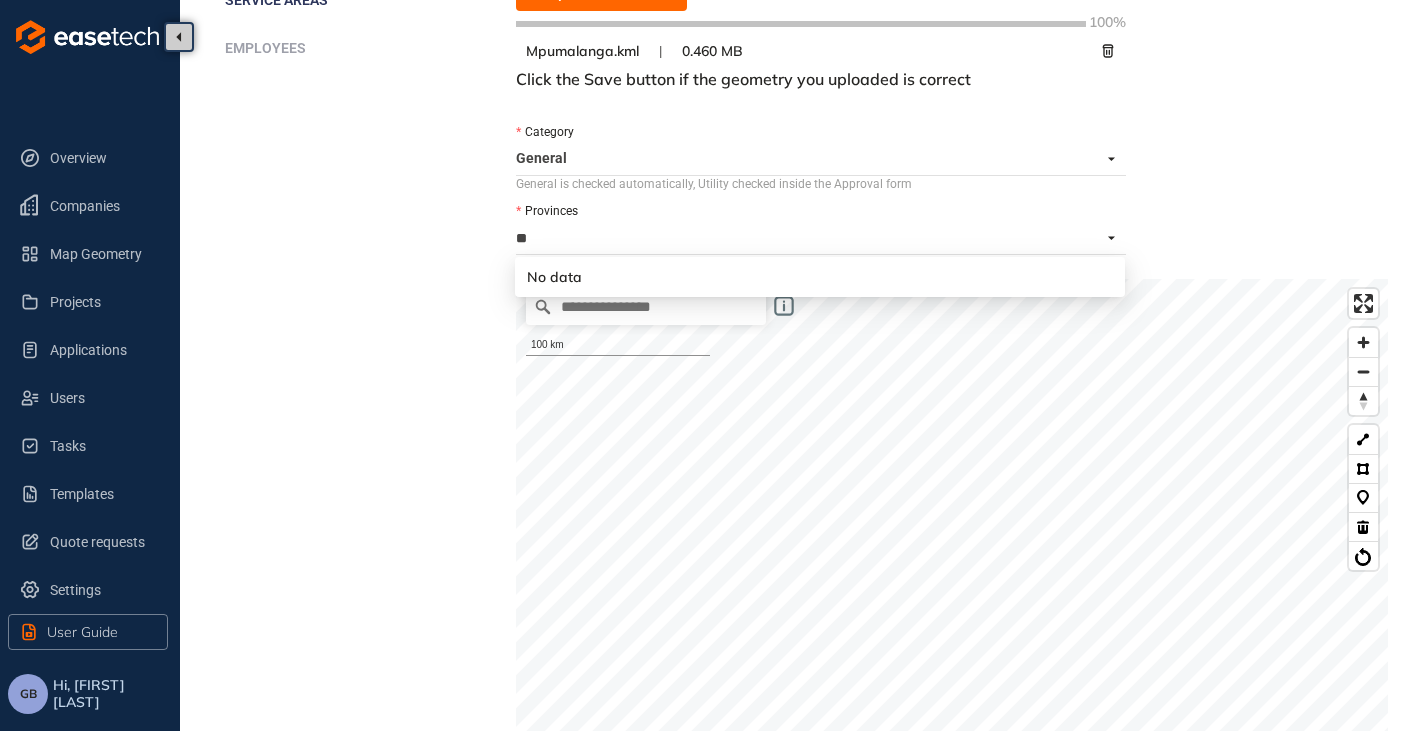 type on "*" 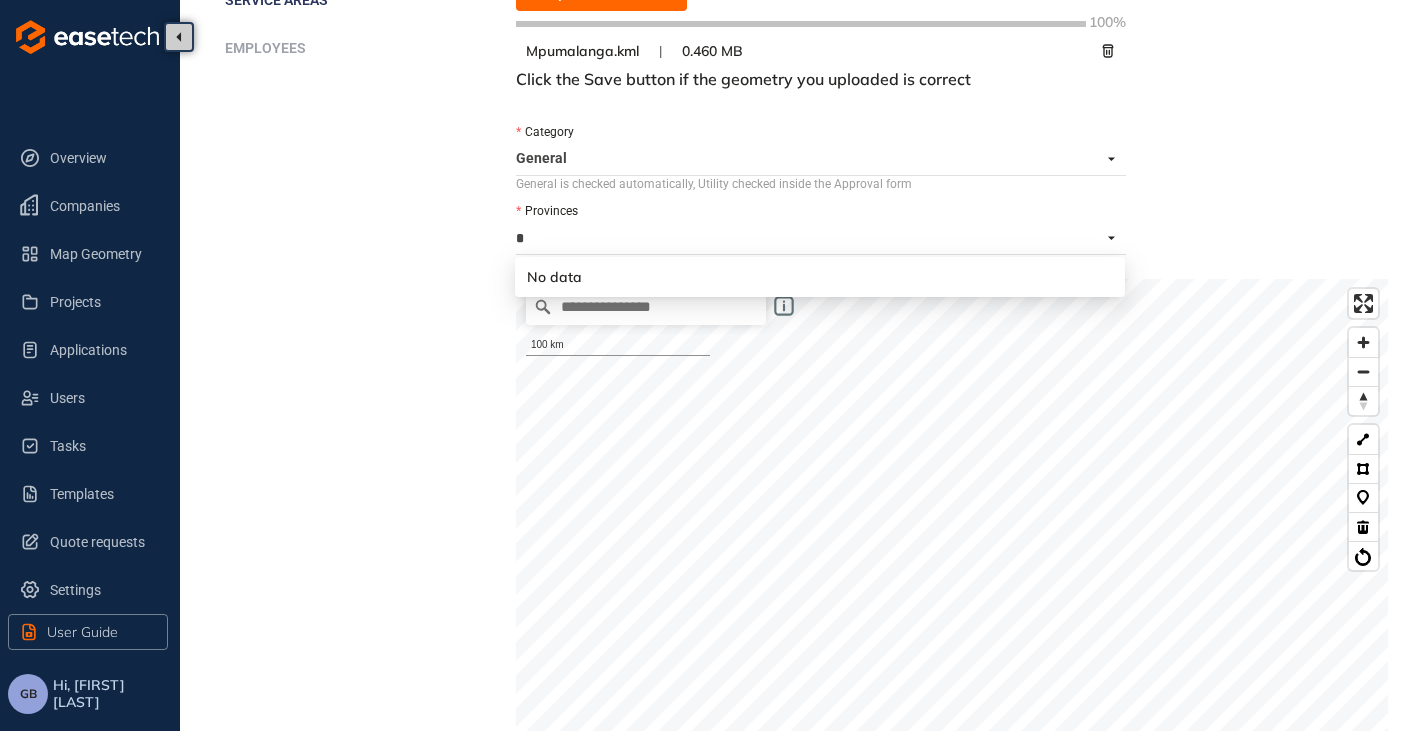 type 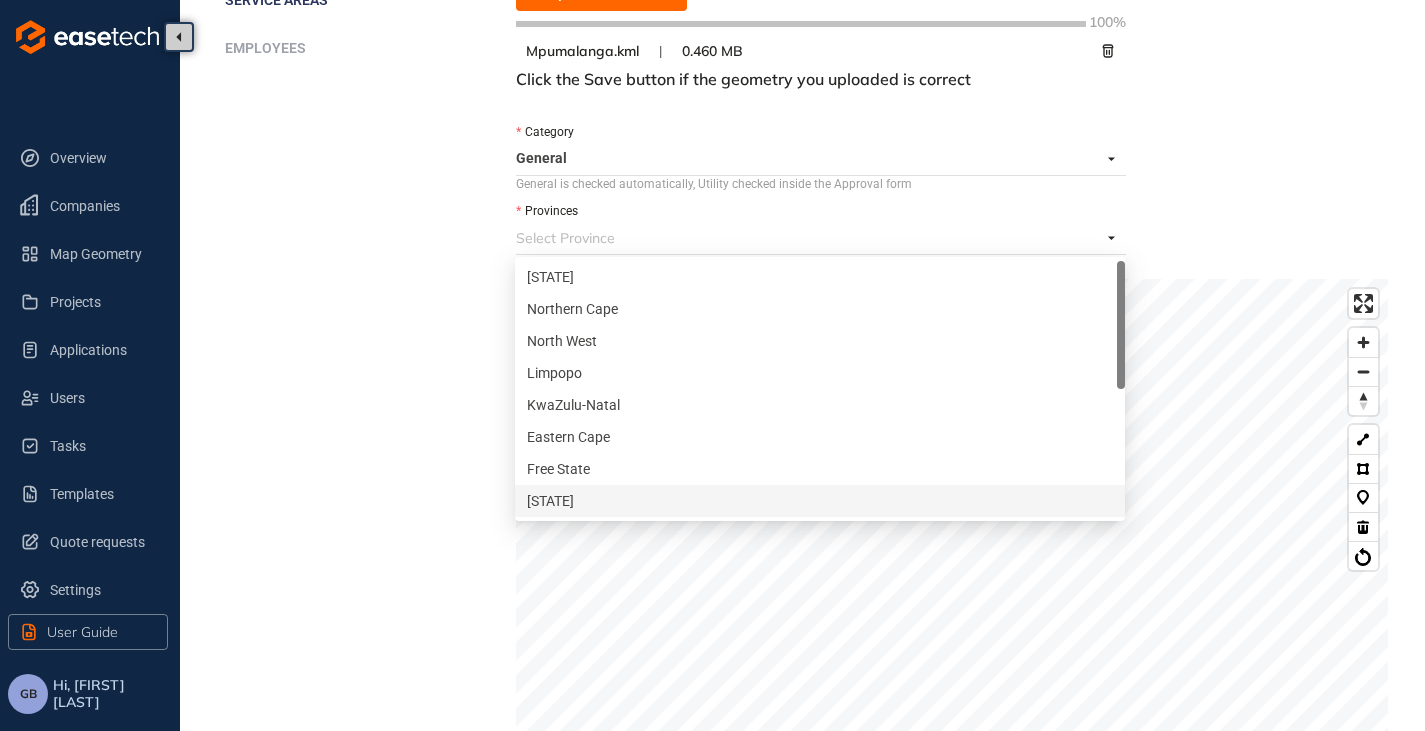 click on "[STATE]" at bounding box center [820, 501] 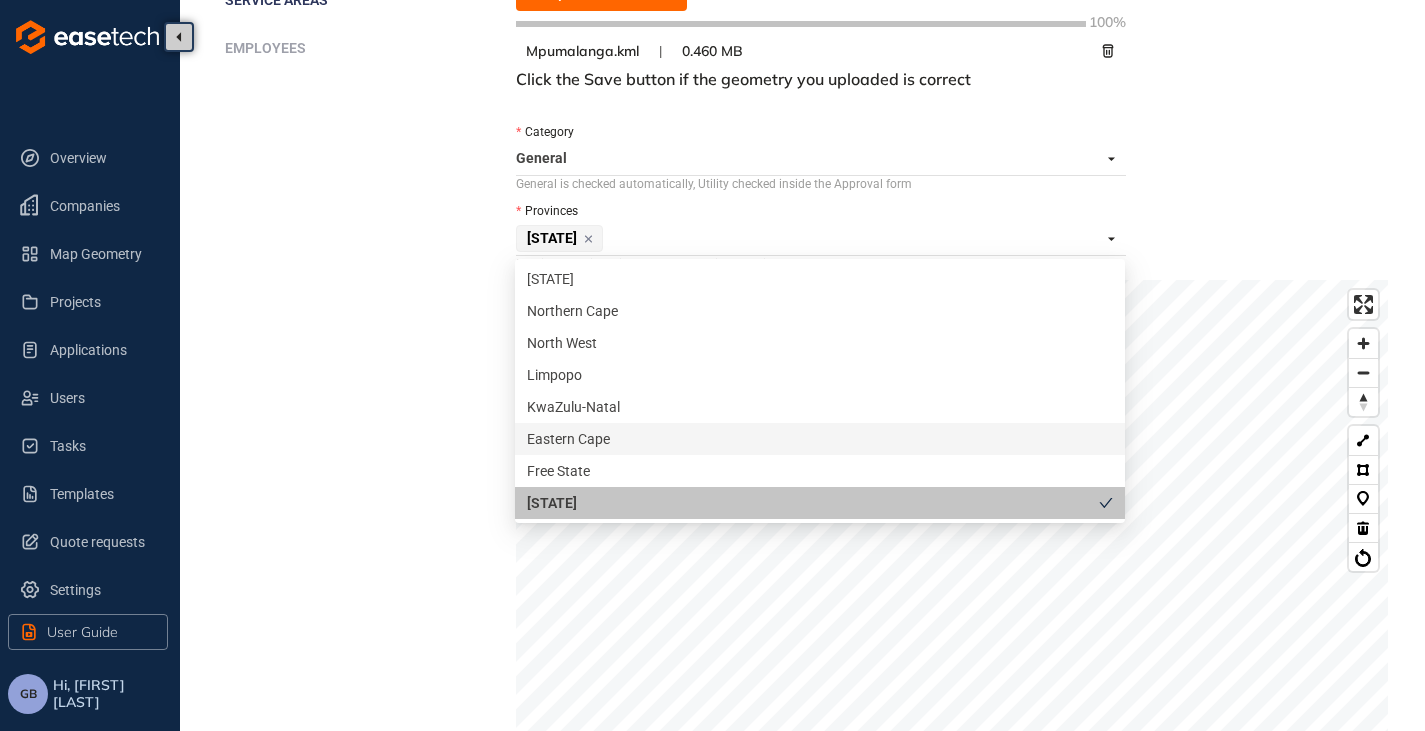 click on "Details Documentation setup Service areas Employees" at bounding box center (370, 694) 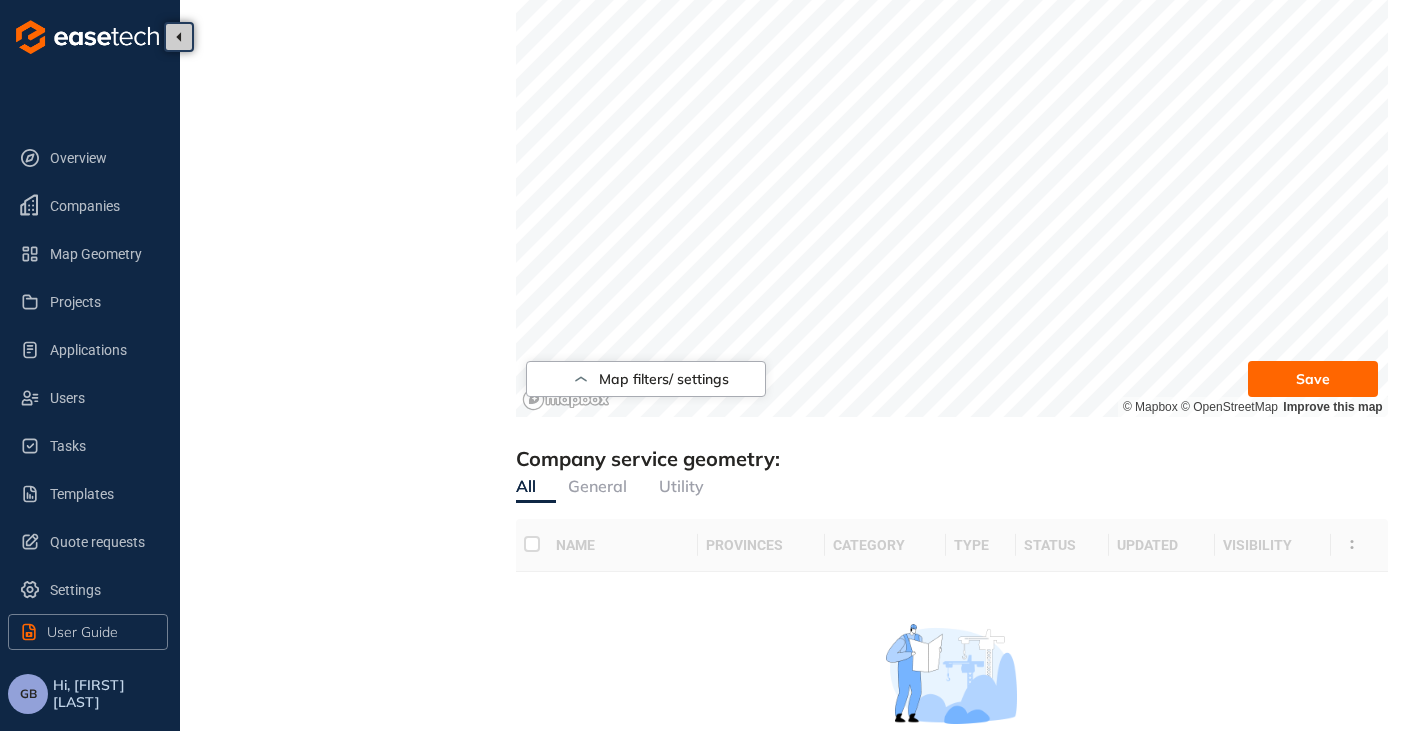 scroll, scrollTop: 1000, scrollLeft: 0, axis: vertical 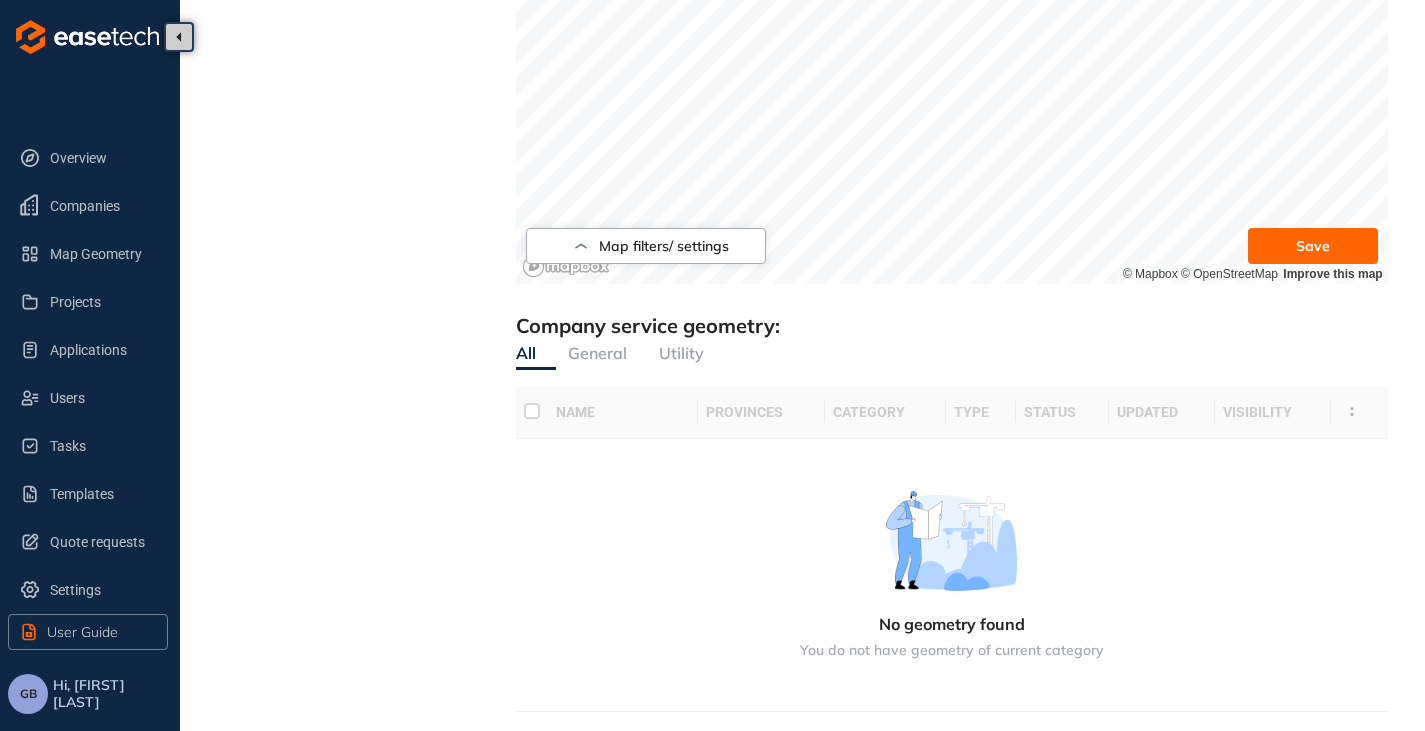 click on "Save" at bounding box center (1313, 246) 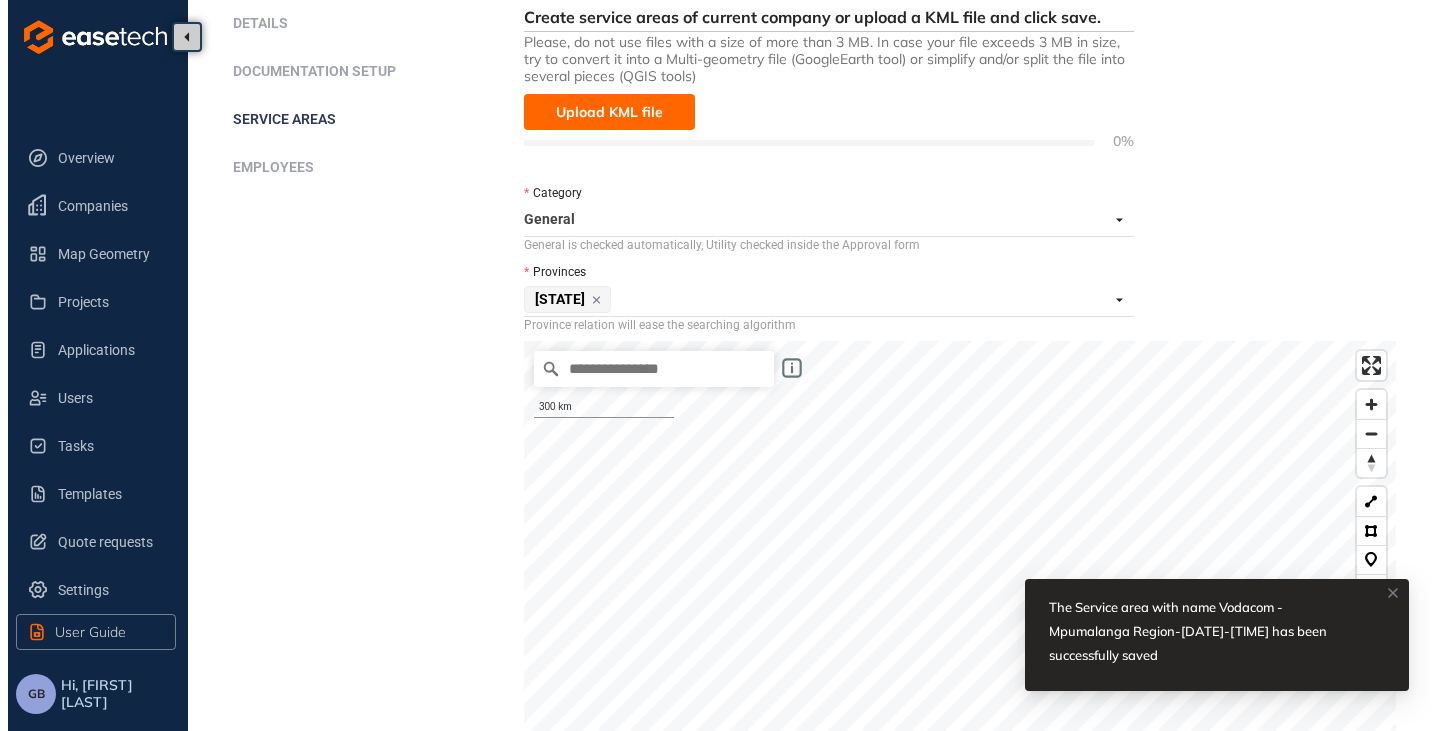 scroll, scrollTop: 0, scrollLeft: 0, axis: both 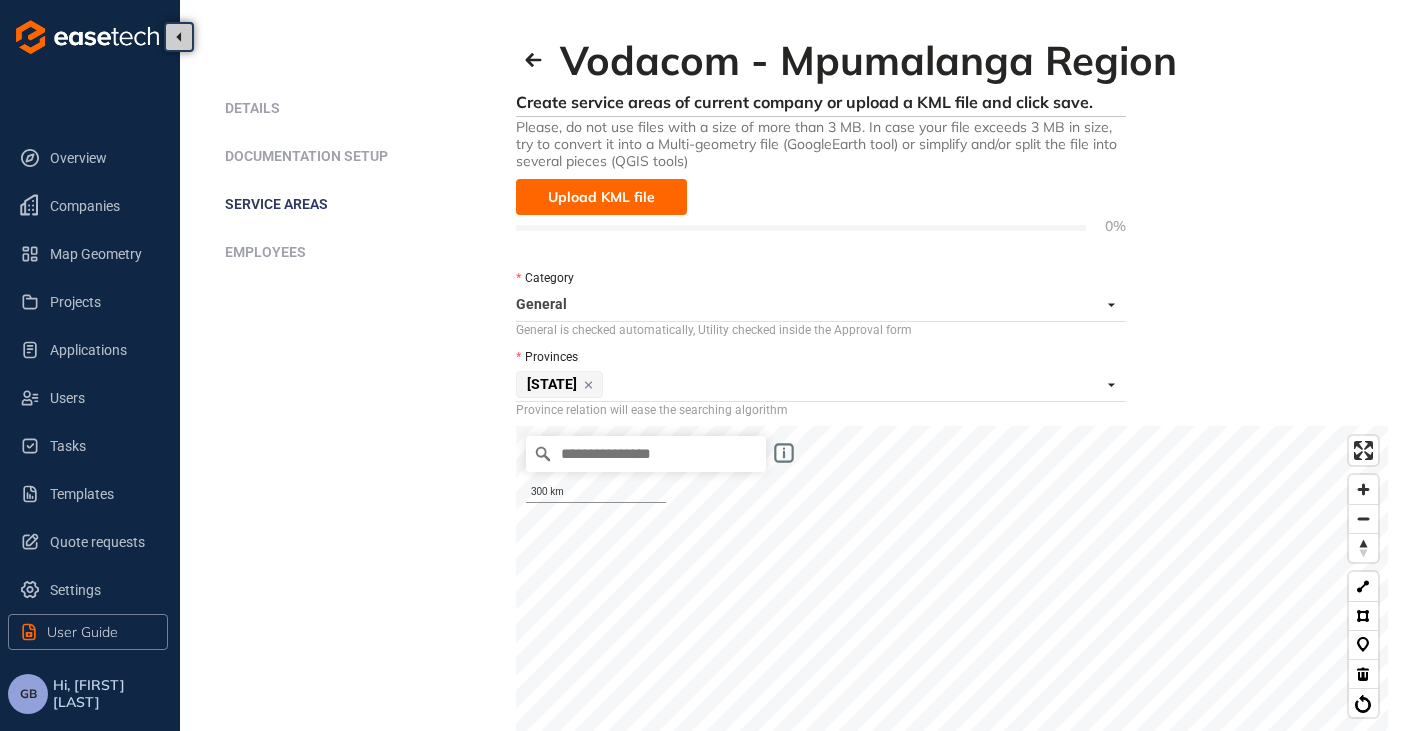 click on "Employees" at bounding box center [265, 252] 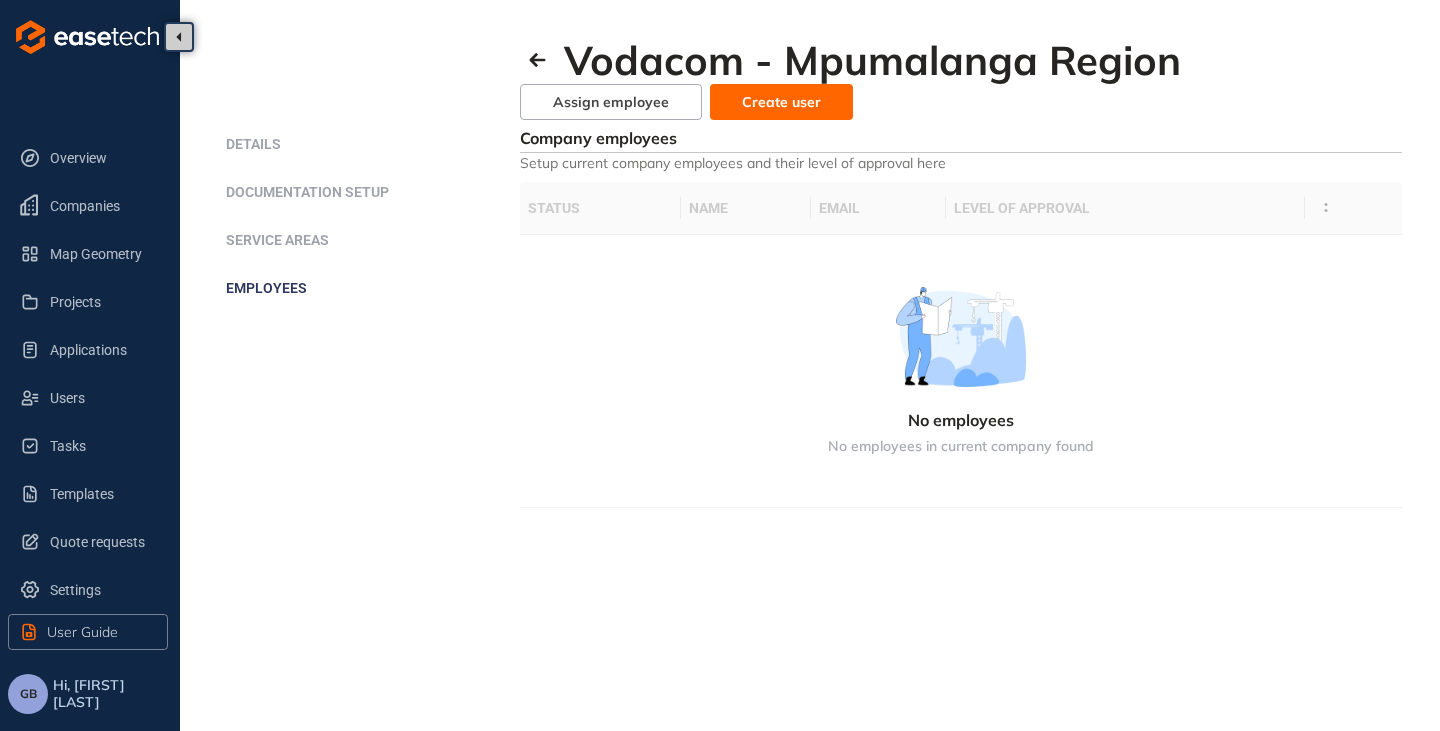 click on "Create user" at bounding box center [781, 102] 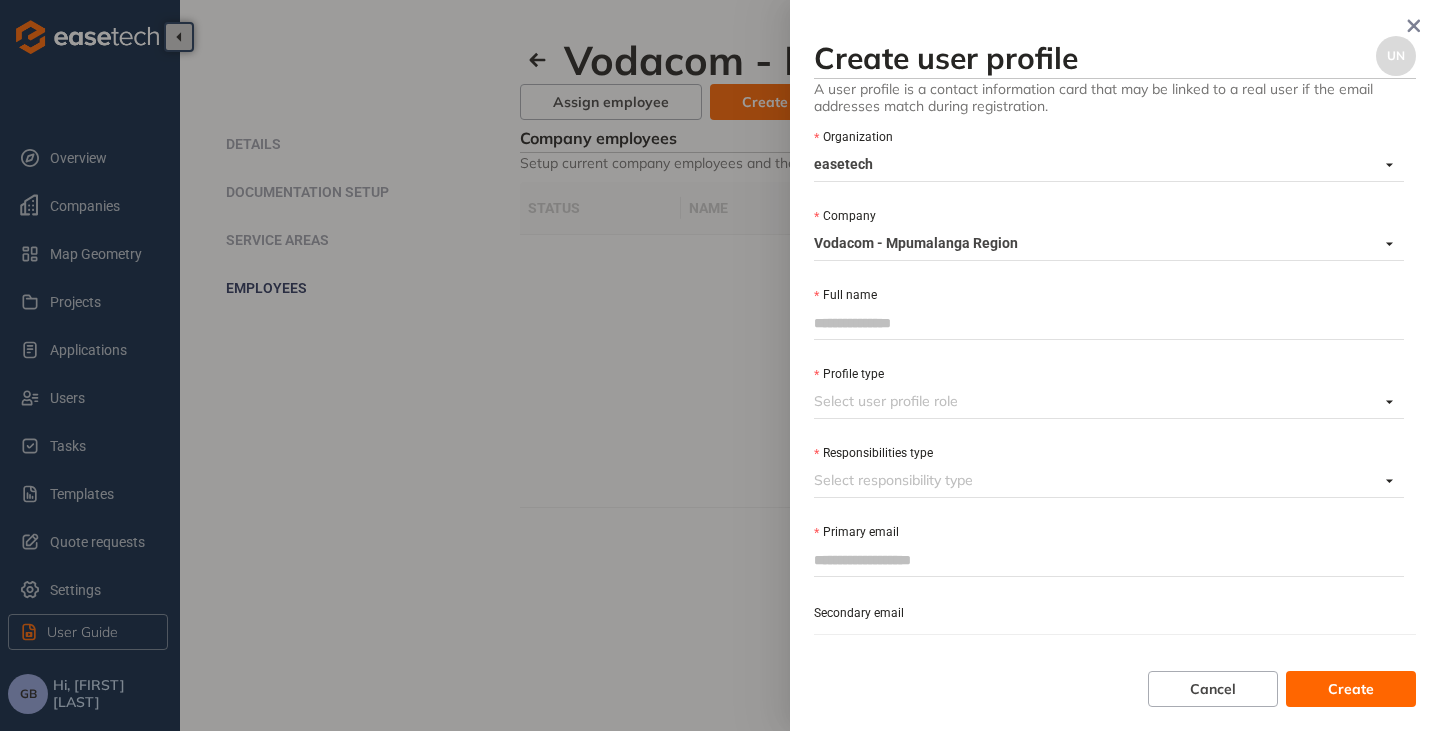 click on "Full name" at bounding box center [1109, 323] 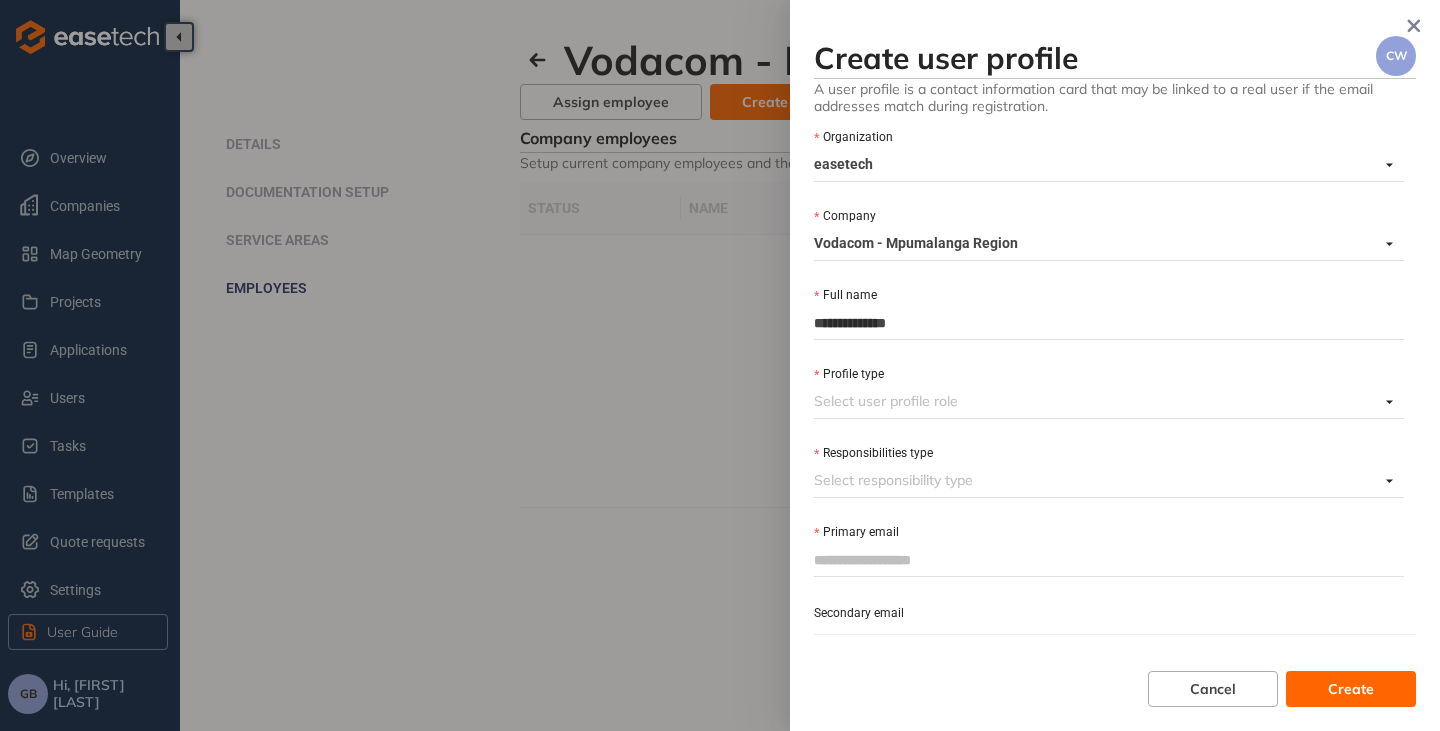 type on "**********" 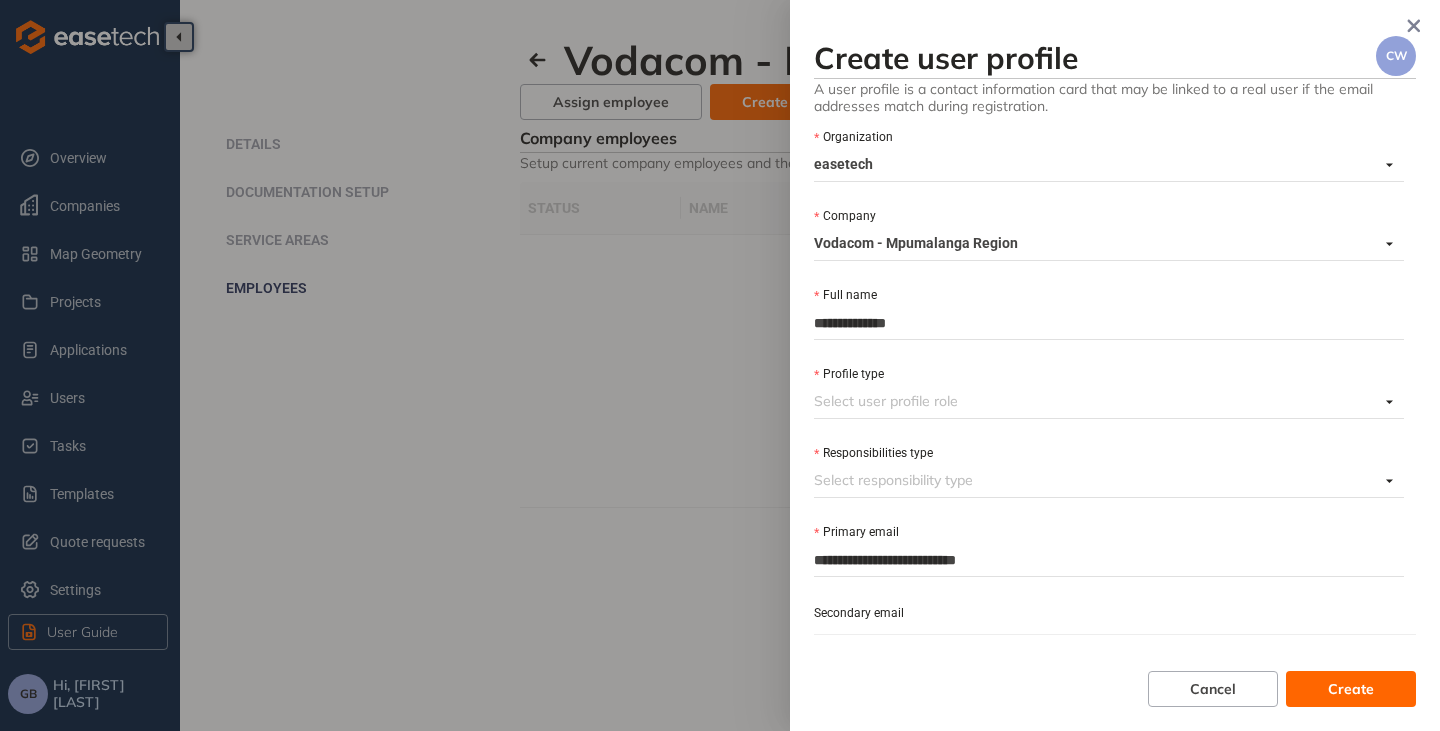 type on "**********" 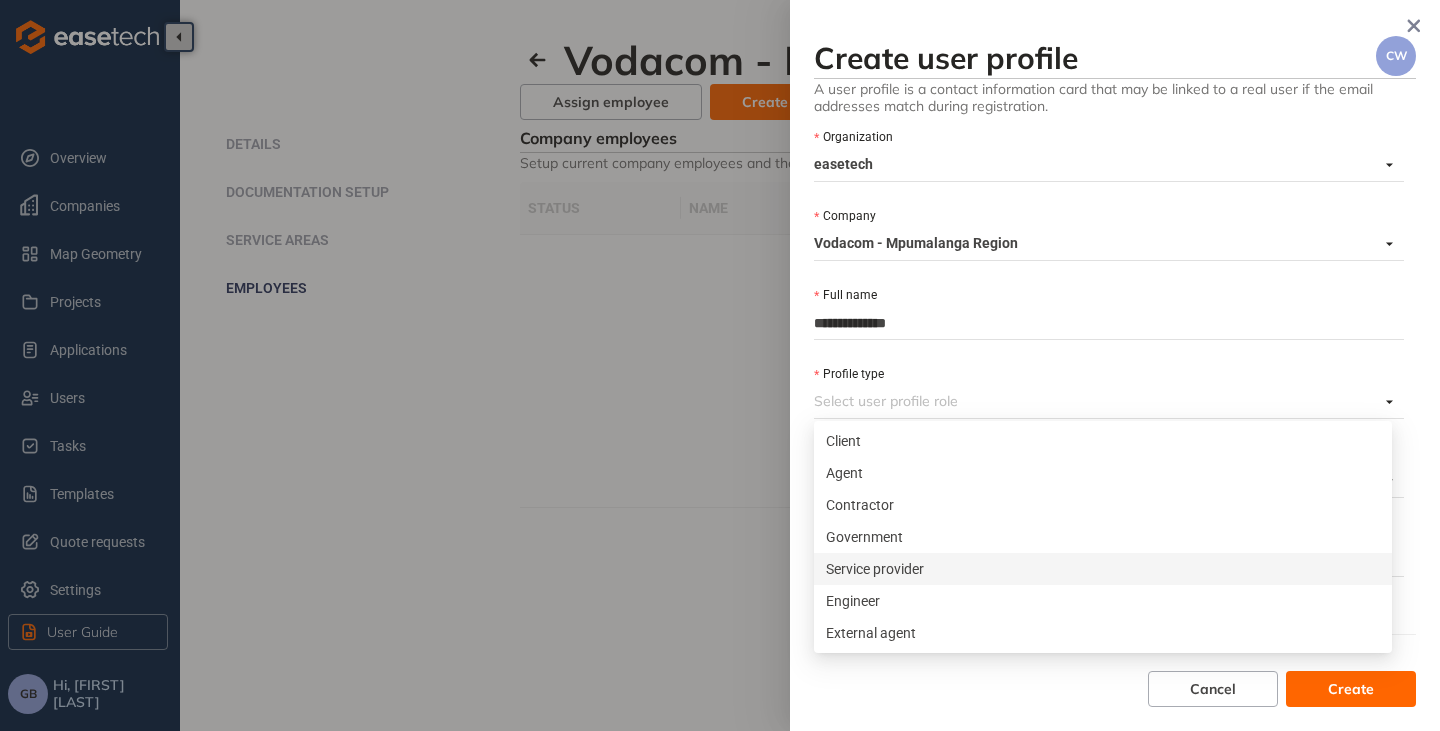 click on "Service provider" at bounding box center (1103, 569) 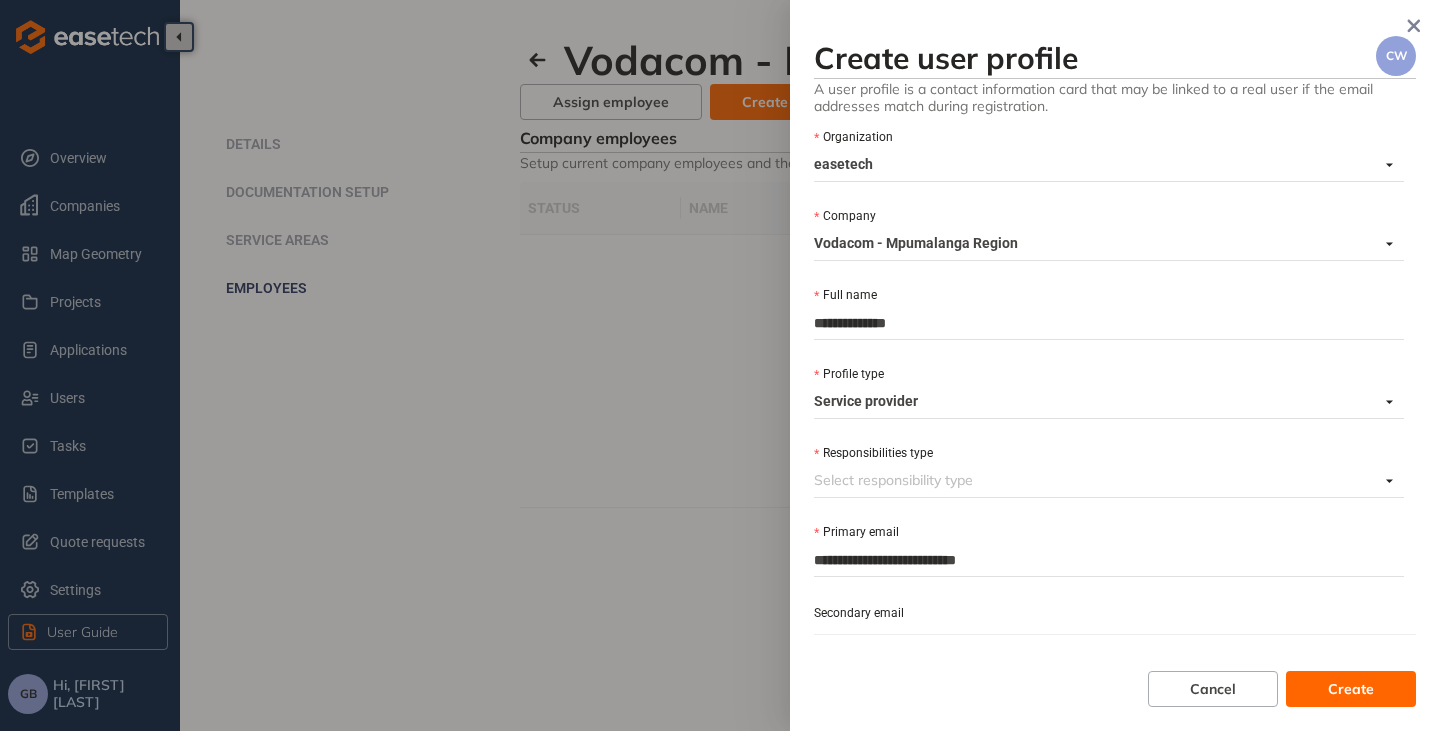 click on "Responsibilities type" at bounding box center (1096, 480) 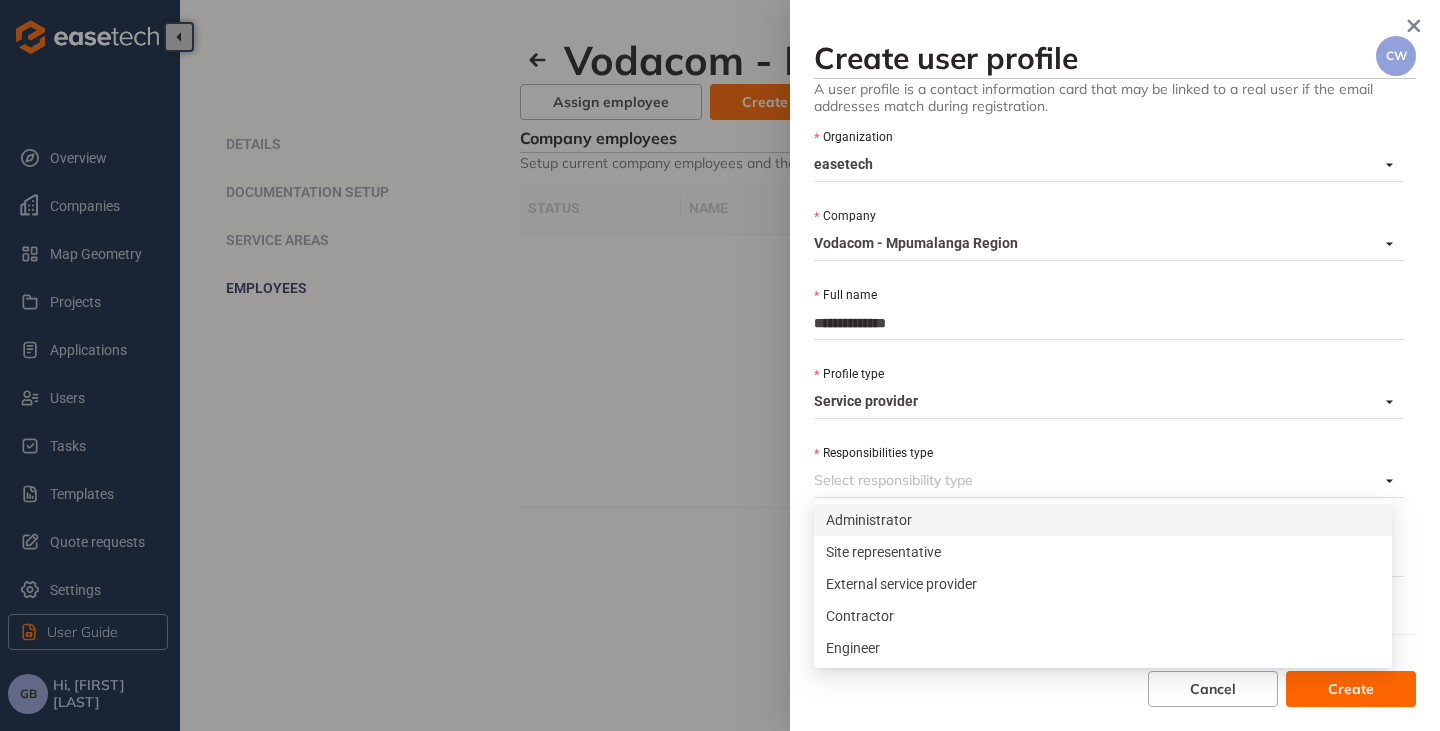 click on "Administrator" at bounding box center [1103, 520] 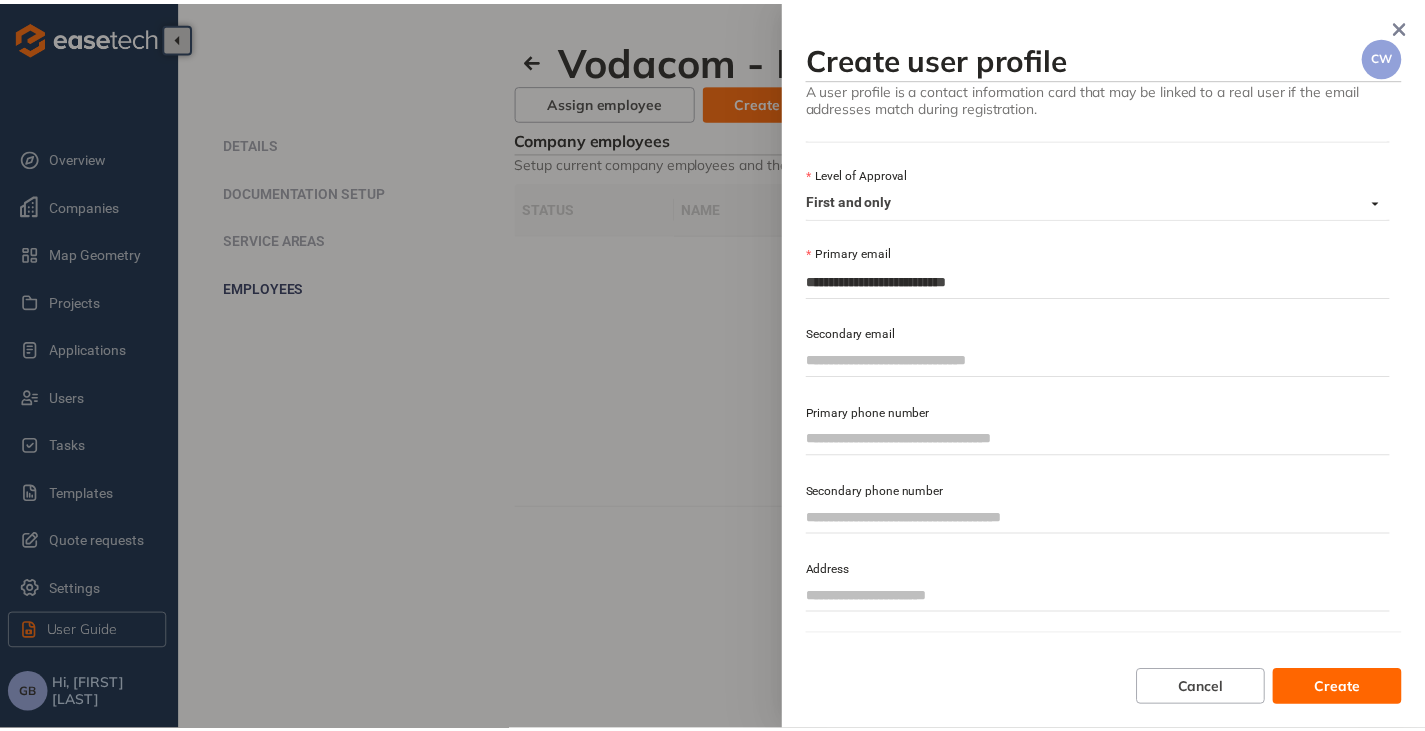 scroll, scrollTop: 361, scrollLeft: 0, axis: vertical 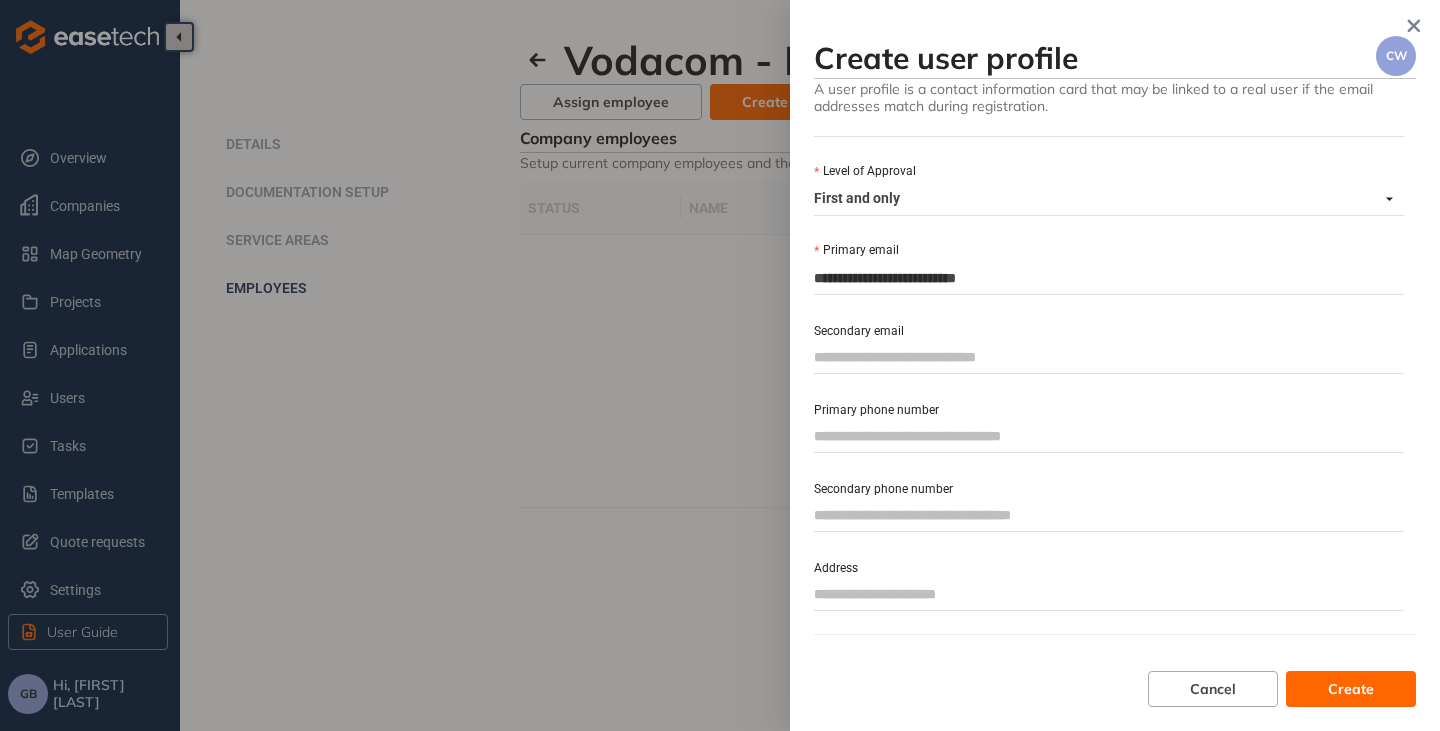 click on "Create" at bounding box center [1351, 689] 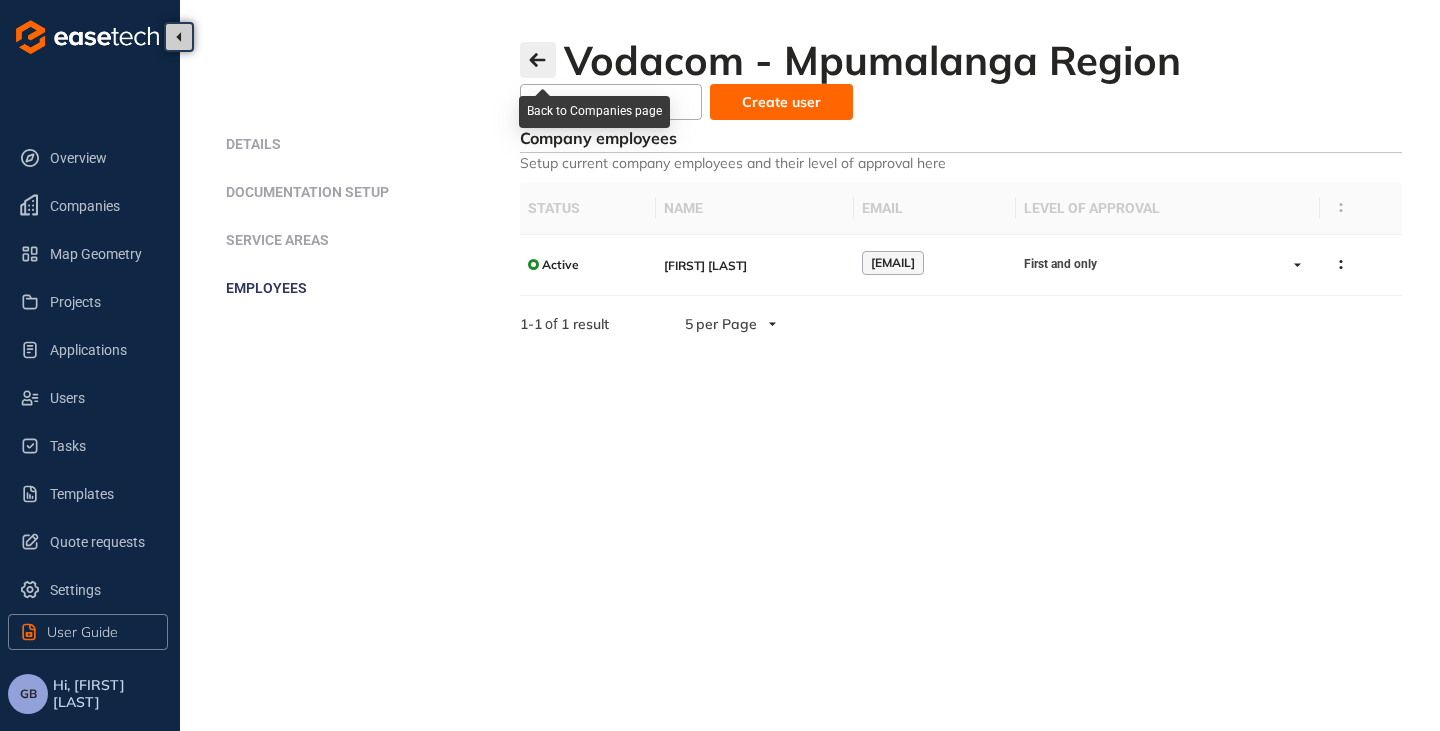 click 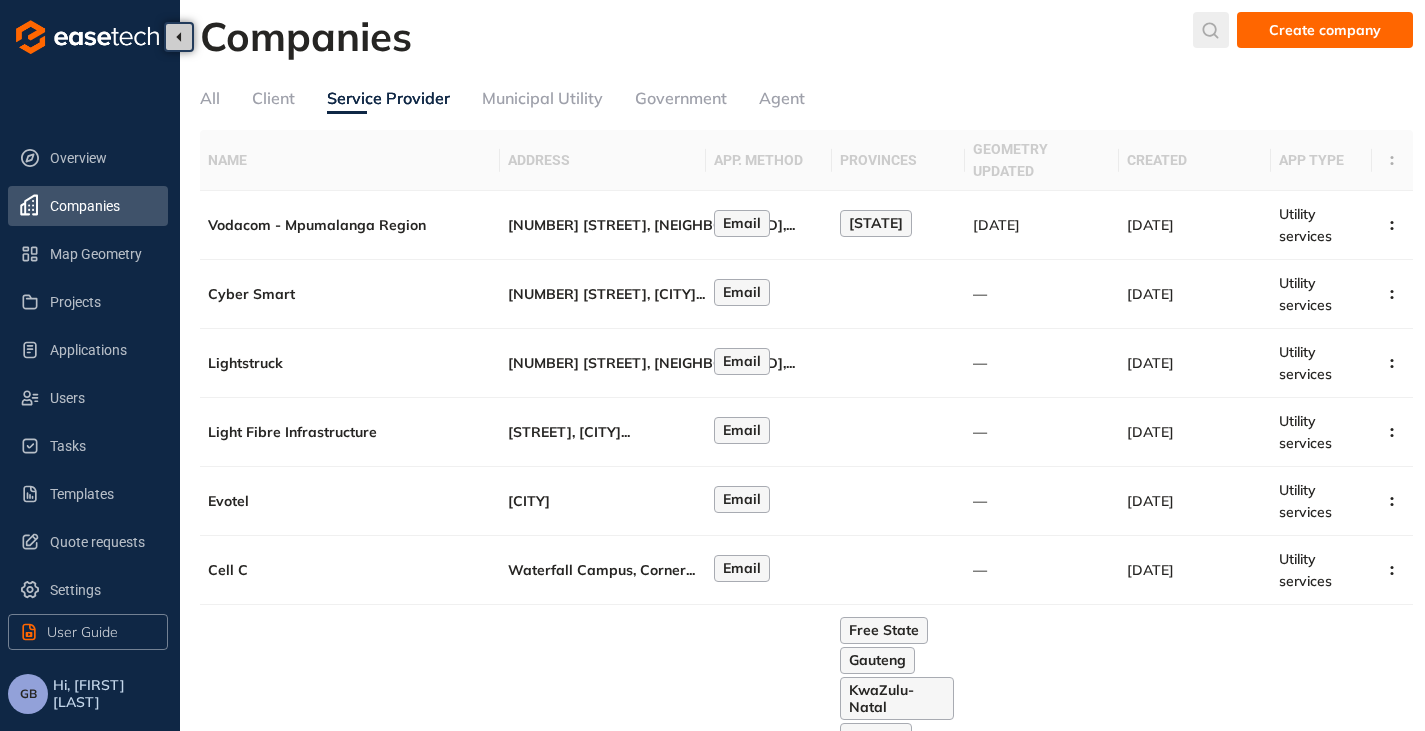 click at bounding box center (1211, 30) 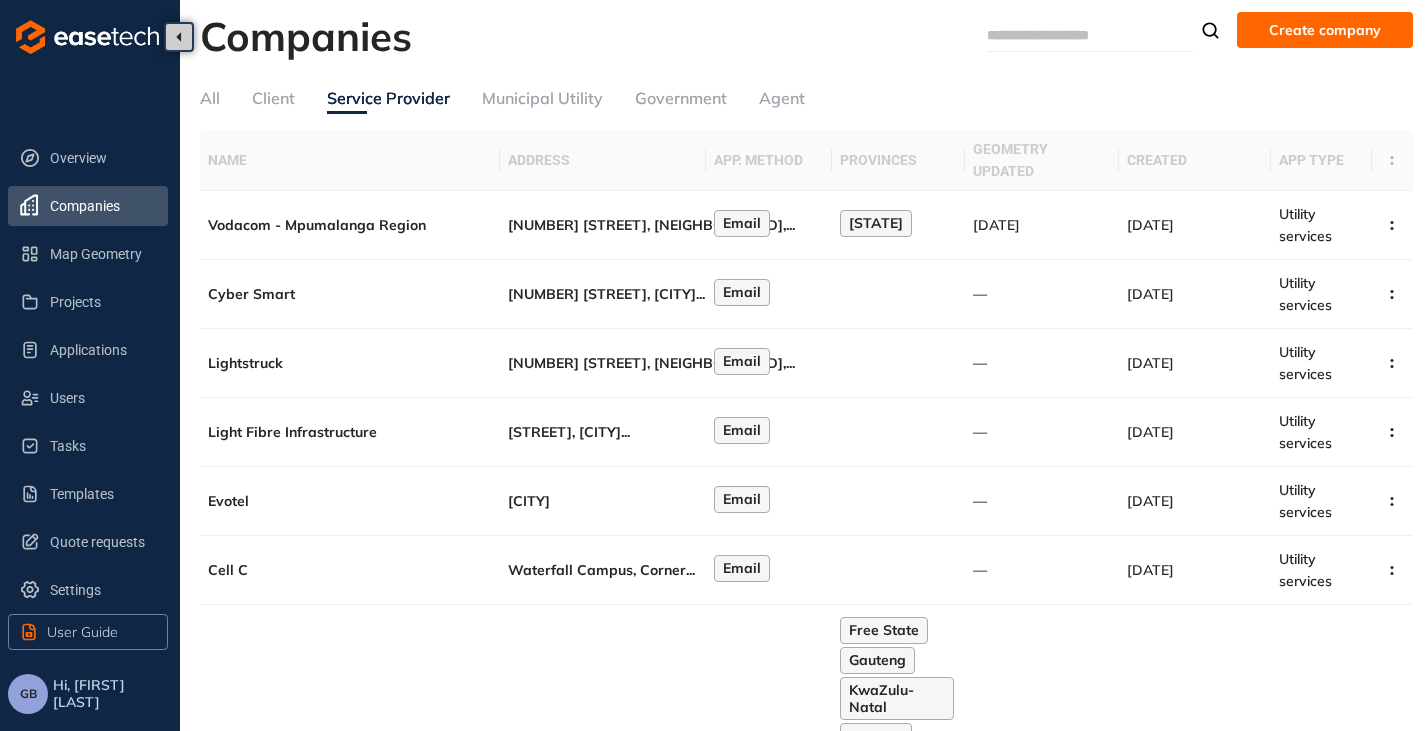 click at bounding box center [1062, 35] 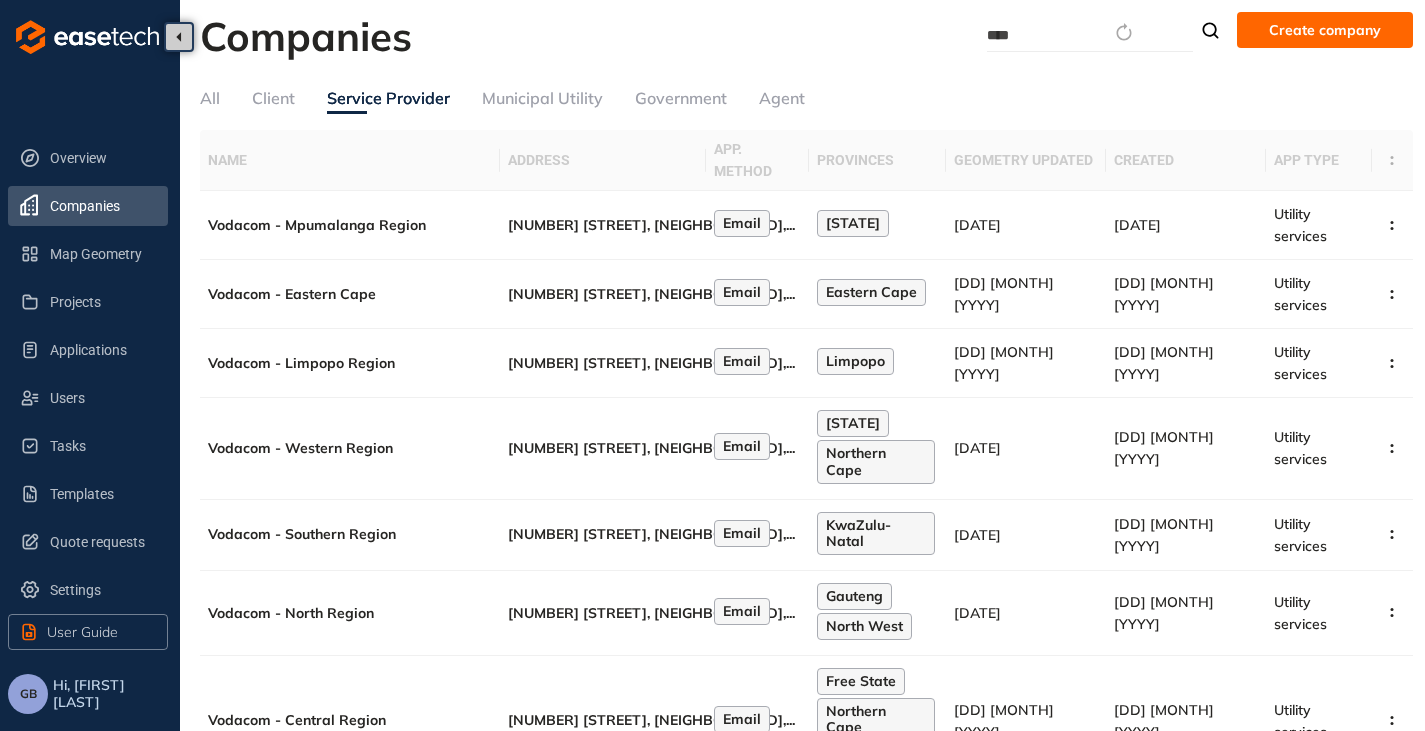type on "****" 